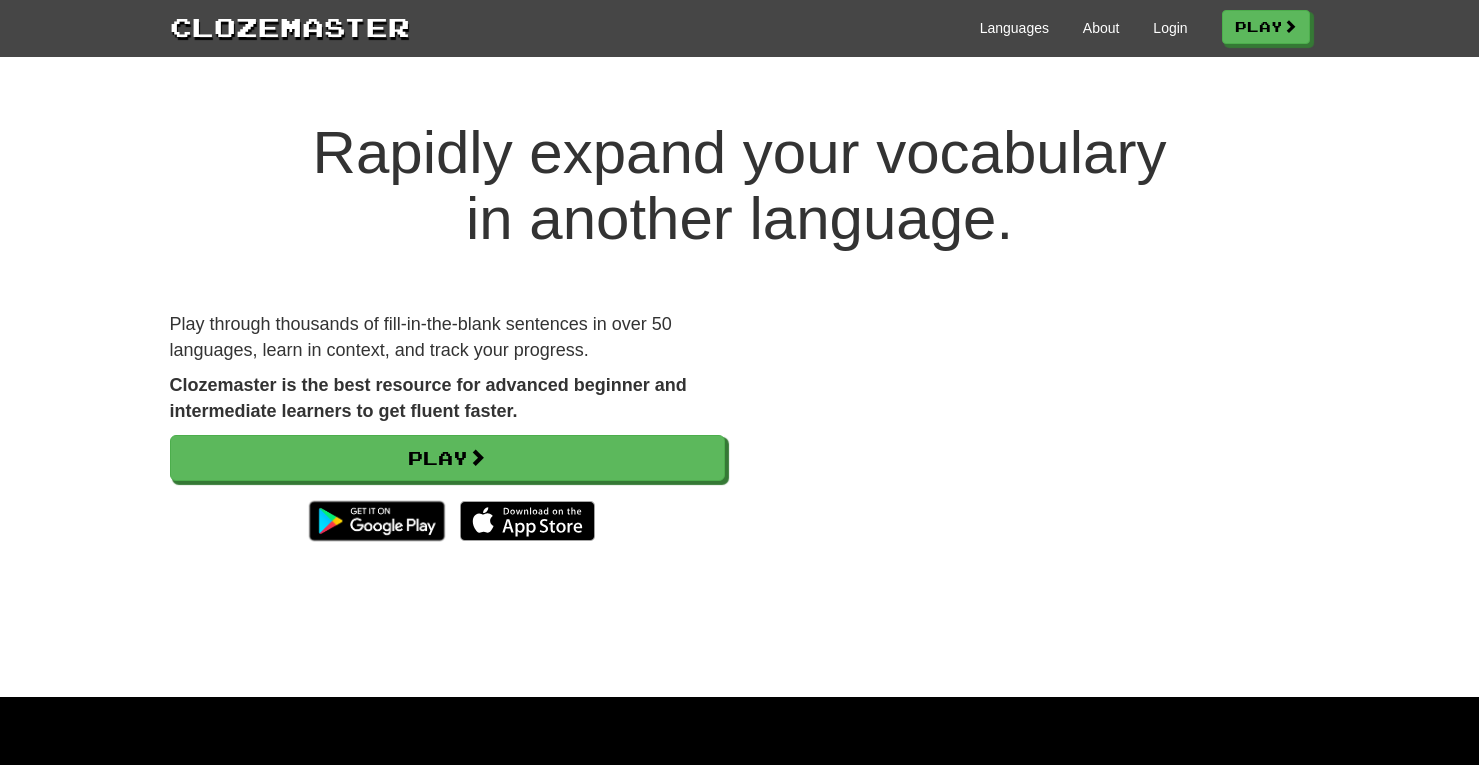 scroll, scrollTop: 0, scrollLeft: 0, axis: both 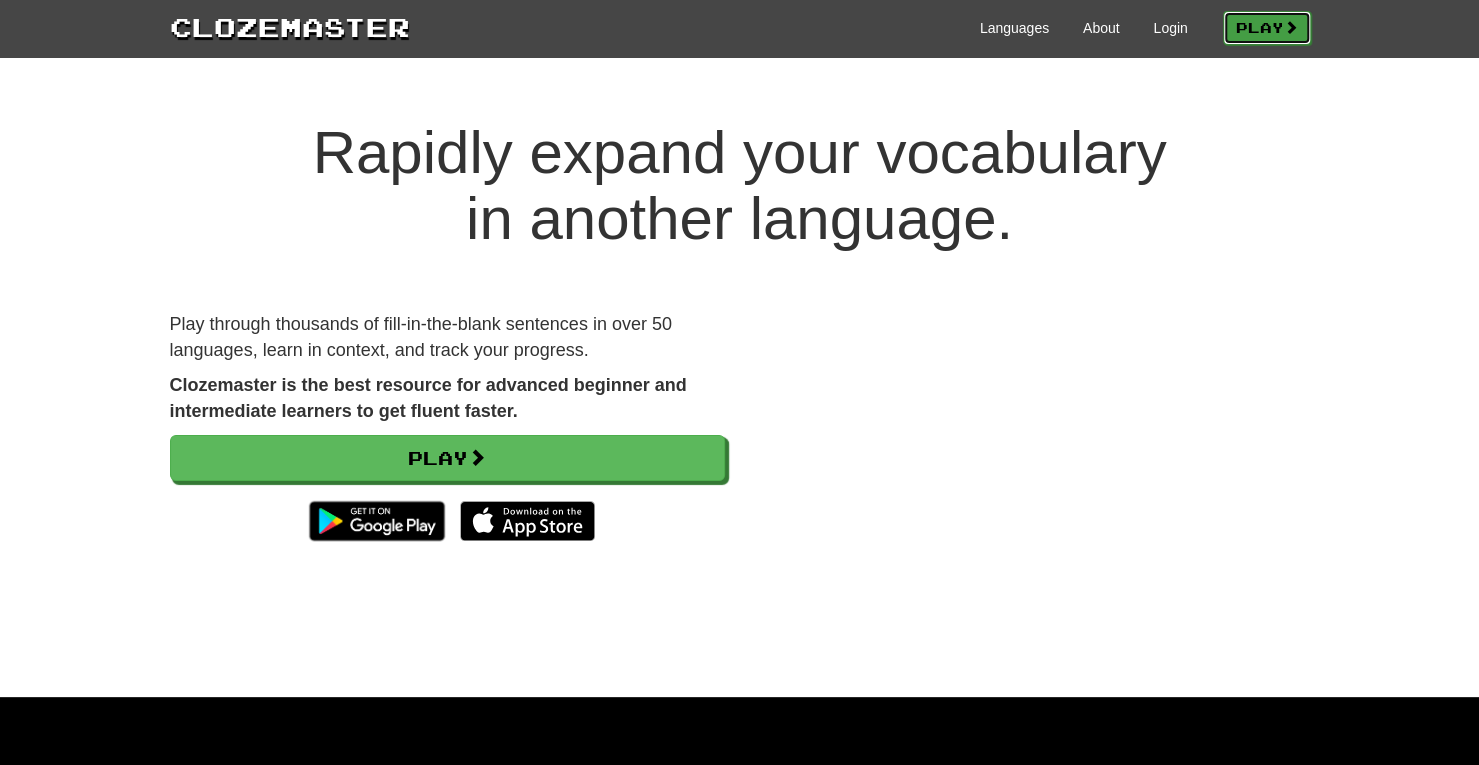 click at bounding box center (1291, 27) 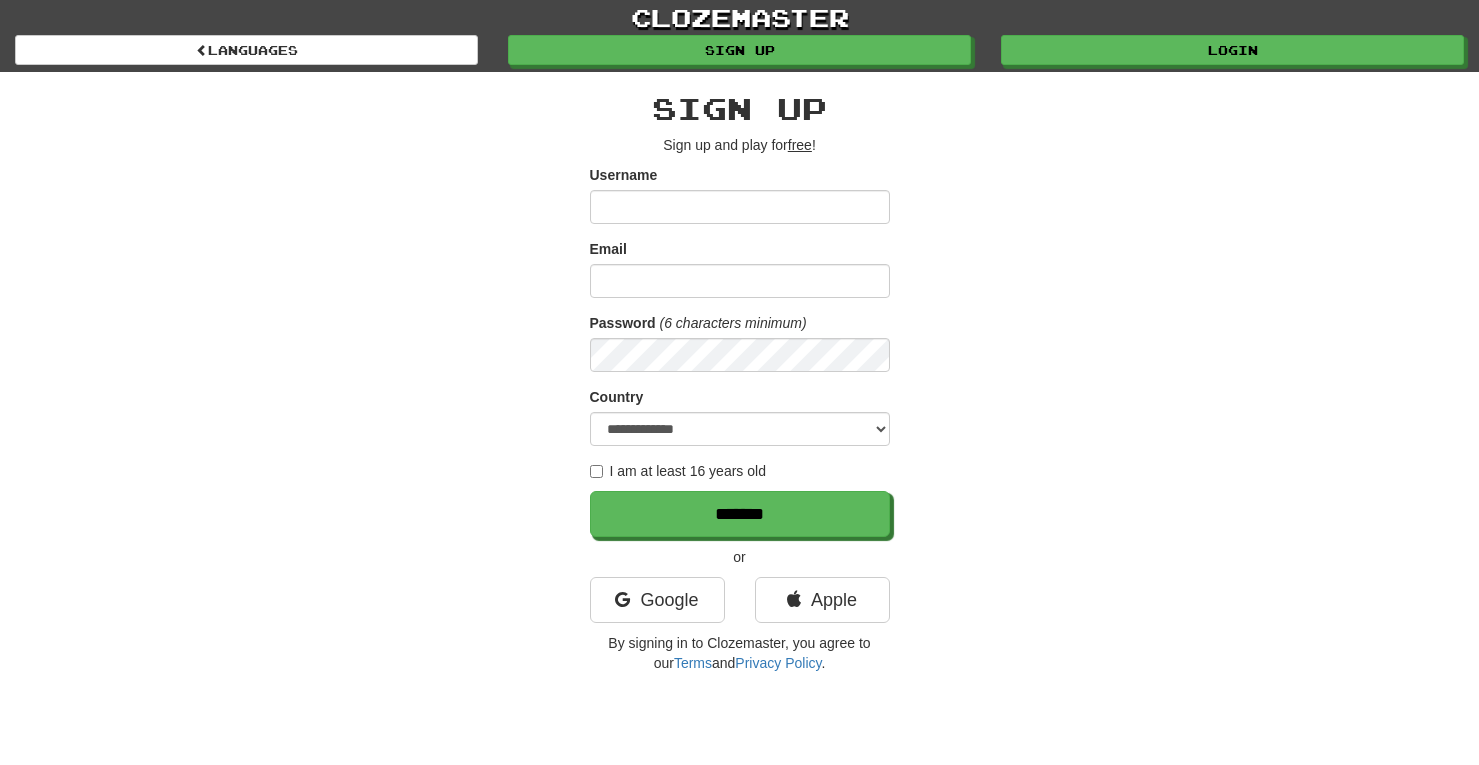 scroll, scrollTop: 0, scrollLeft: 0, axis: both 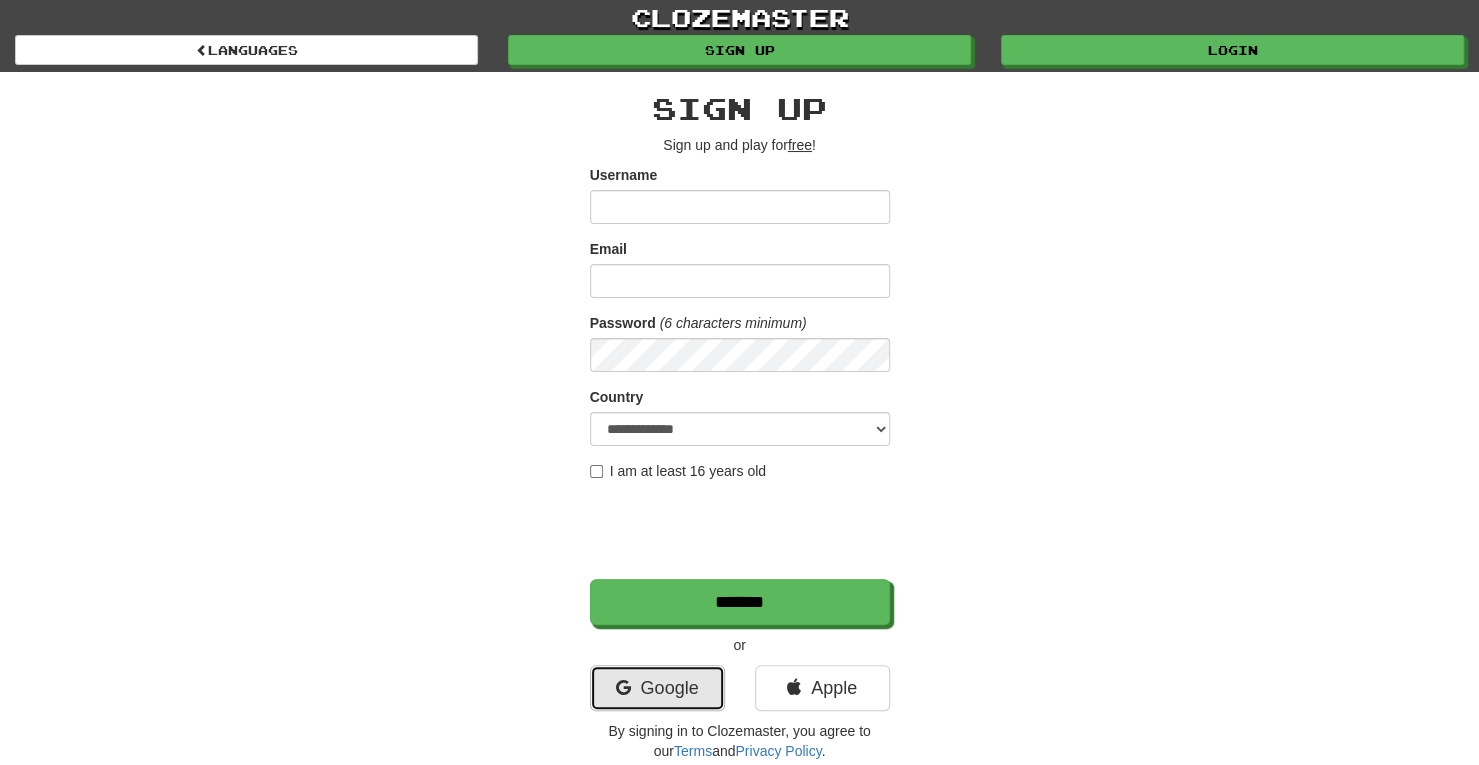 click on "Google" at bounding box center (657, 688) 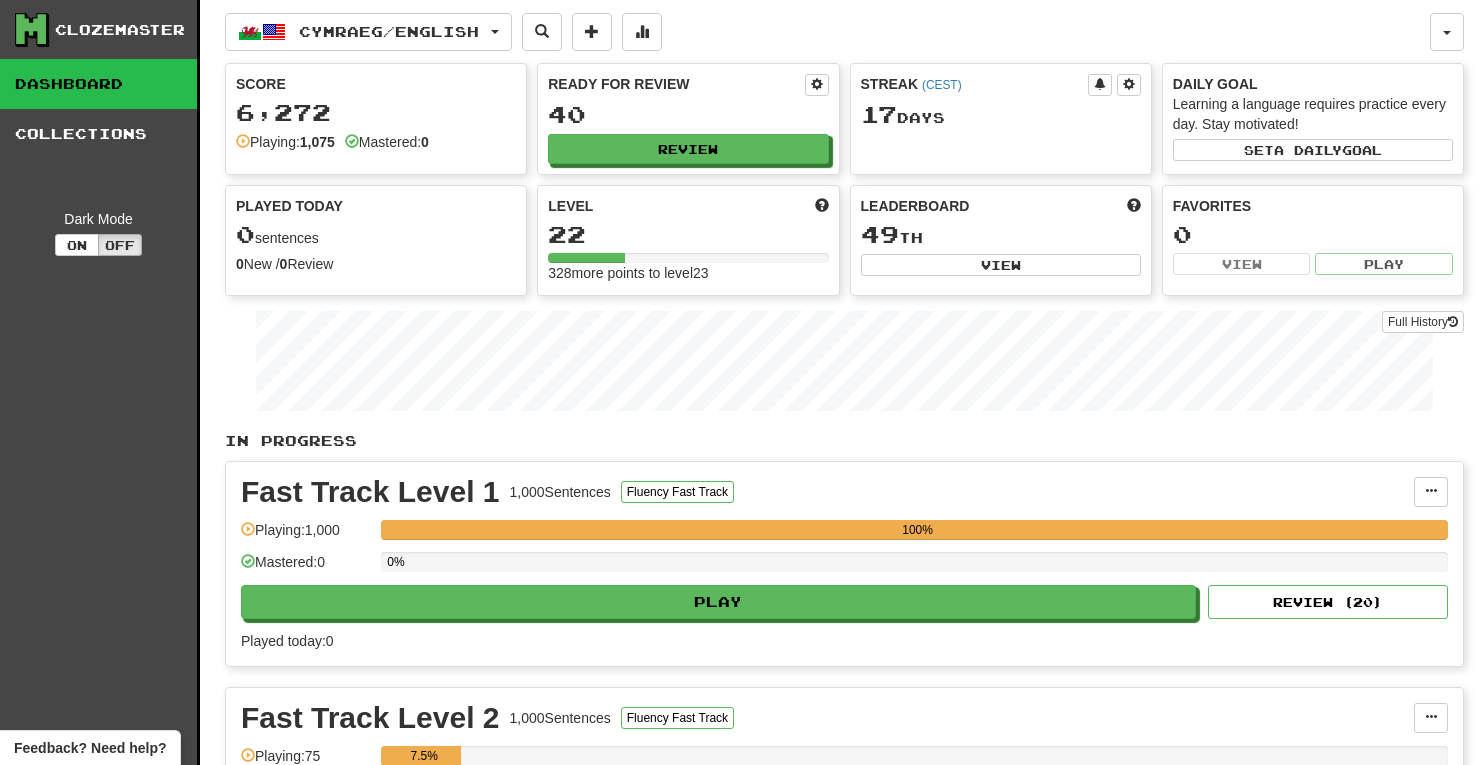 scroll, scrollTop: 0, scrollLeft: 0, axis: both 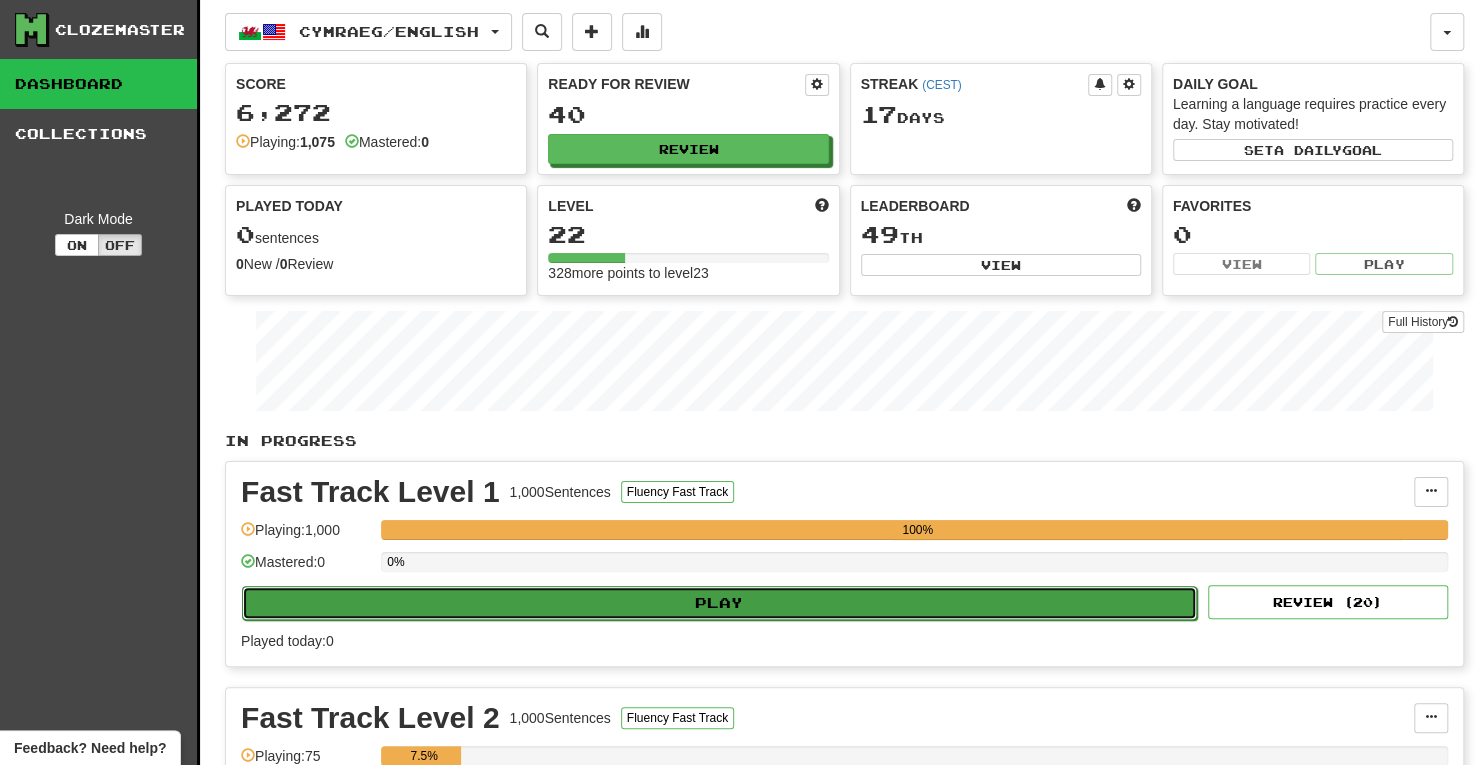 click on "Play" at bounding box center [719, 603] 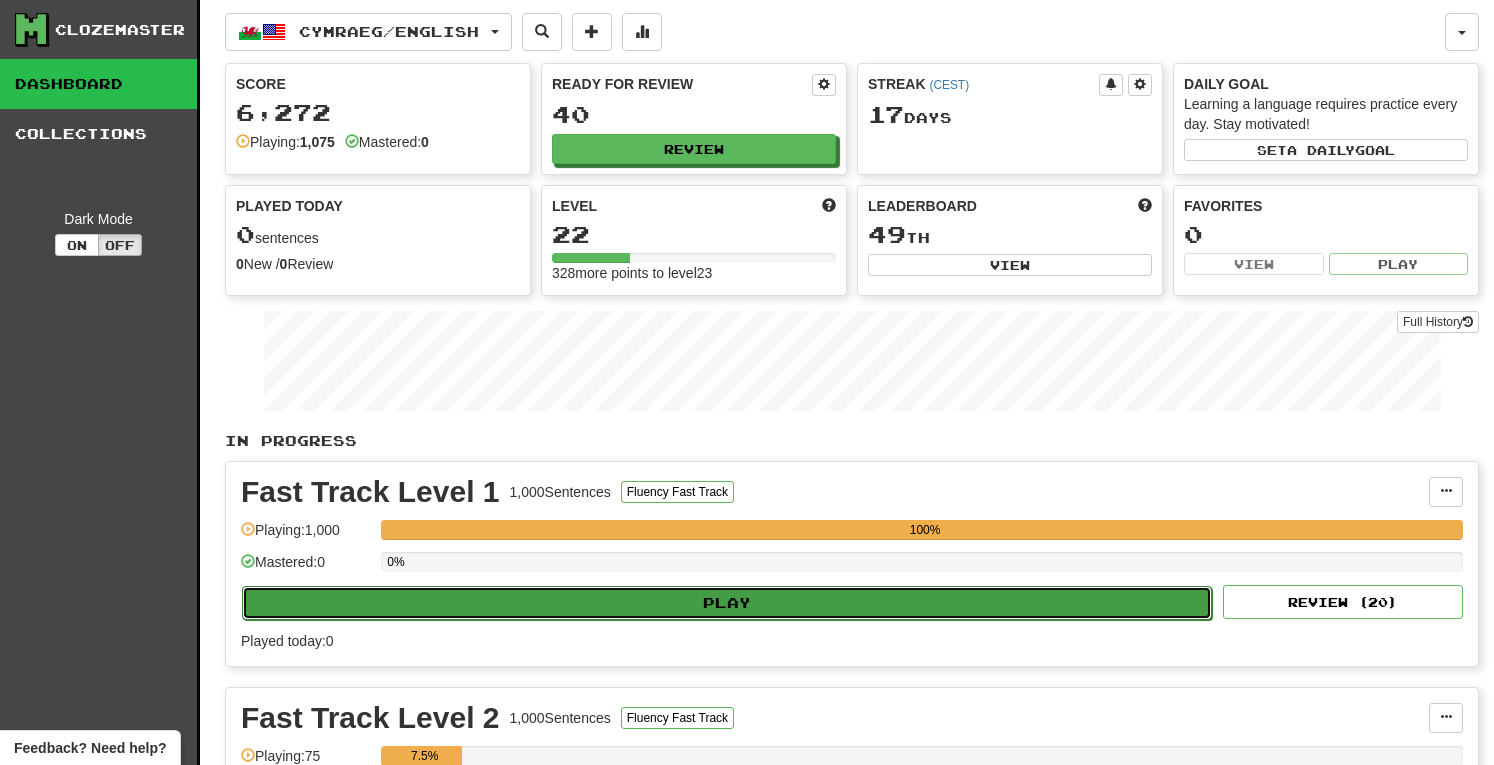 select on "**" 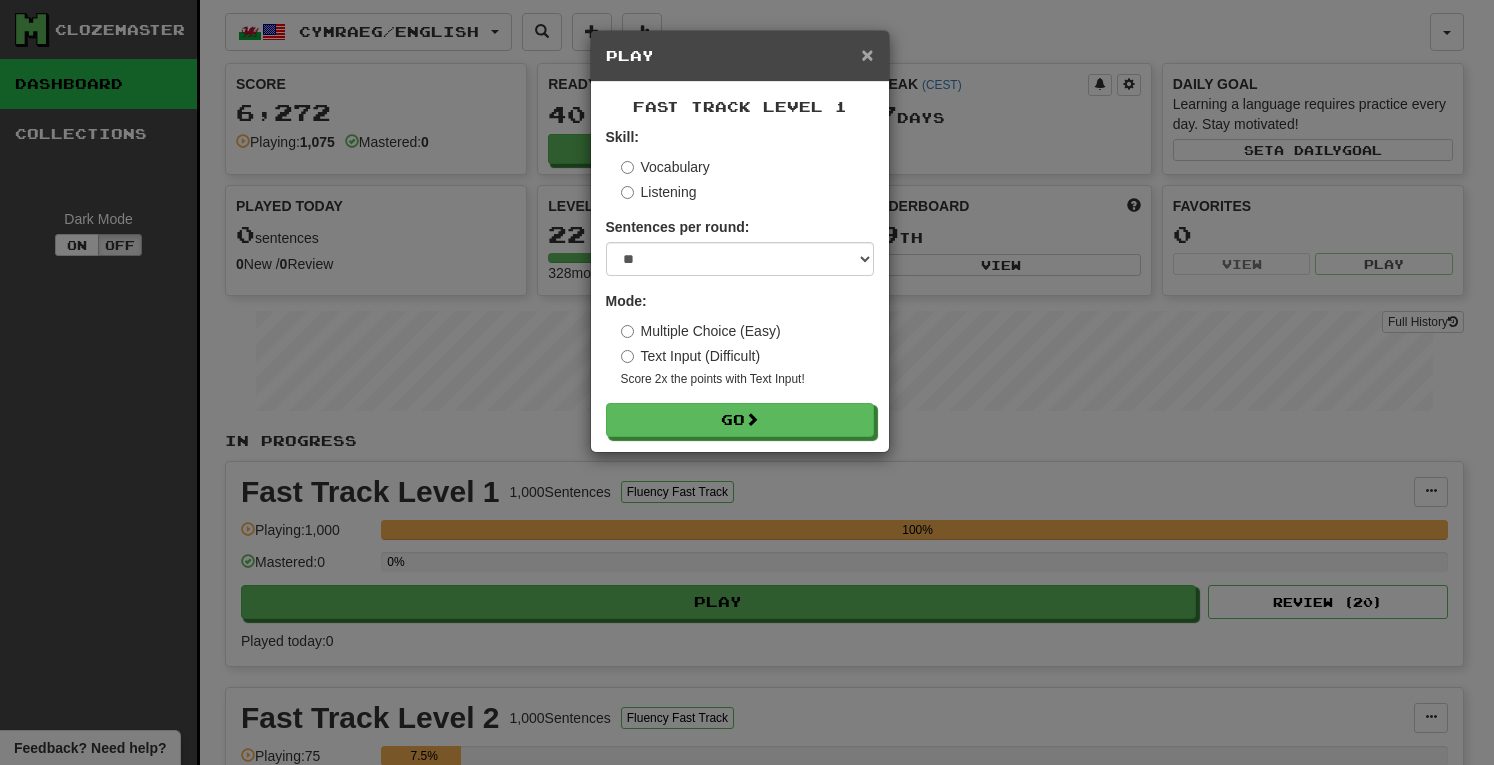 click on "×" at bounding box center (867, 54) 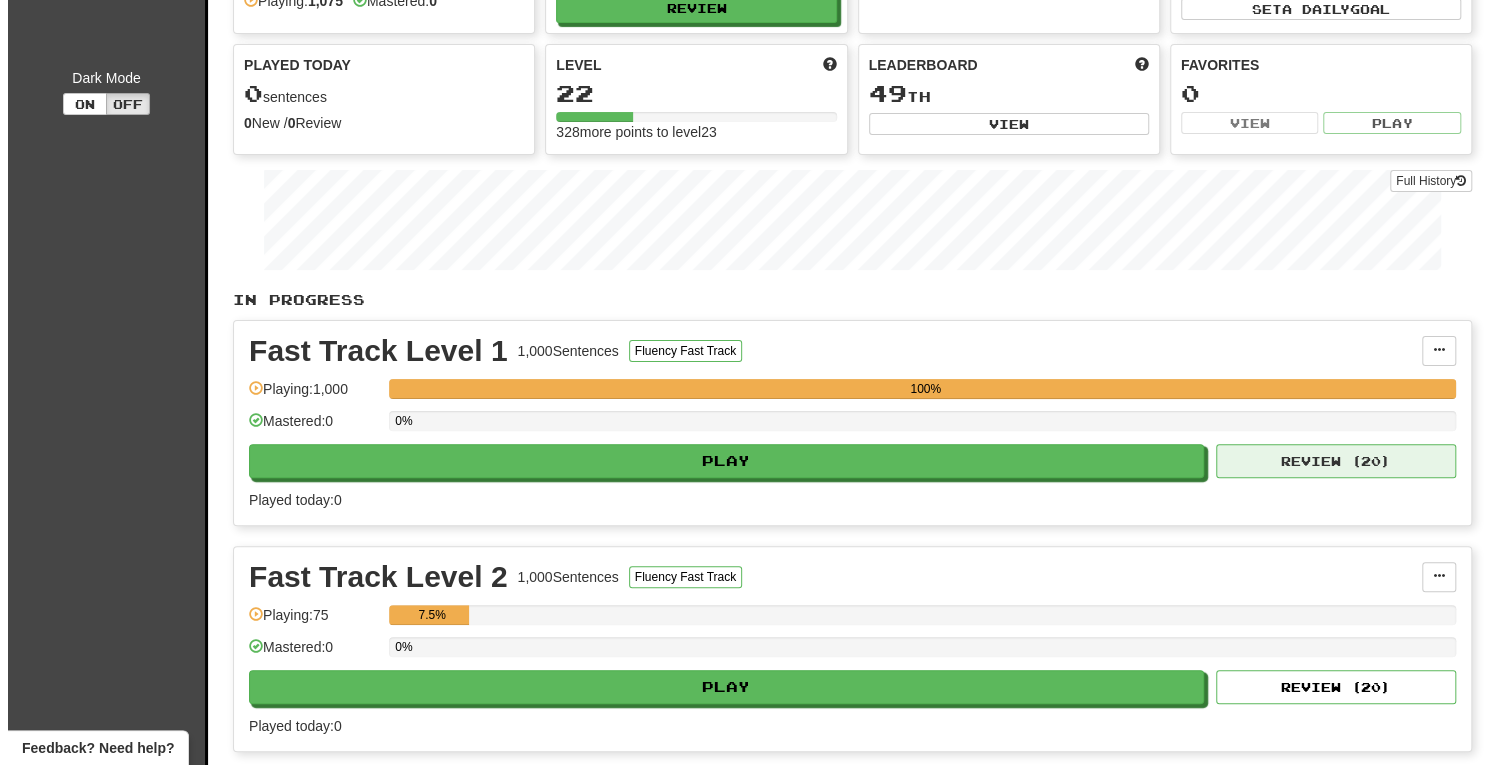 scroll, scrollTop: 144, scrollLeft: 0, axis: vertical 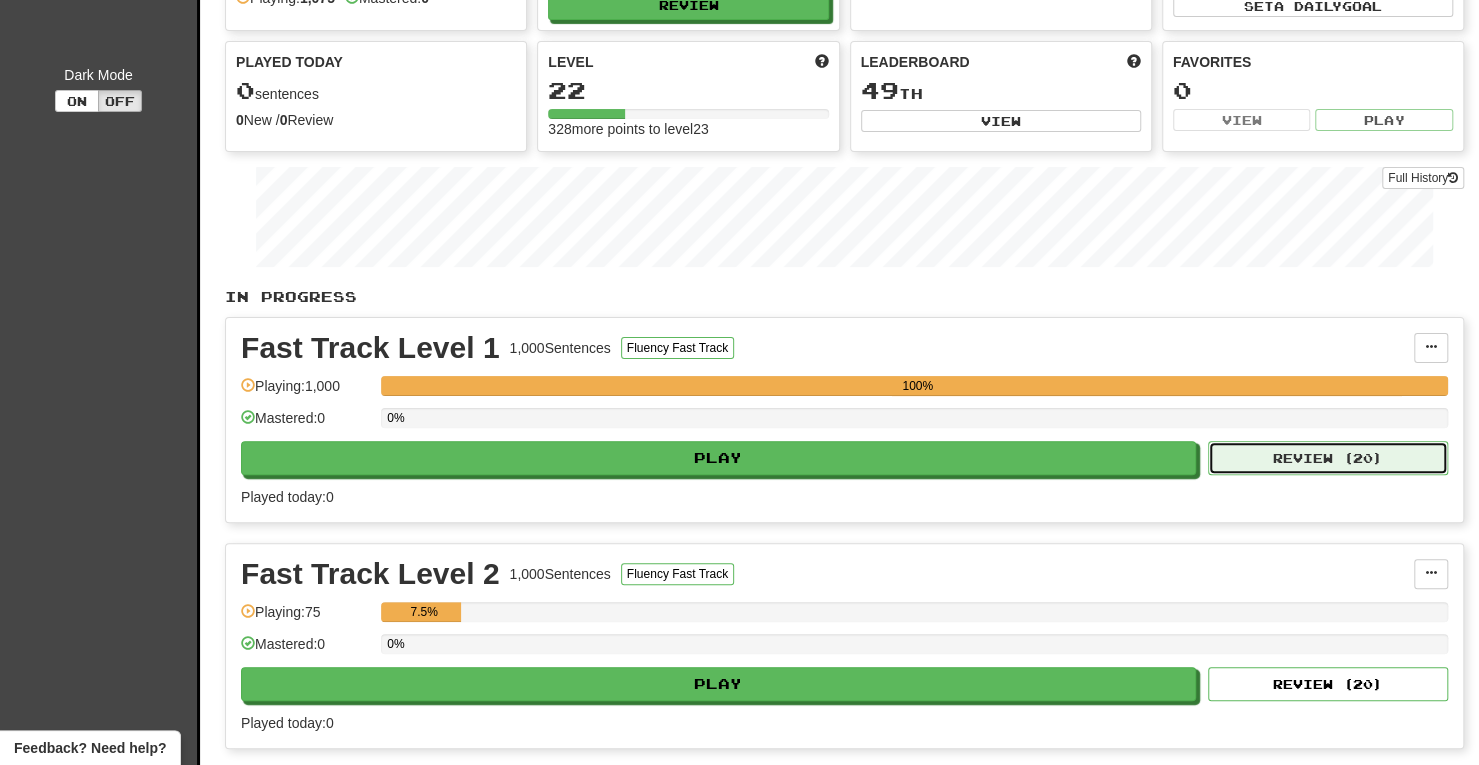 click on "Review ( 20 )" at bounding box center (1328, 458) 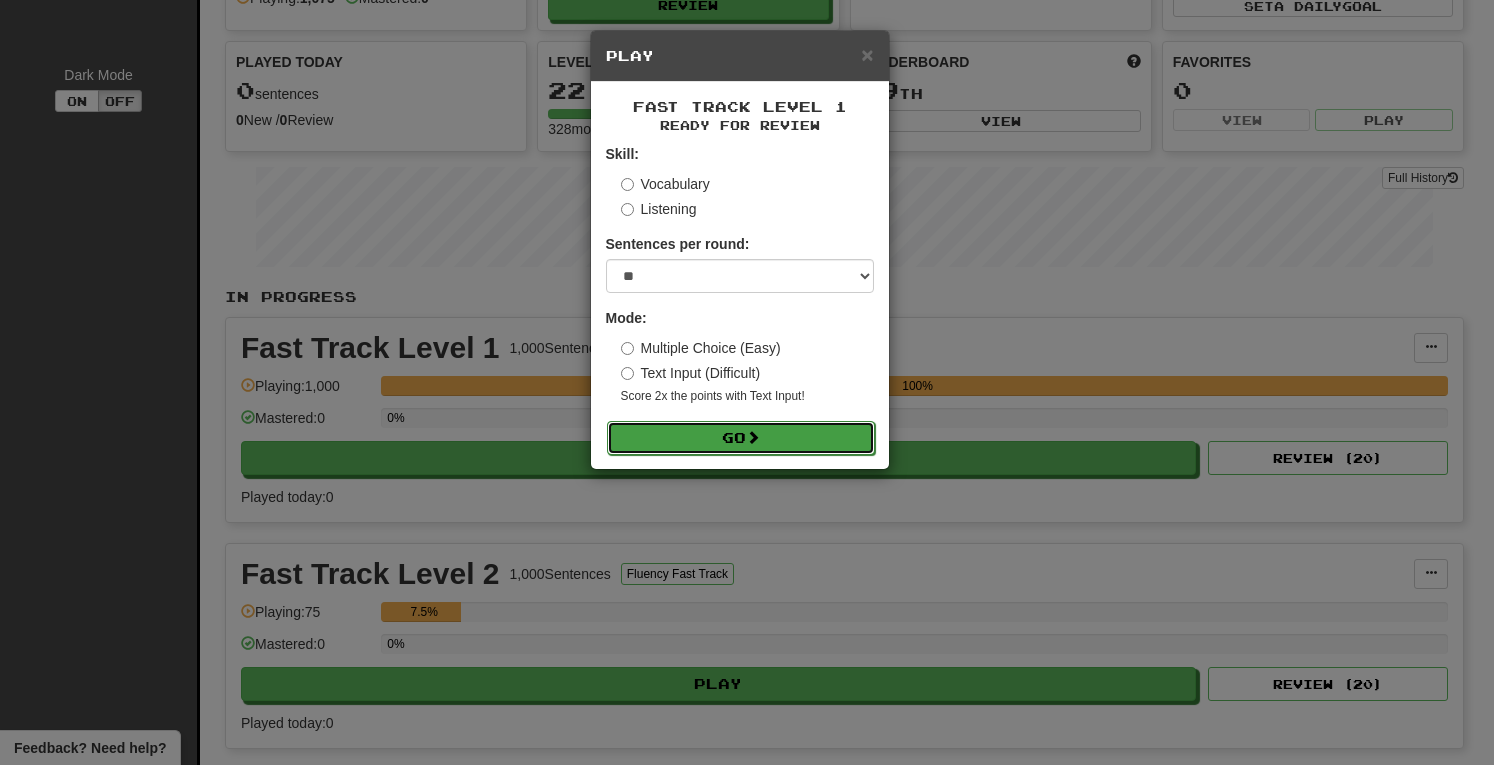 click on "Go" at bounding box center (741, 438) 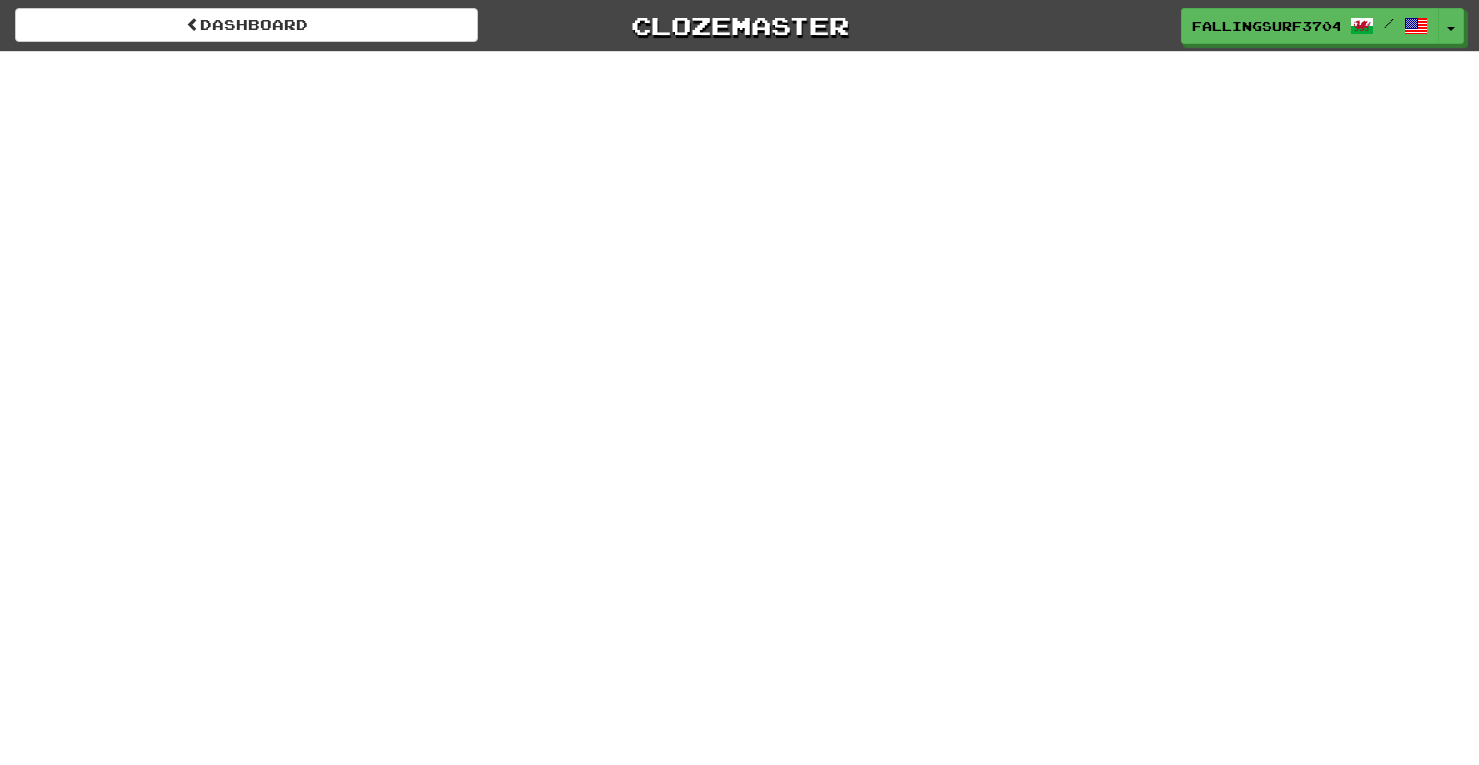 scroll, scrollTop: 0, scrollLeft: 0, axis: both 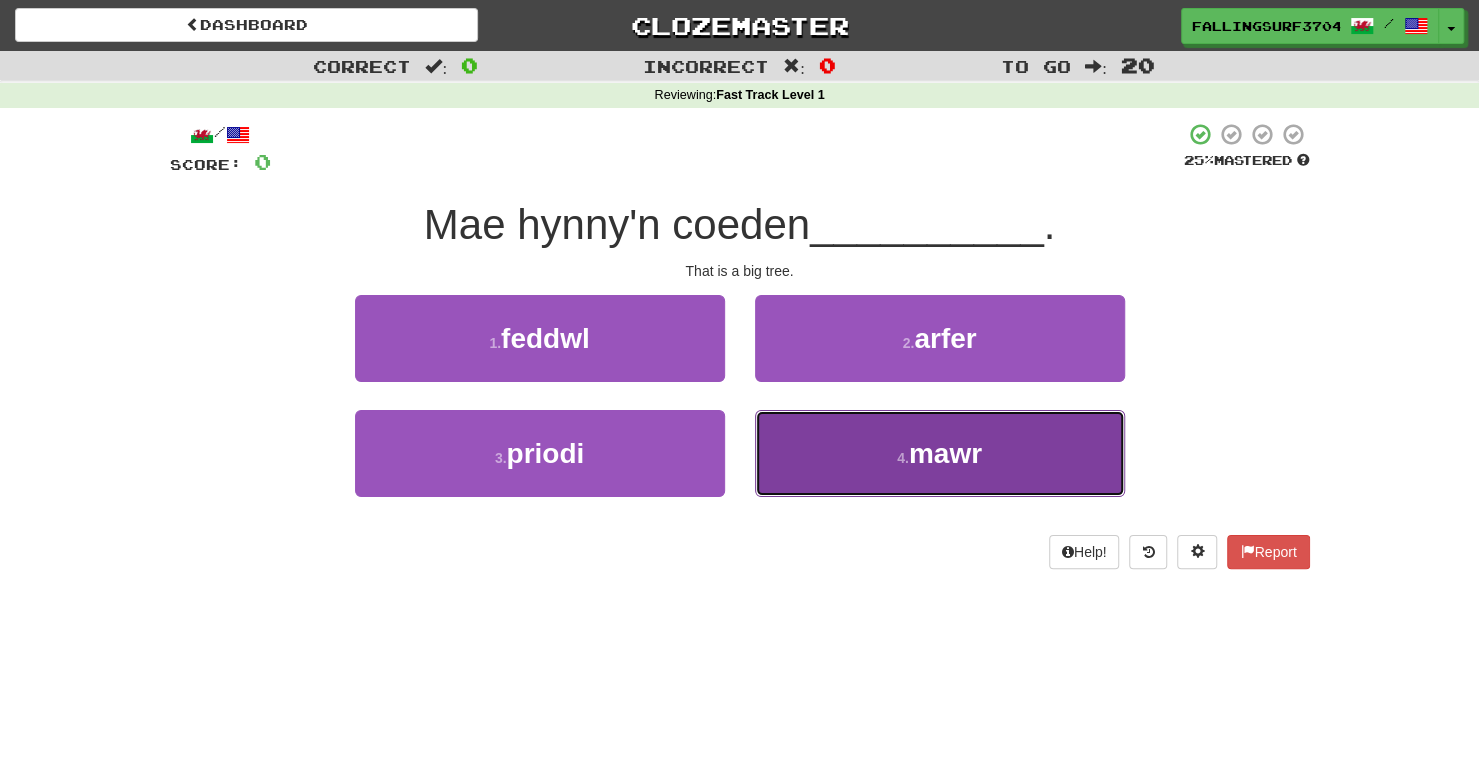 click on "4 .  mawr" at bounding box center [940, 453] 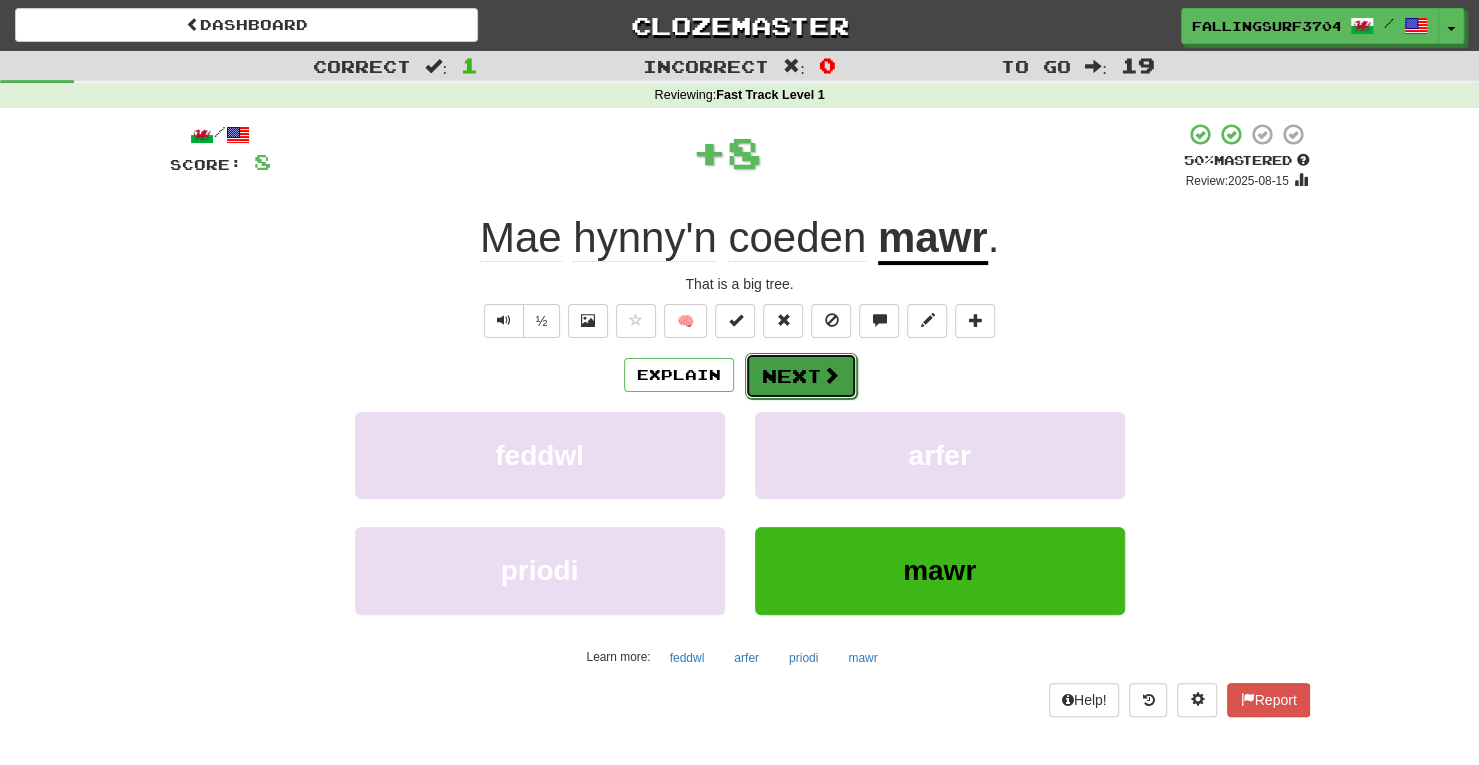 click on "Next" at bounding box center [801, 376] 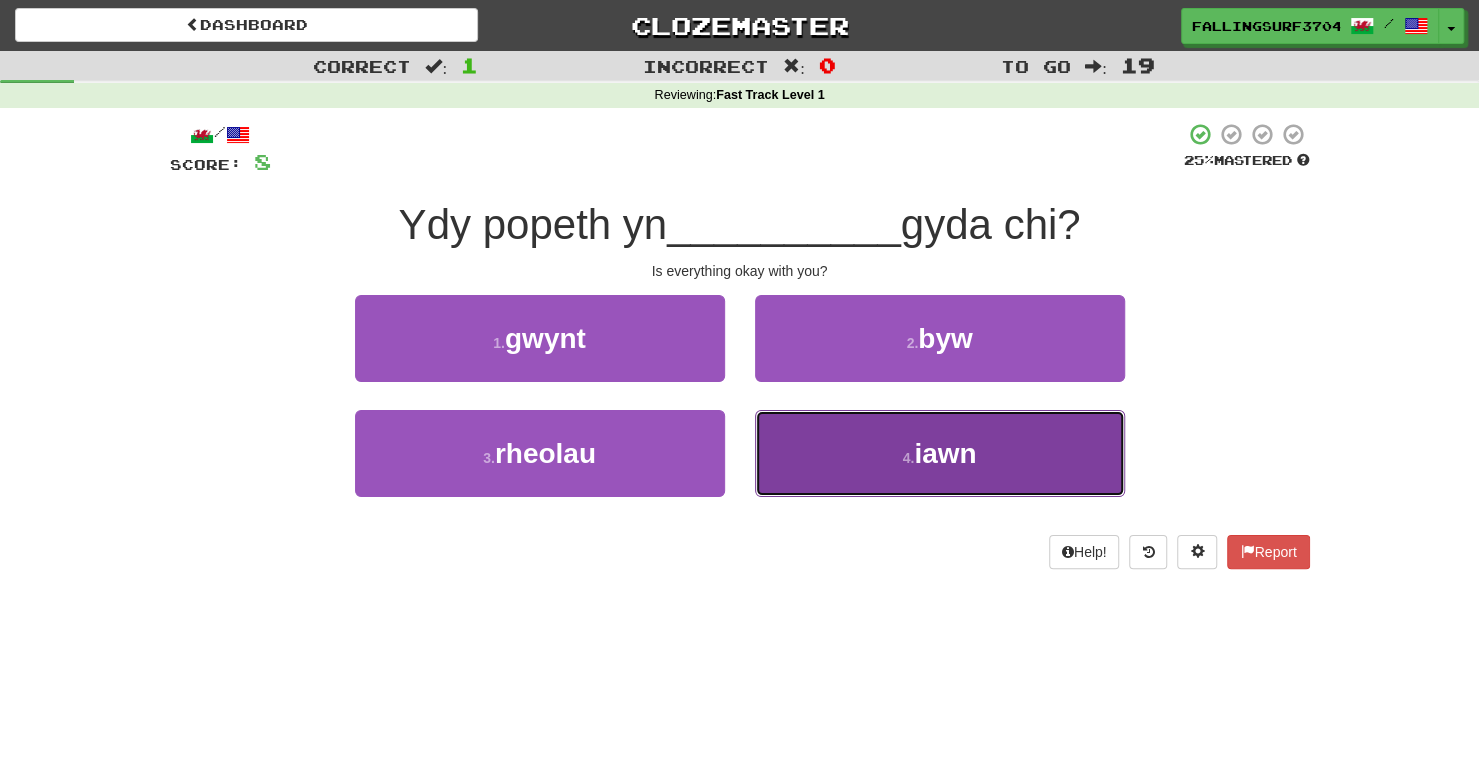 click on "4 .  iawn" at bounding box center [940, 453] 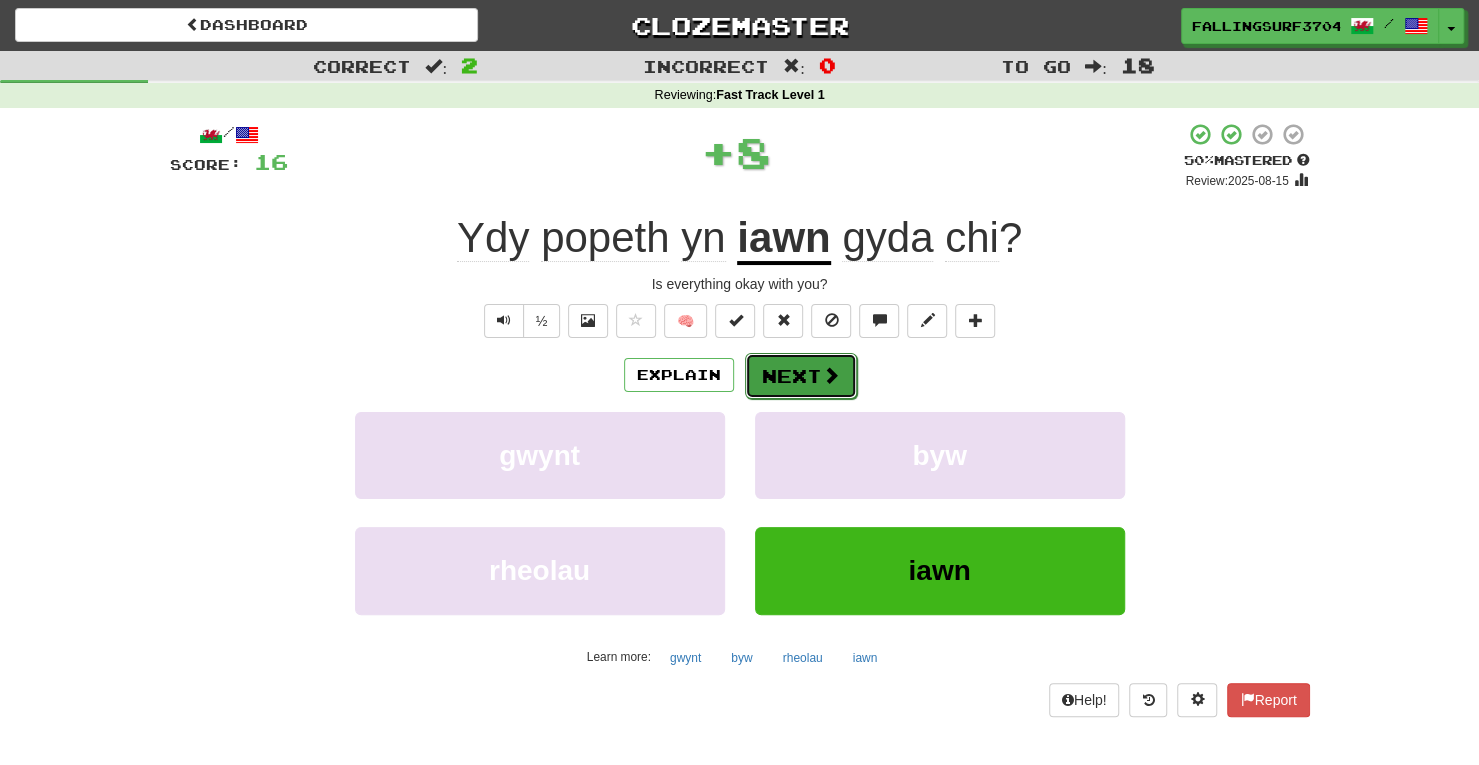 click on "Next" at bounding box center [801, 376] 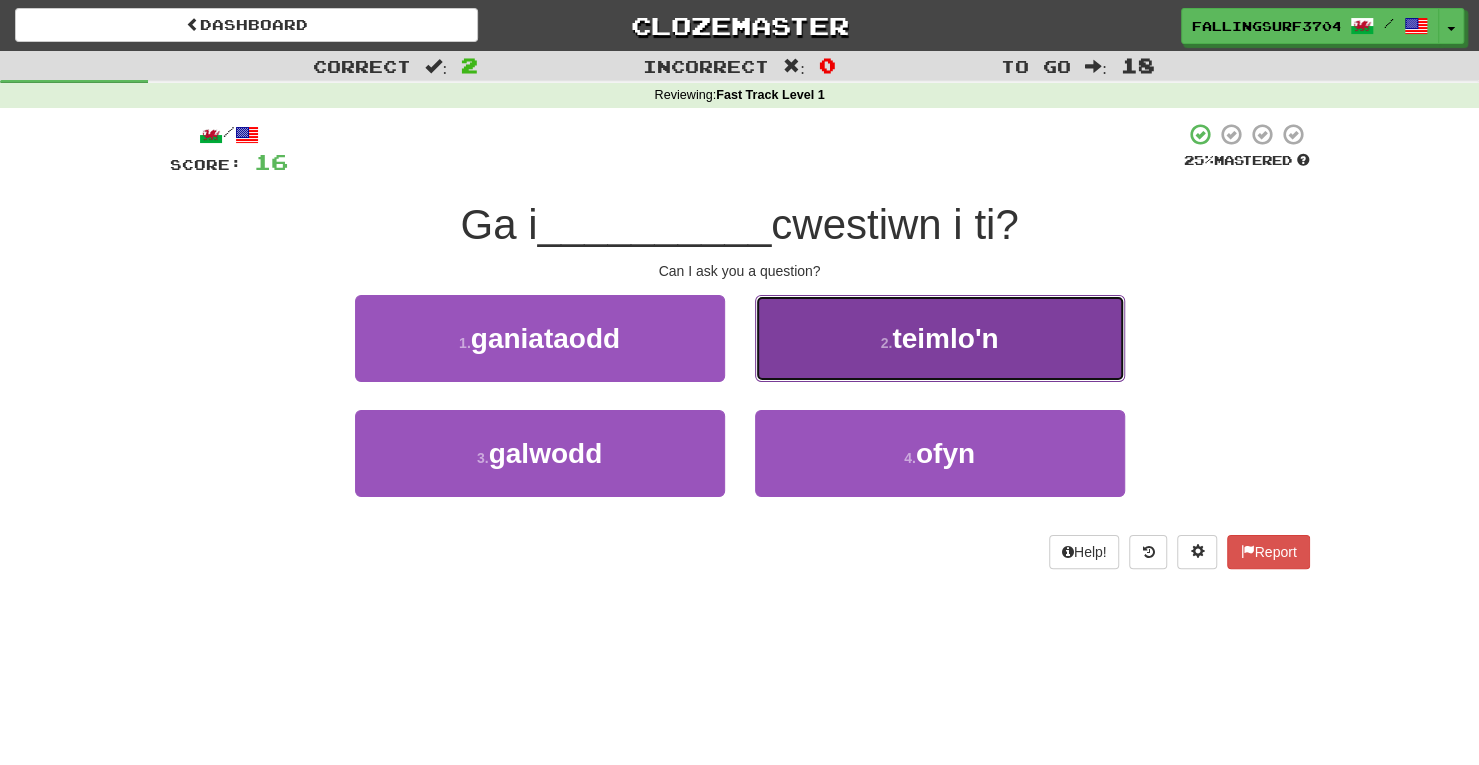 click on "teimlo'n" at bounding box center (945, 338) 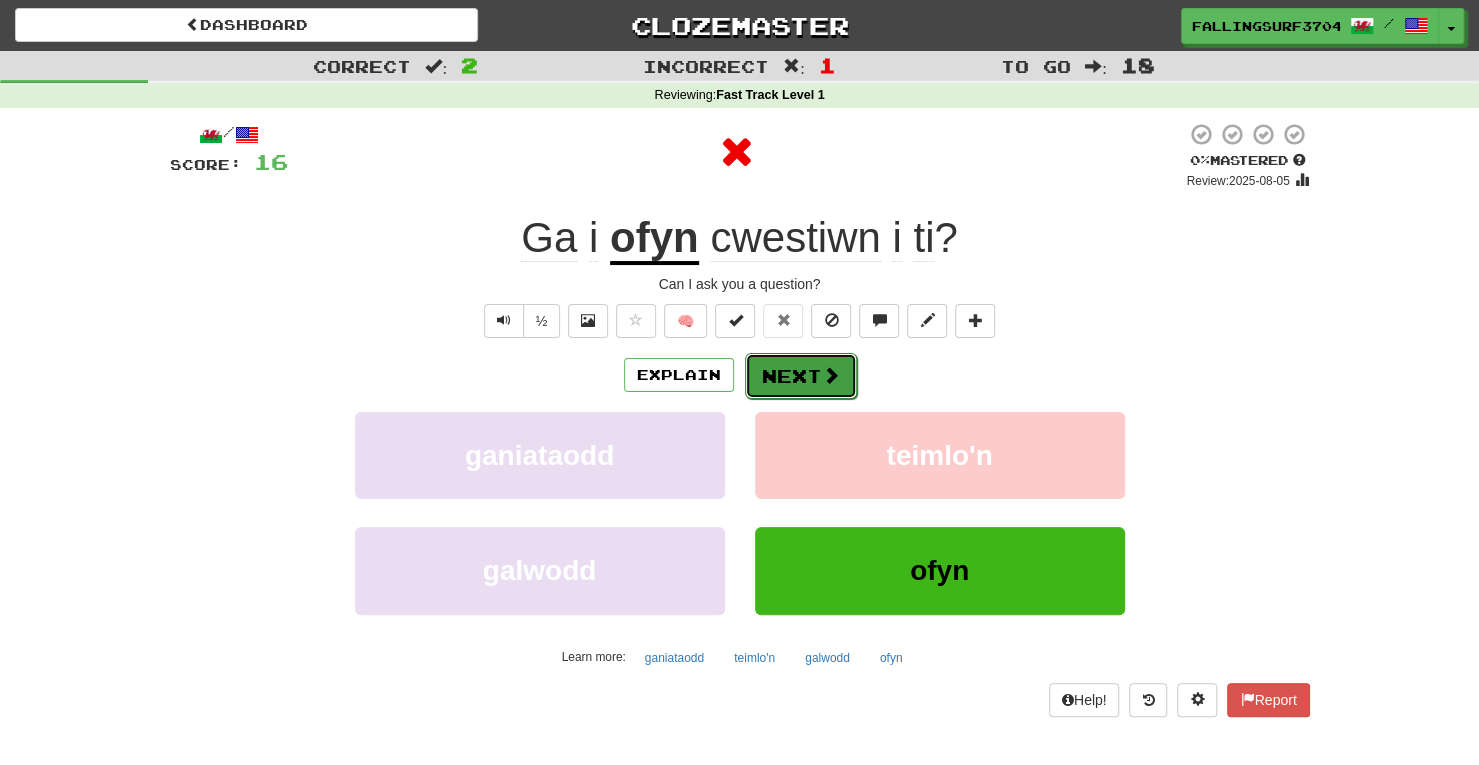 click on "Next" at bounding box center [801, 376] 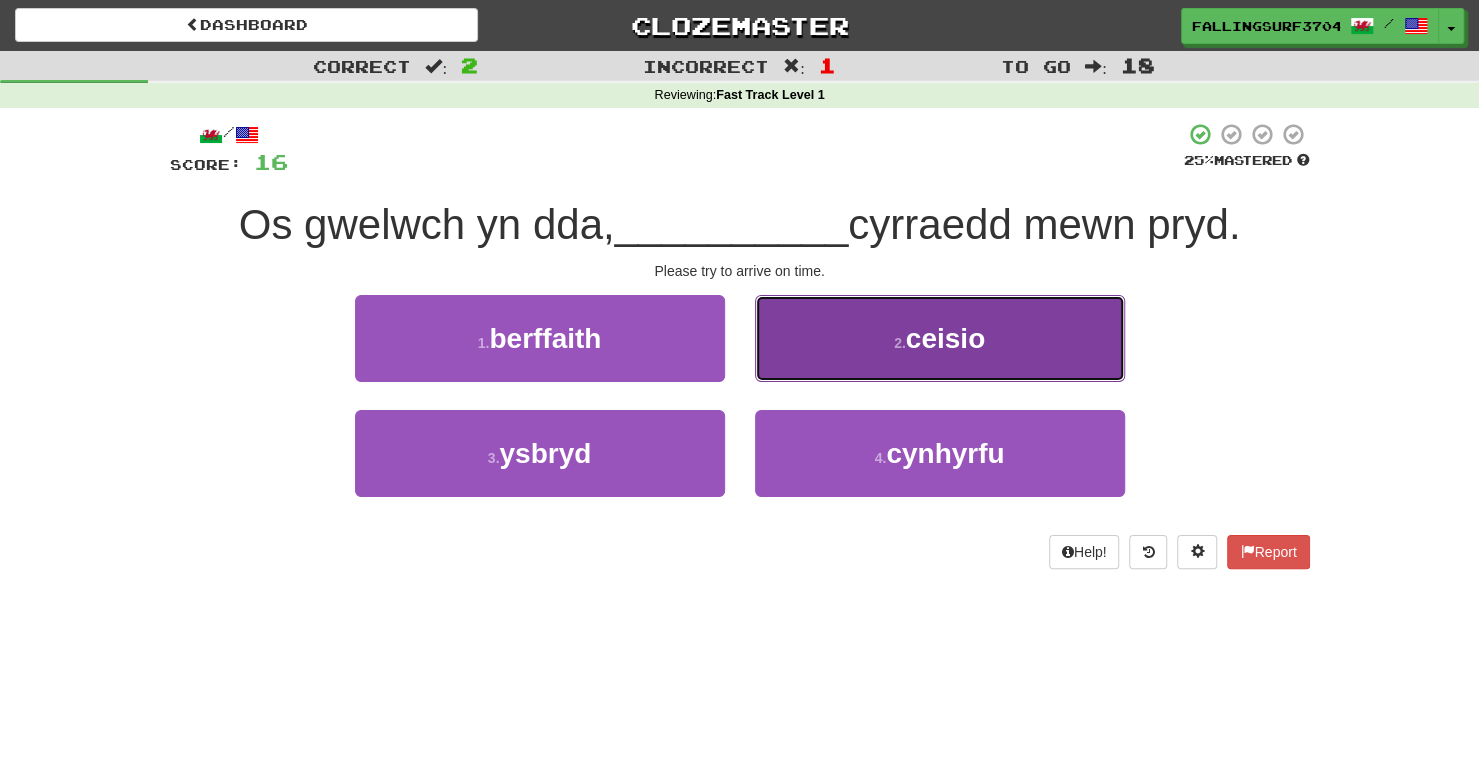 click on "ceisio" at bounding box center (945, 338) 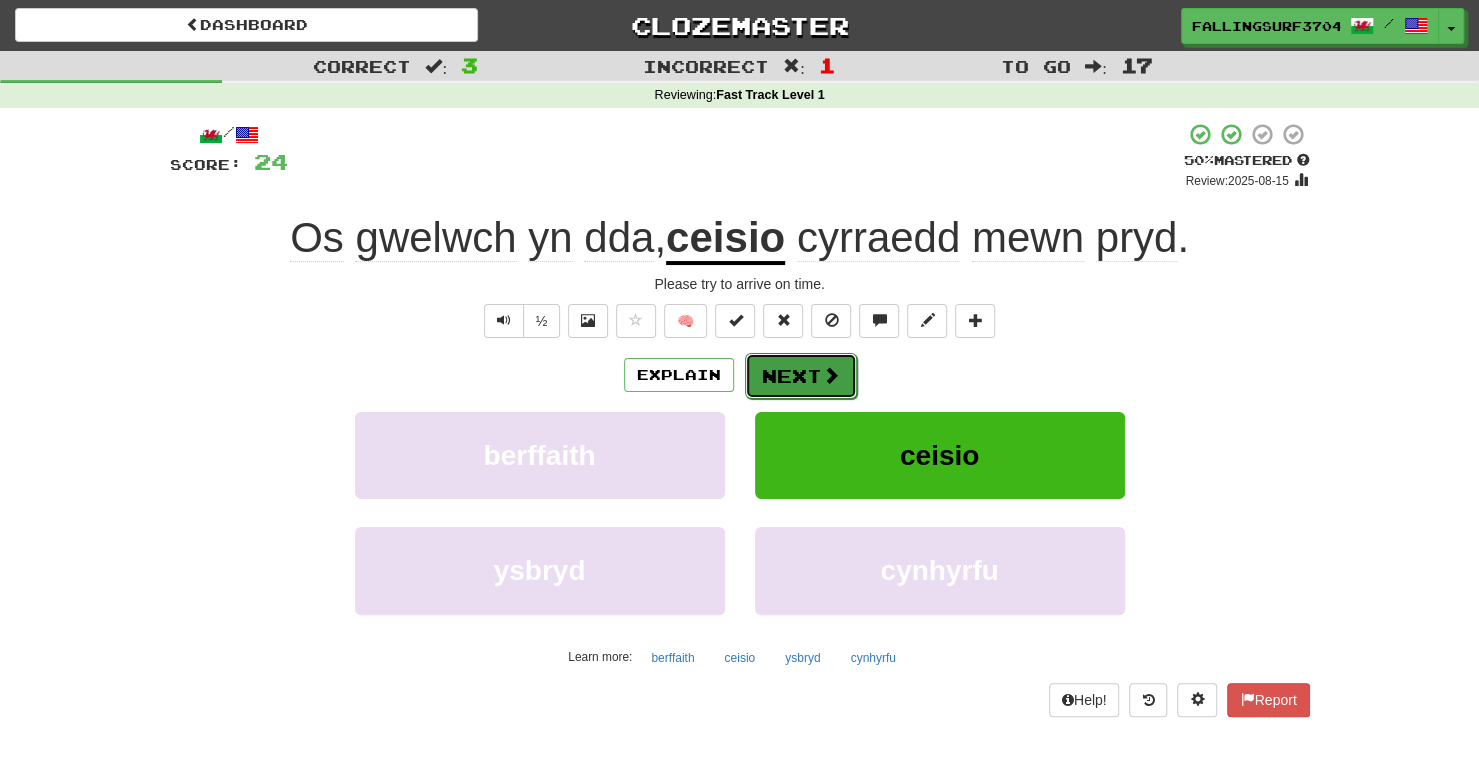 click on "Next" at bounding box center [801, 376] 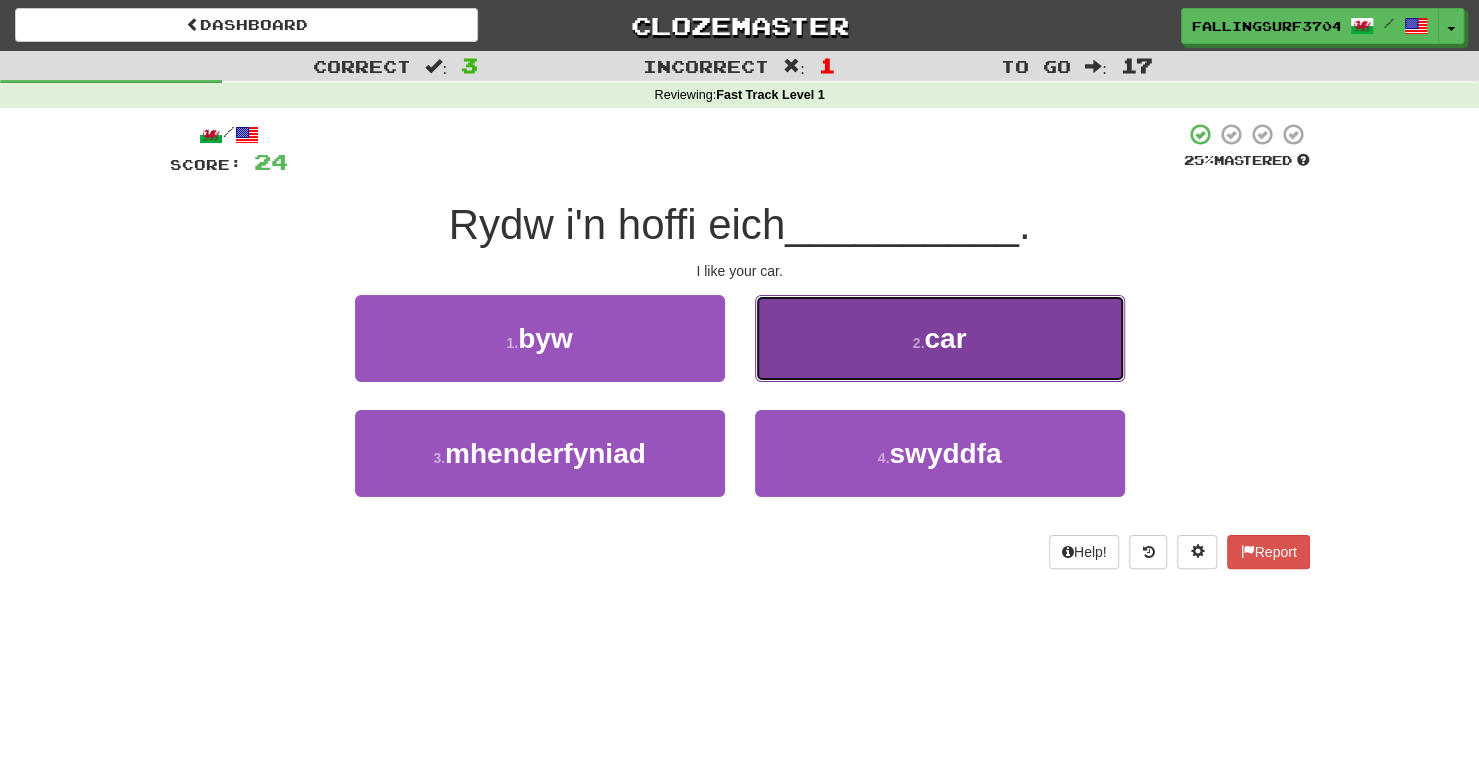 click on "car" at bounding box center (945, 338) 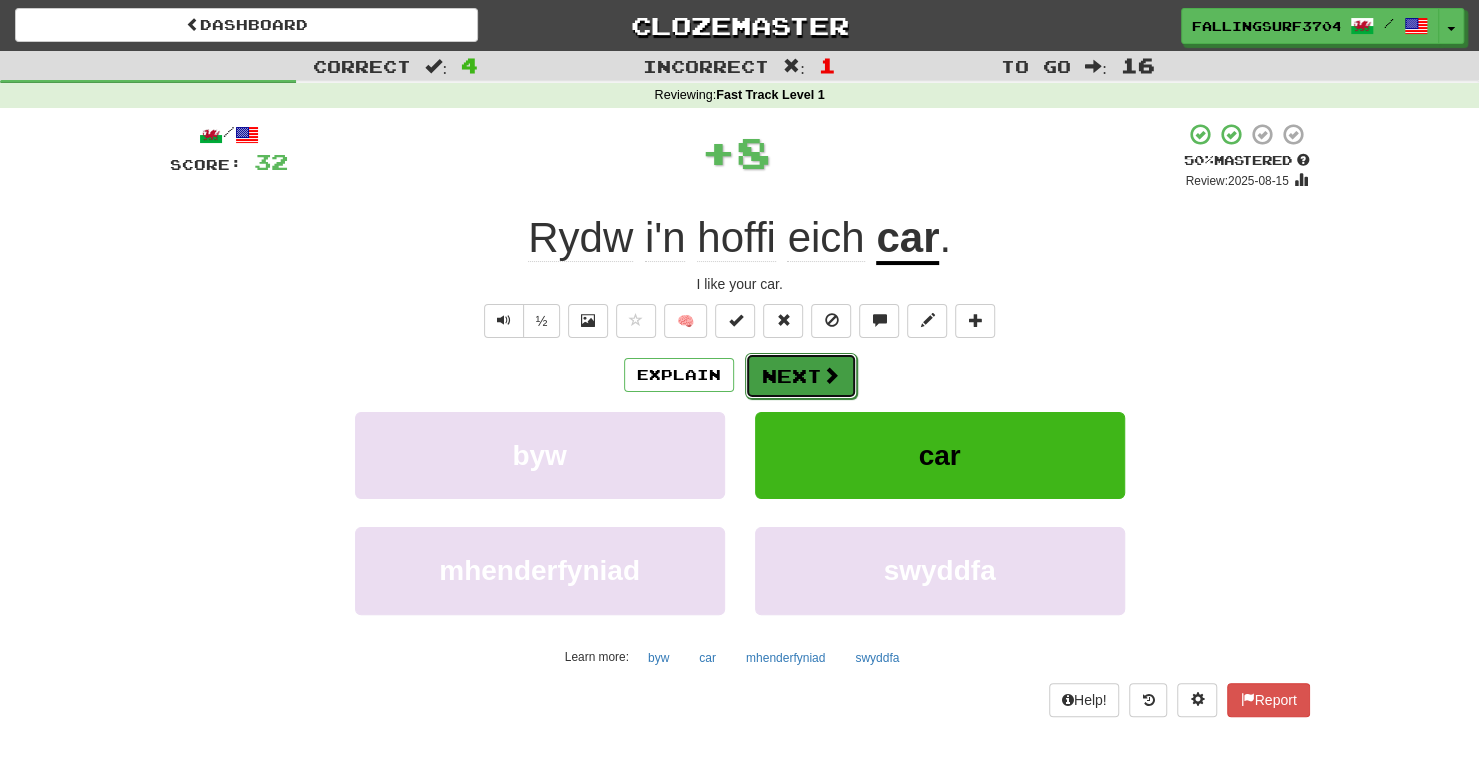click on "Next" at bounding box center [801, 376] 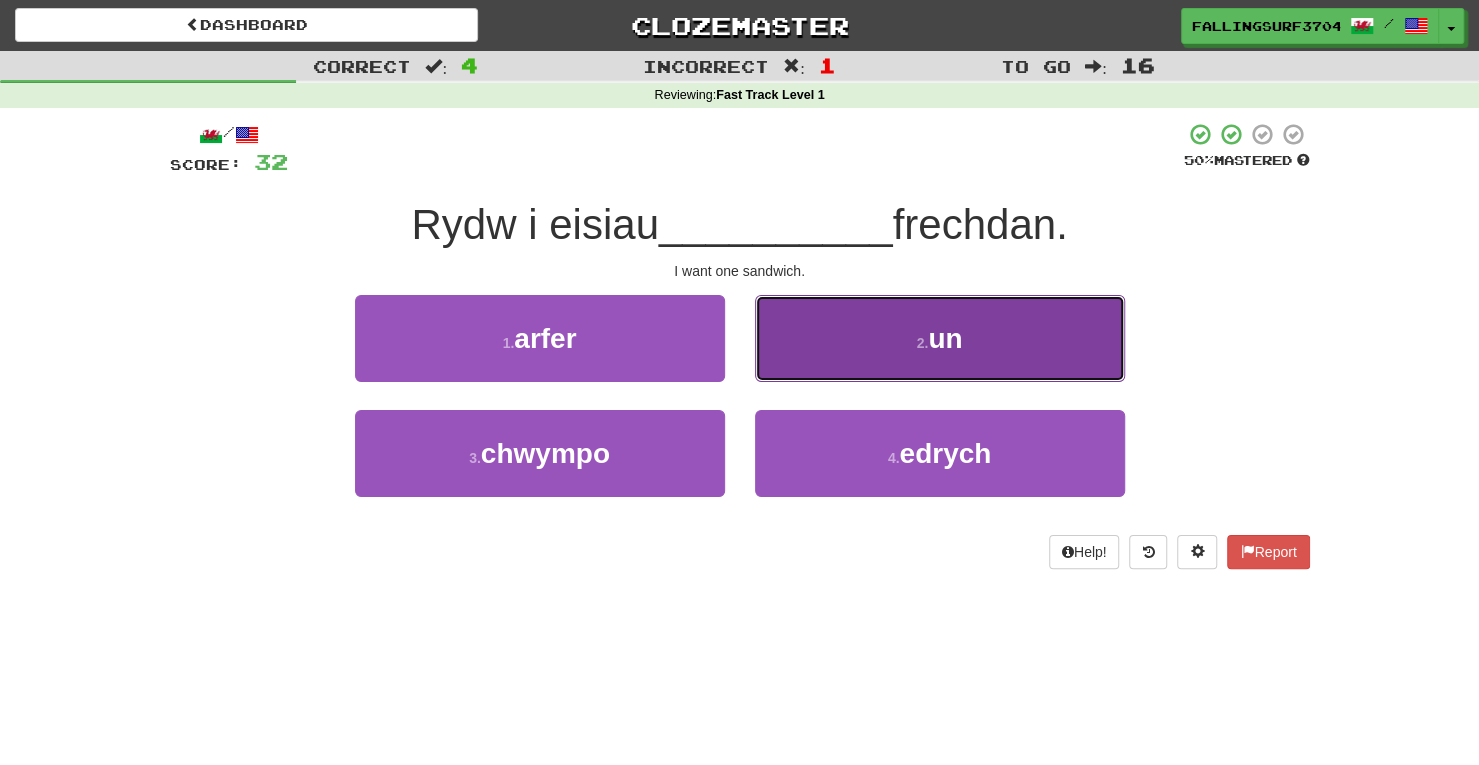 click on "un" at bounding box center (945, 338) 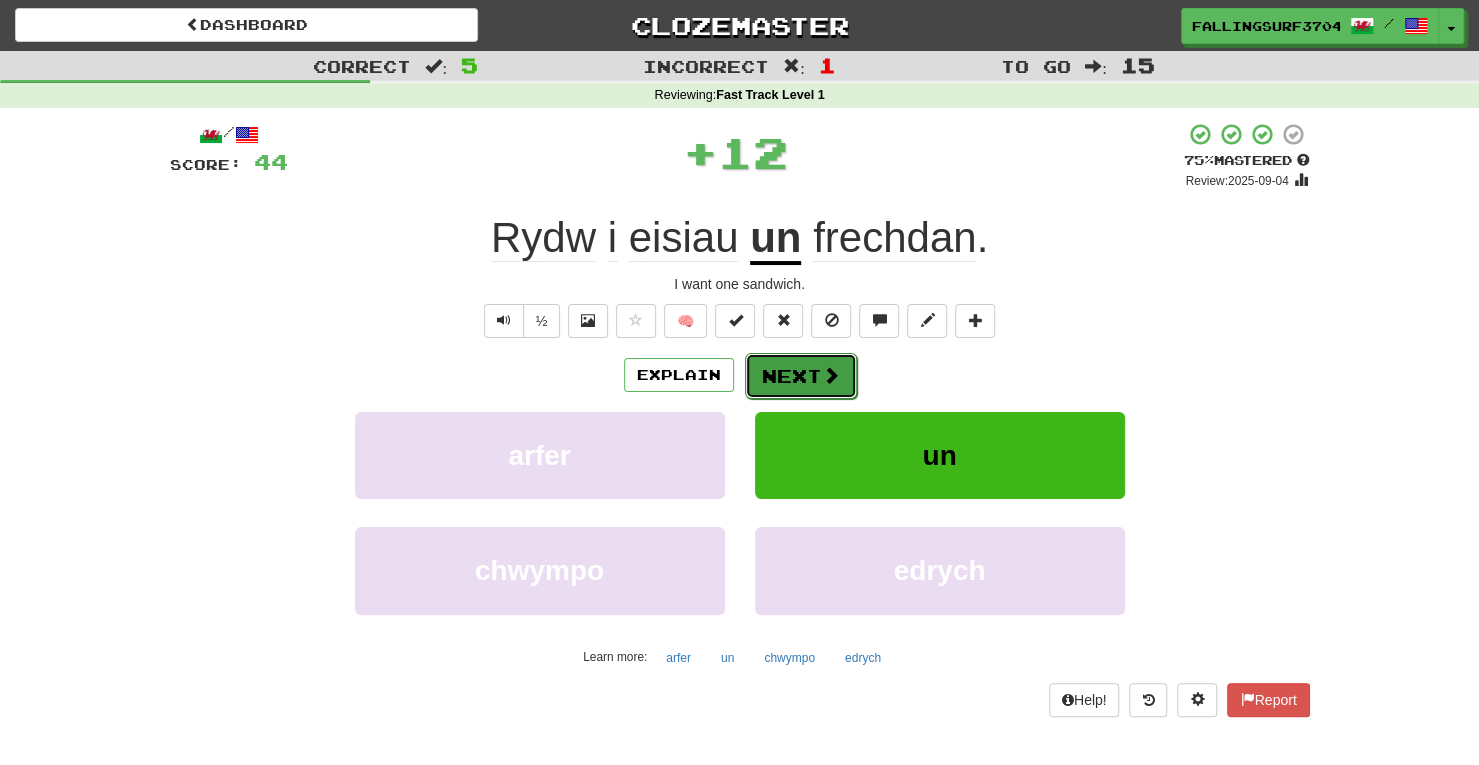 click on "Next" at bounding box center (801, 376) 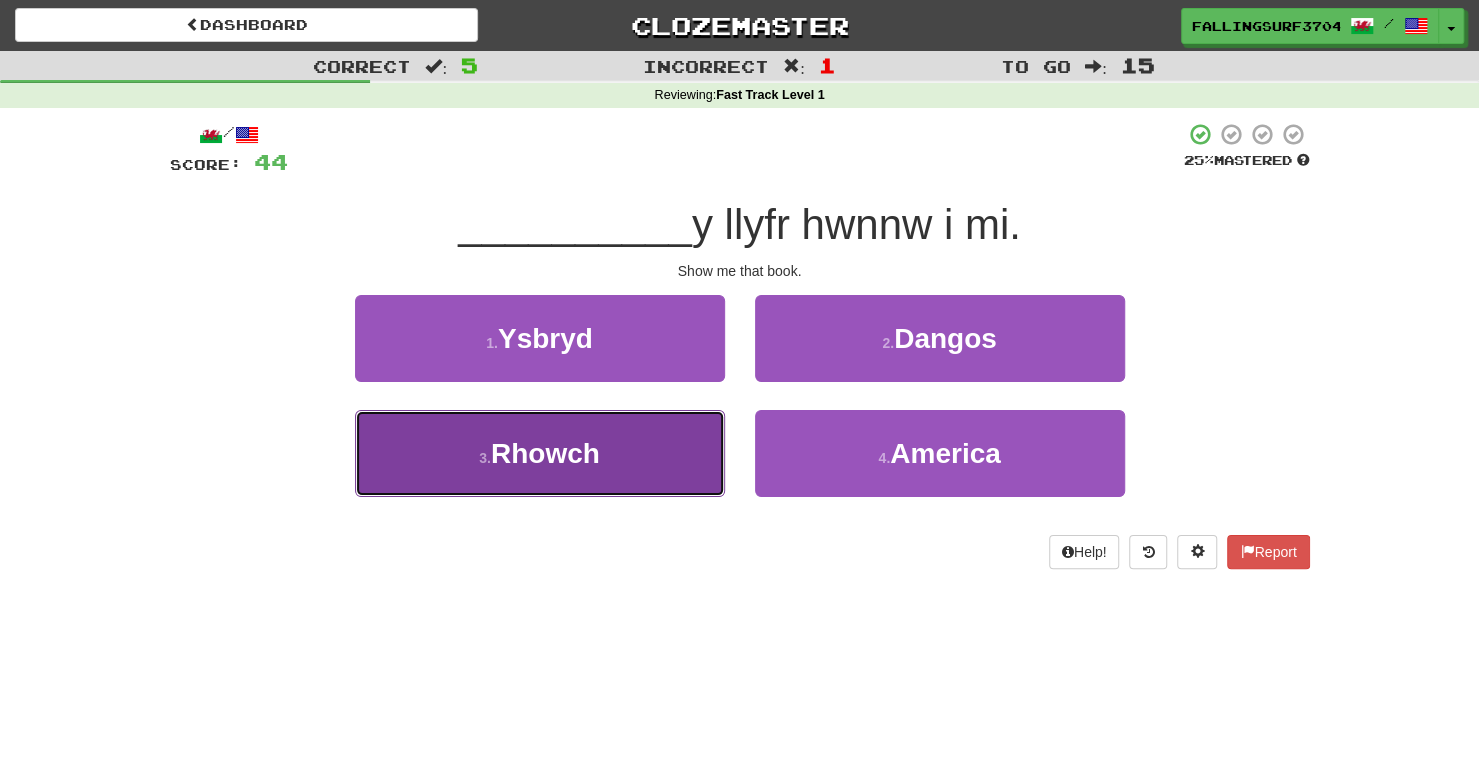 click on "3 .  Rhowch" at bounding box center [540, 453] 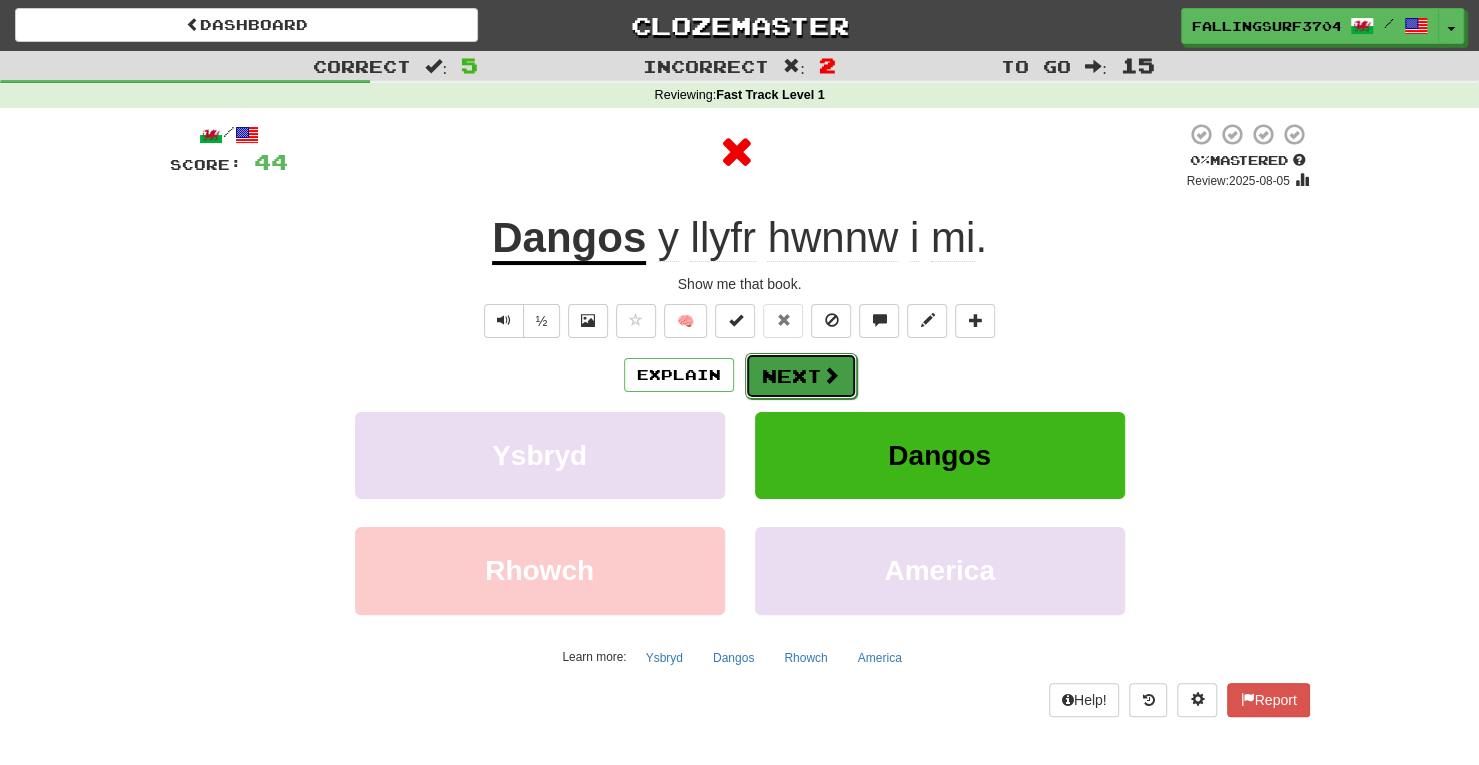 click on "Next" at bounding box center (801, 376) 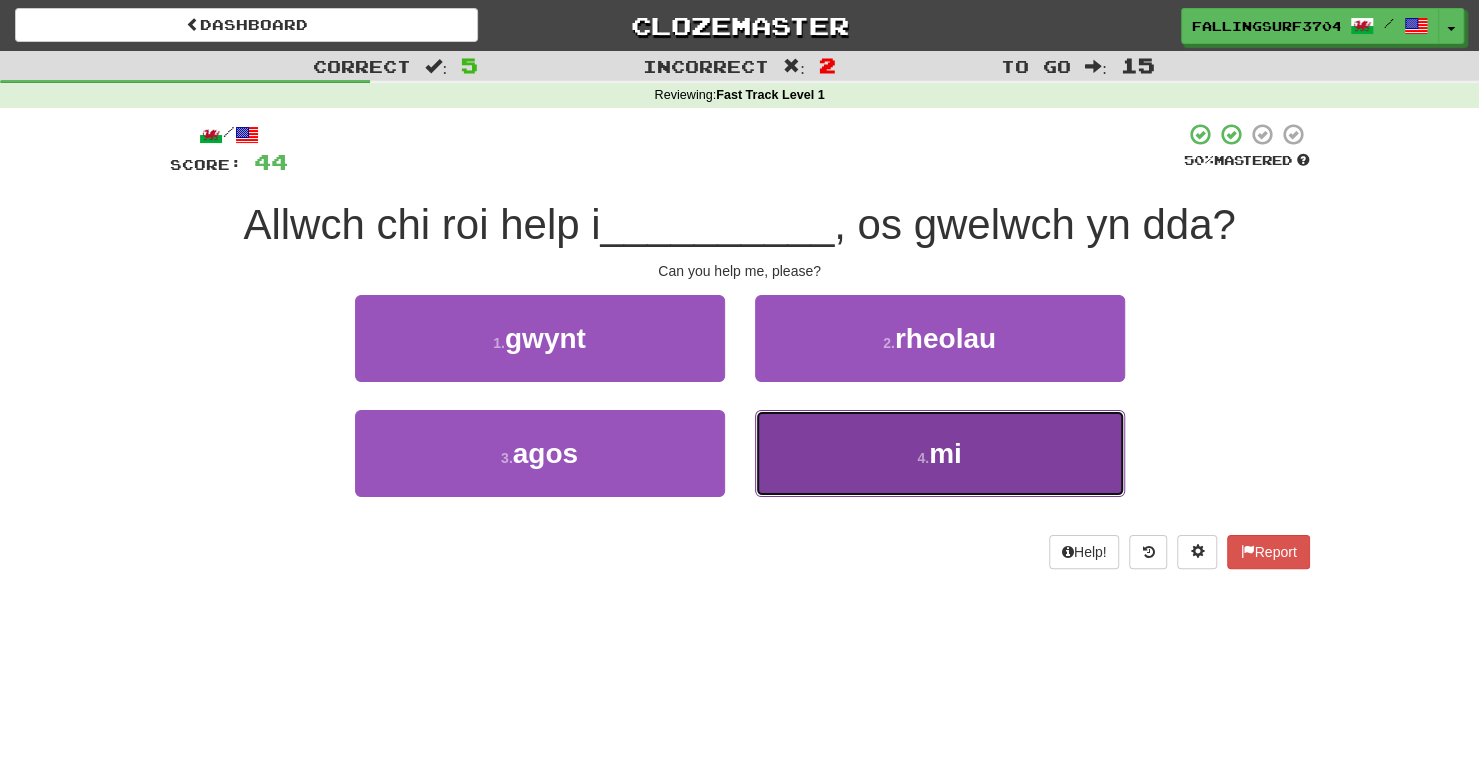 click on "4 .  mi" at bounding box center [940, 453] 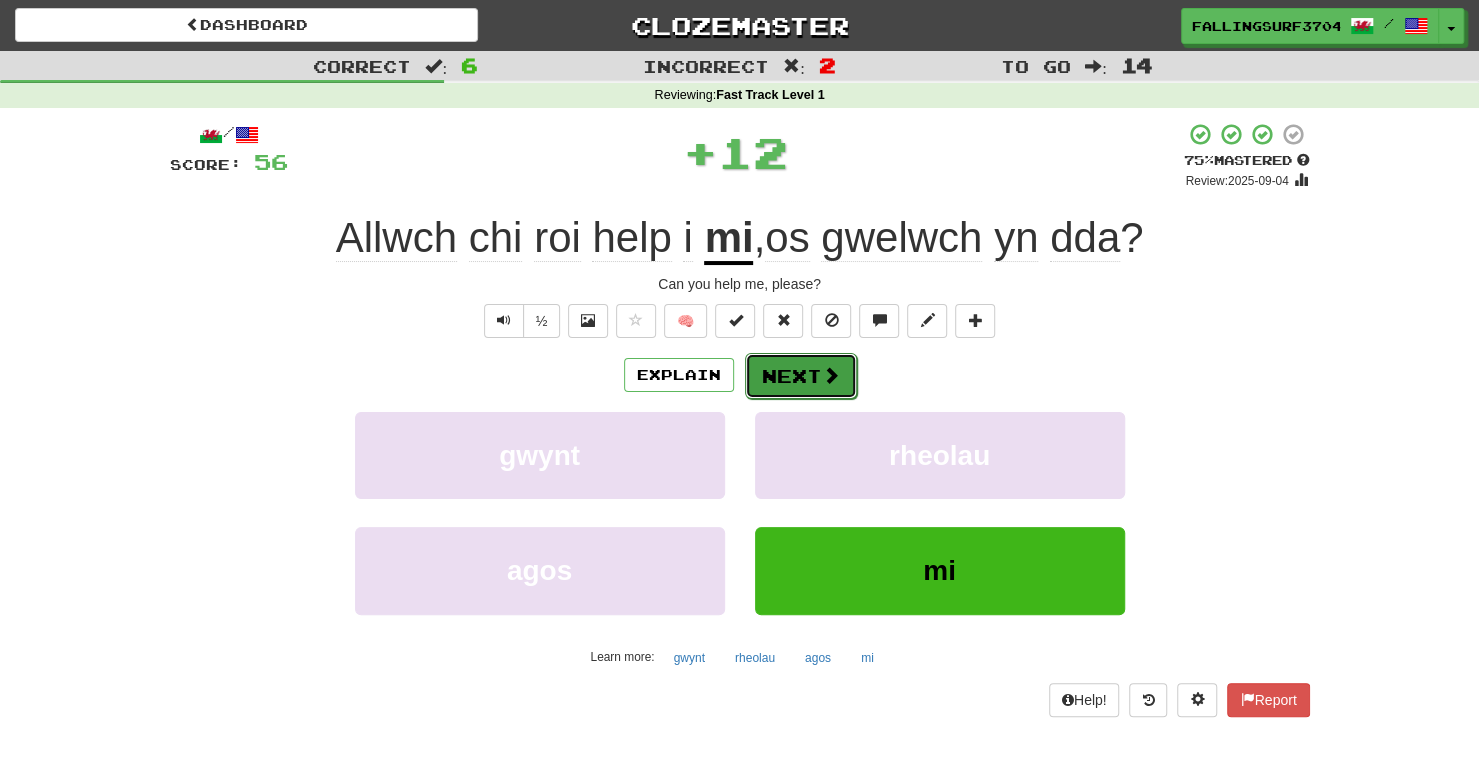 click at bounding box center (831, 375) 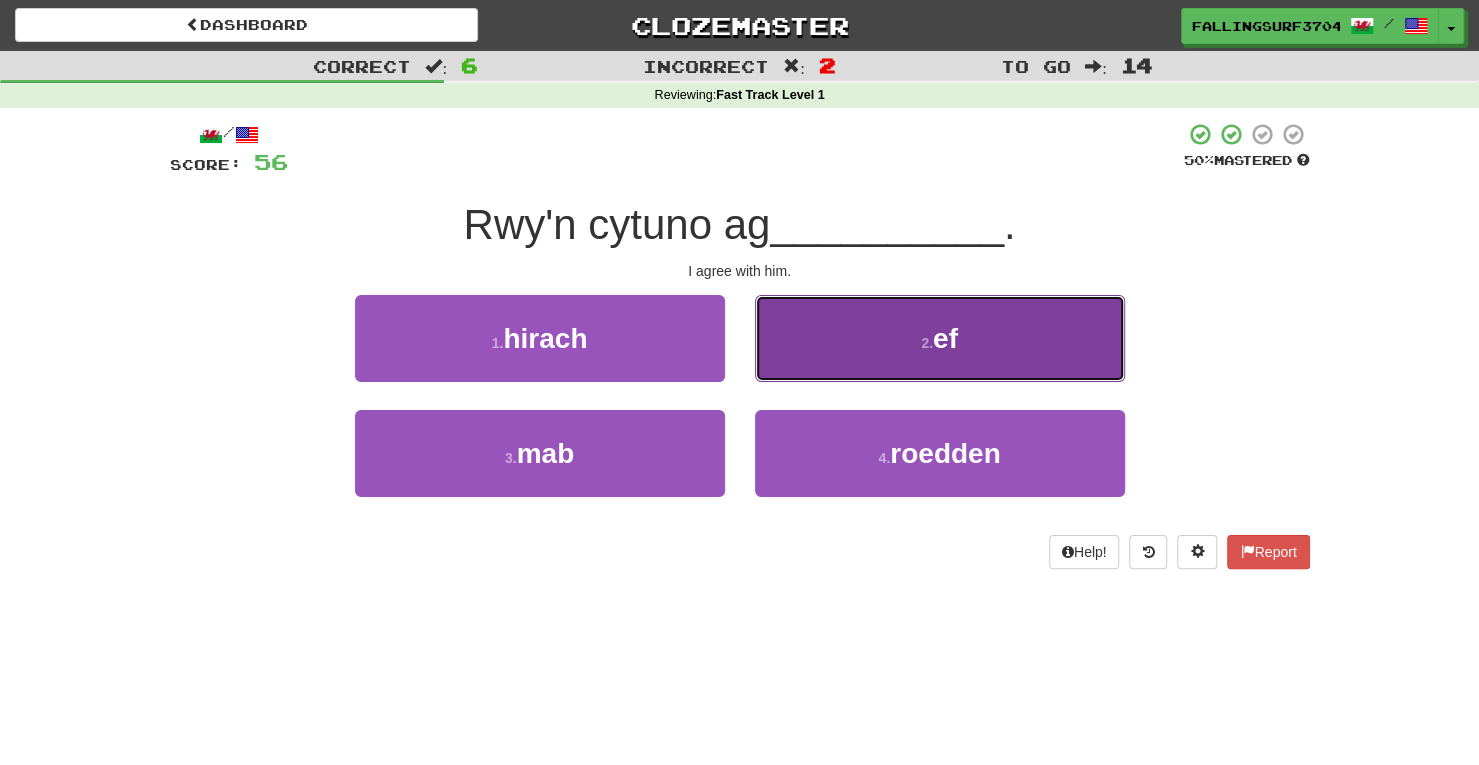 click on "2 .  ef" at bounding box center (940, 338) 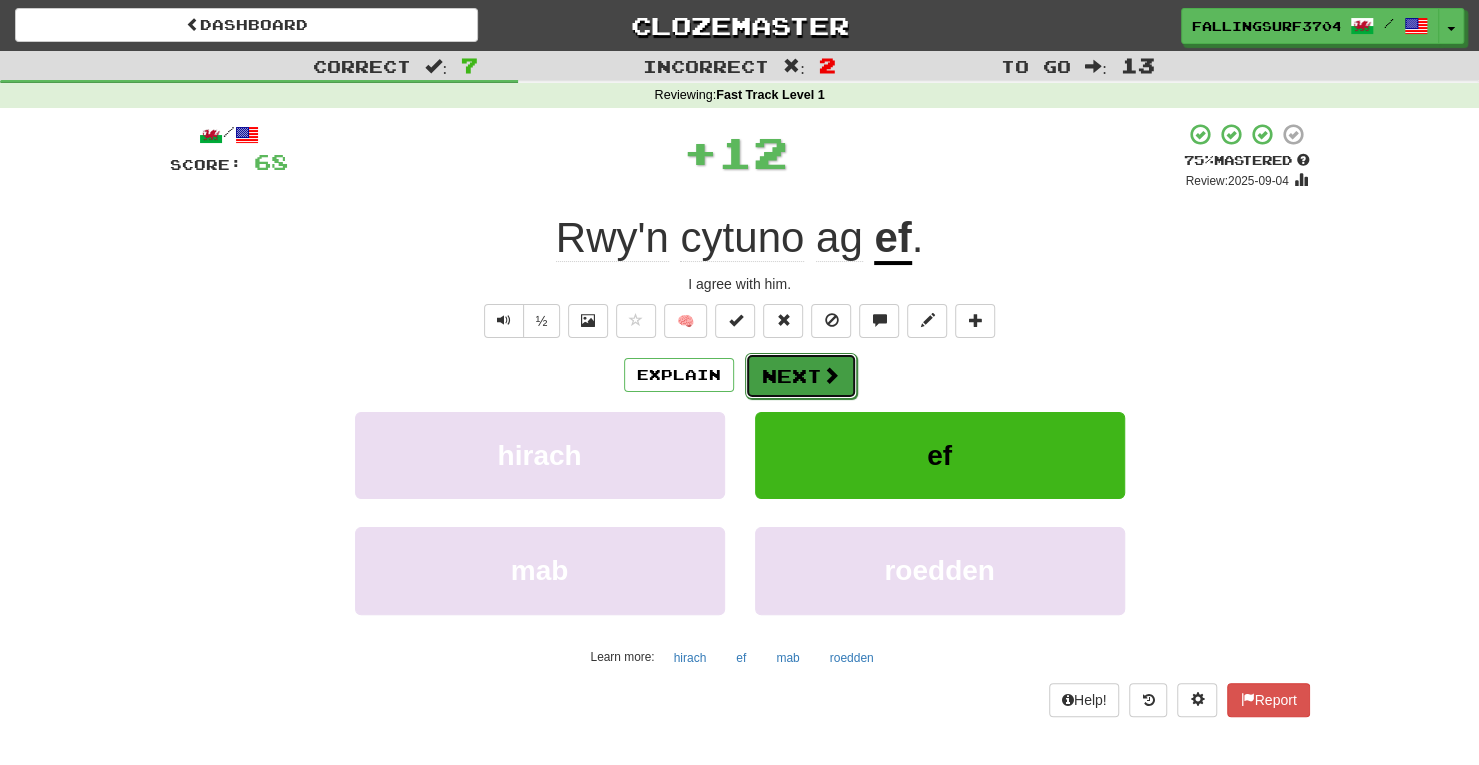 click on "Next" at bounding box center (801, 376) 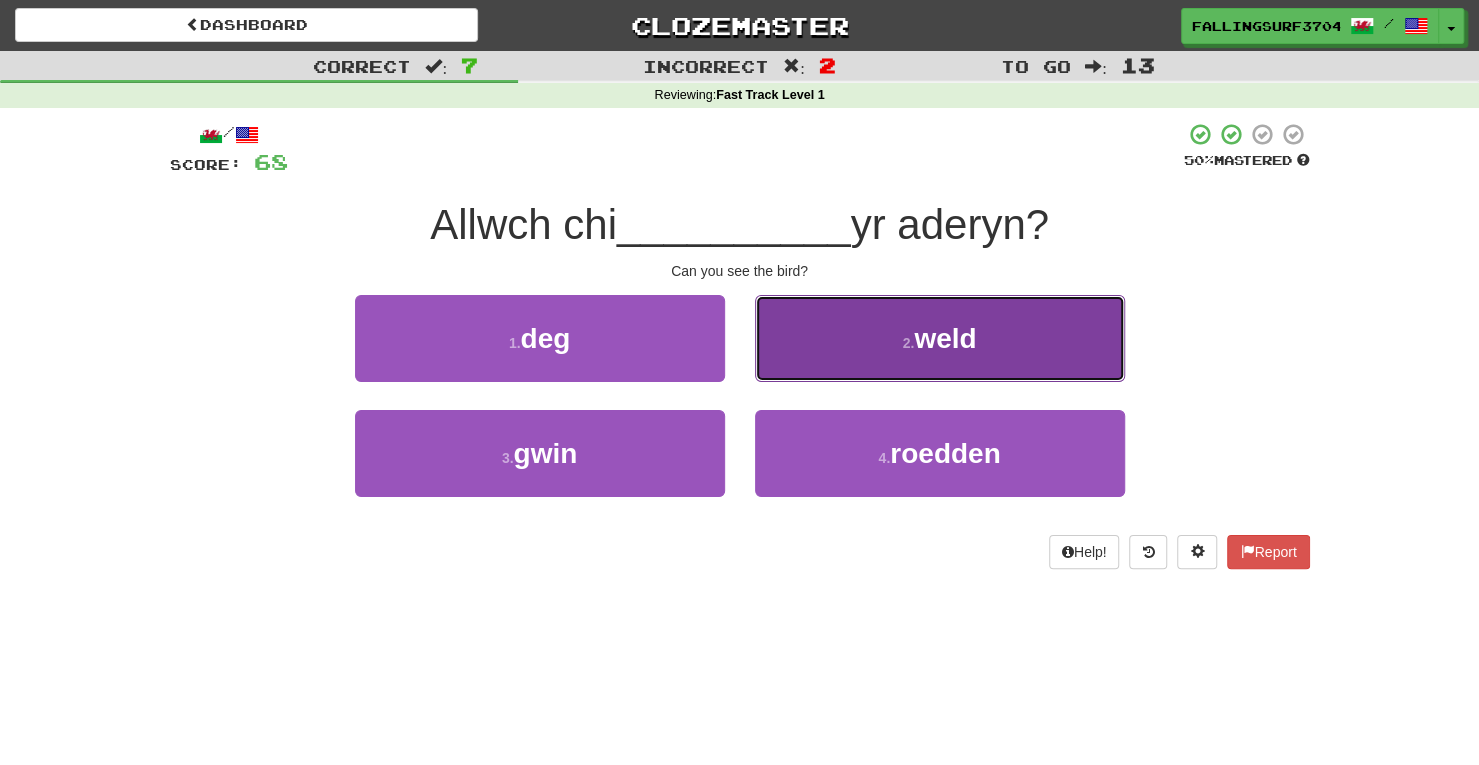 click on "2 .  weld" at bounding box center [940, 338] 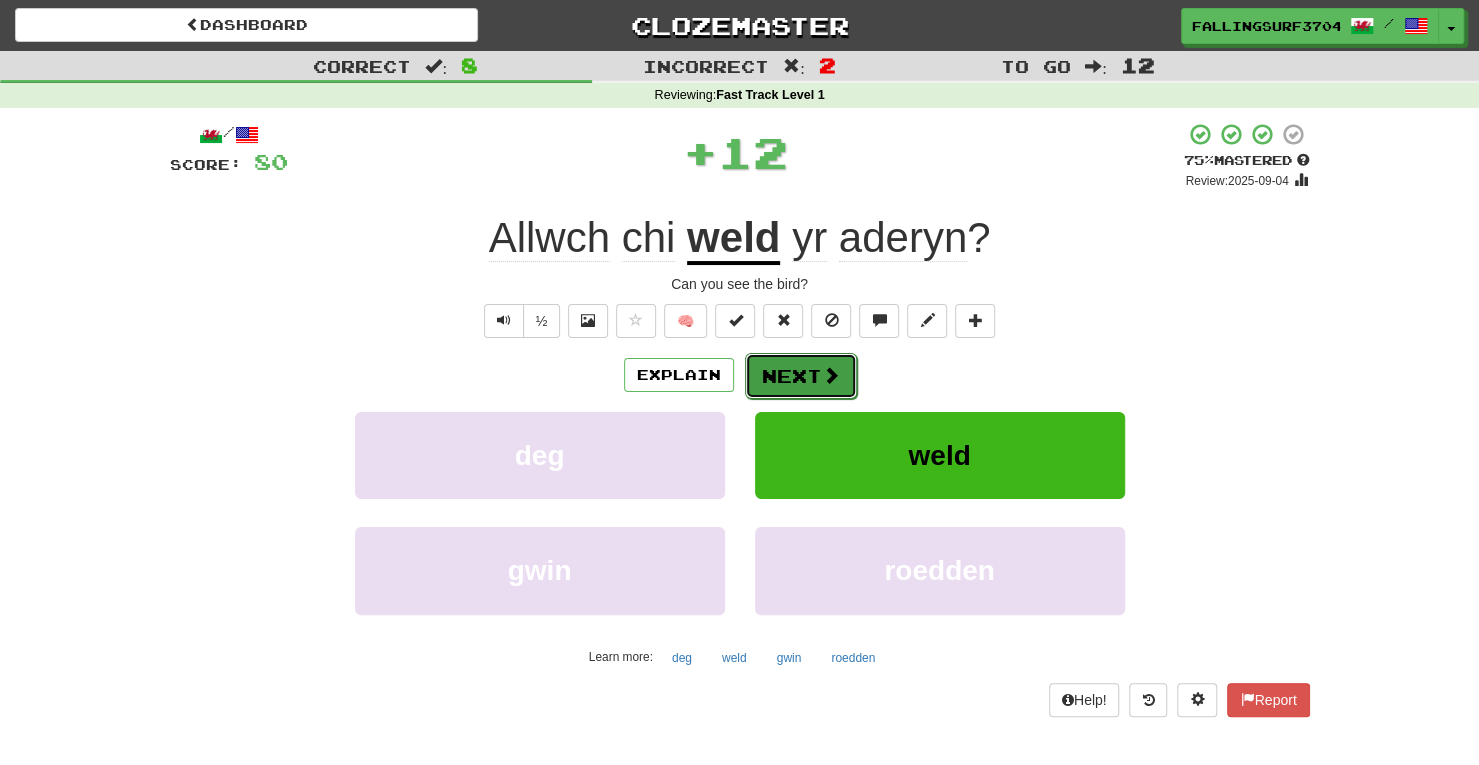 click on "Next" at bounding box center [801, 376] 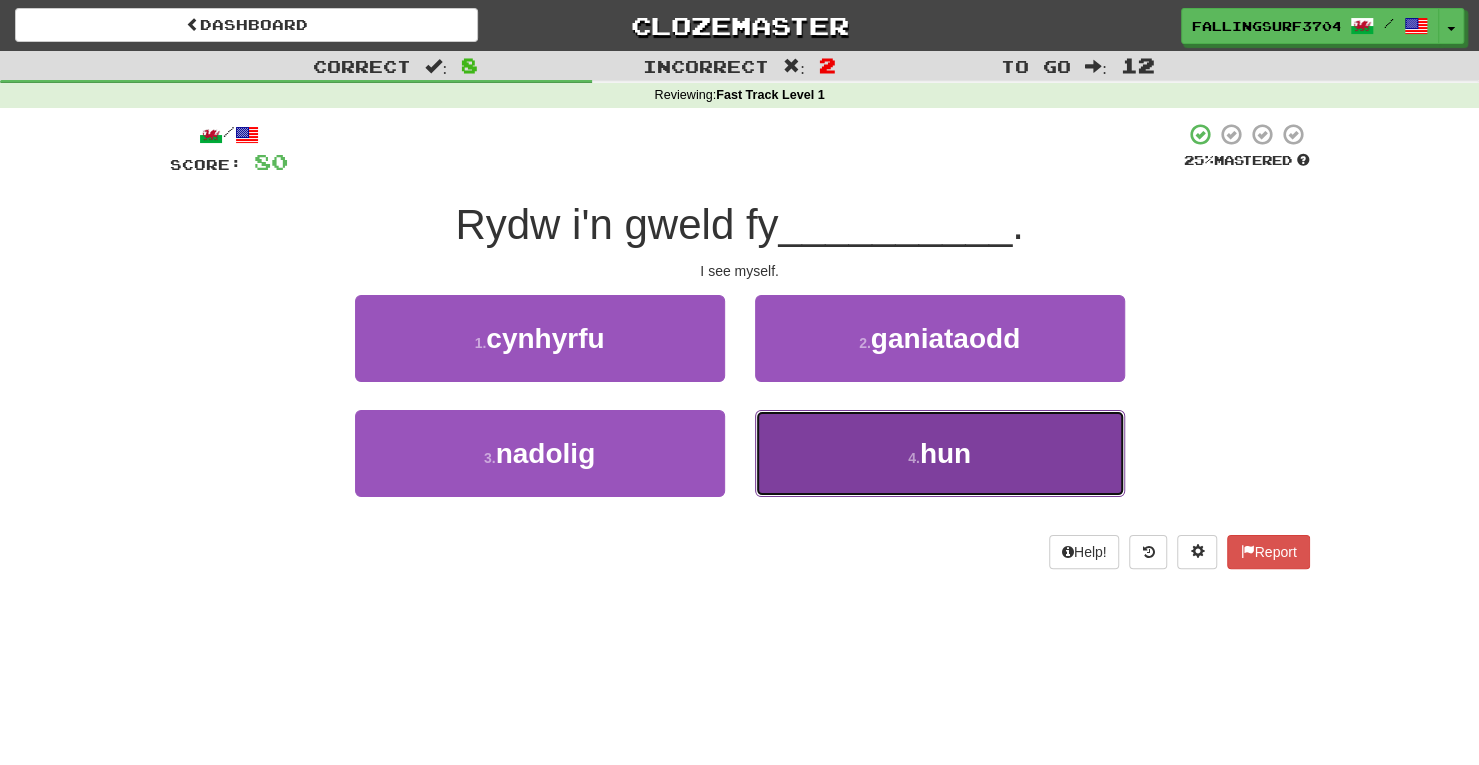 click on "4 .  hun" at bounding box center [940, 453] 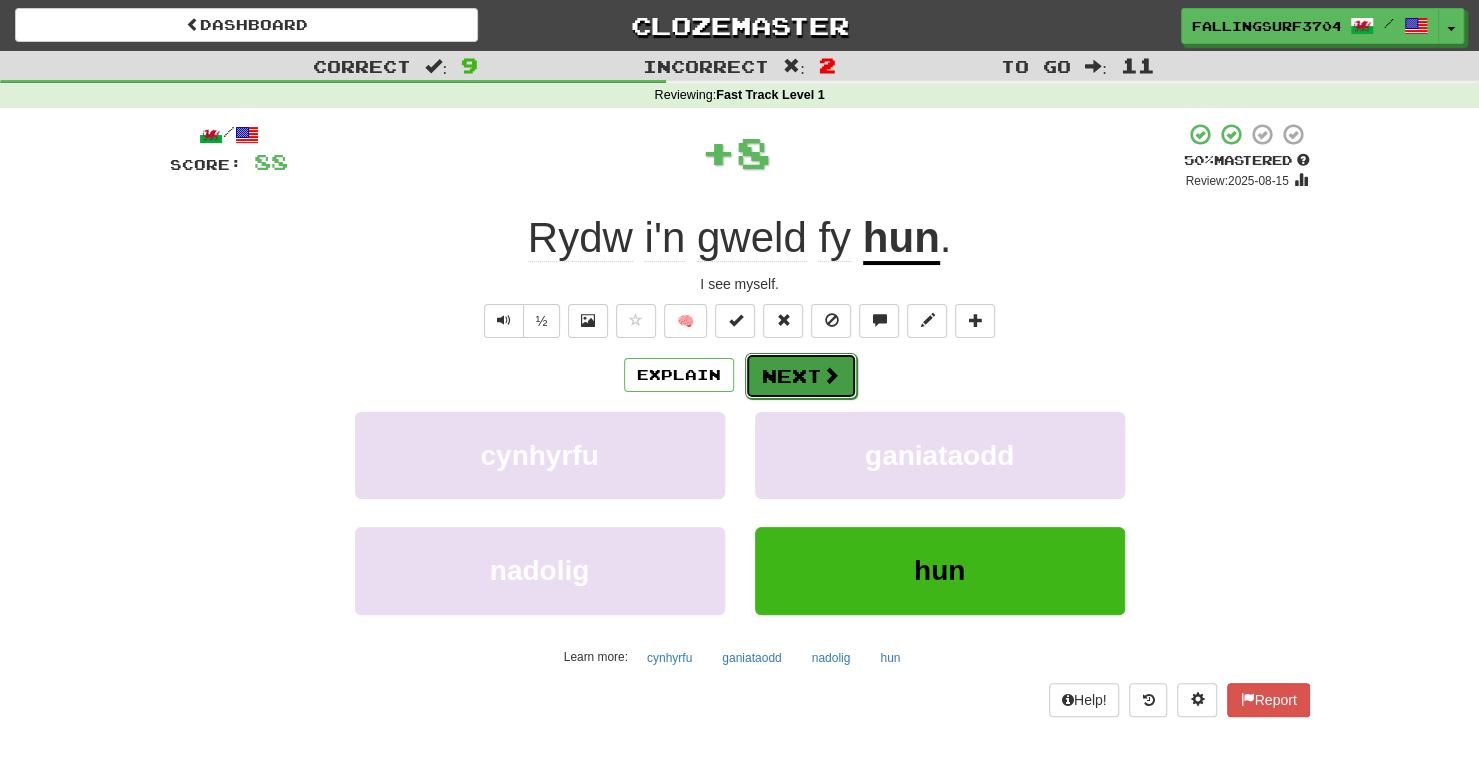 click on "Next" at bounding box center [801, 376] 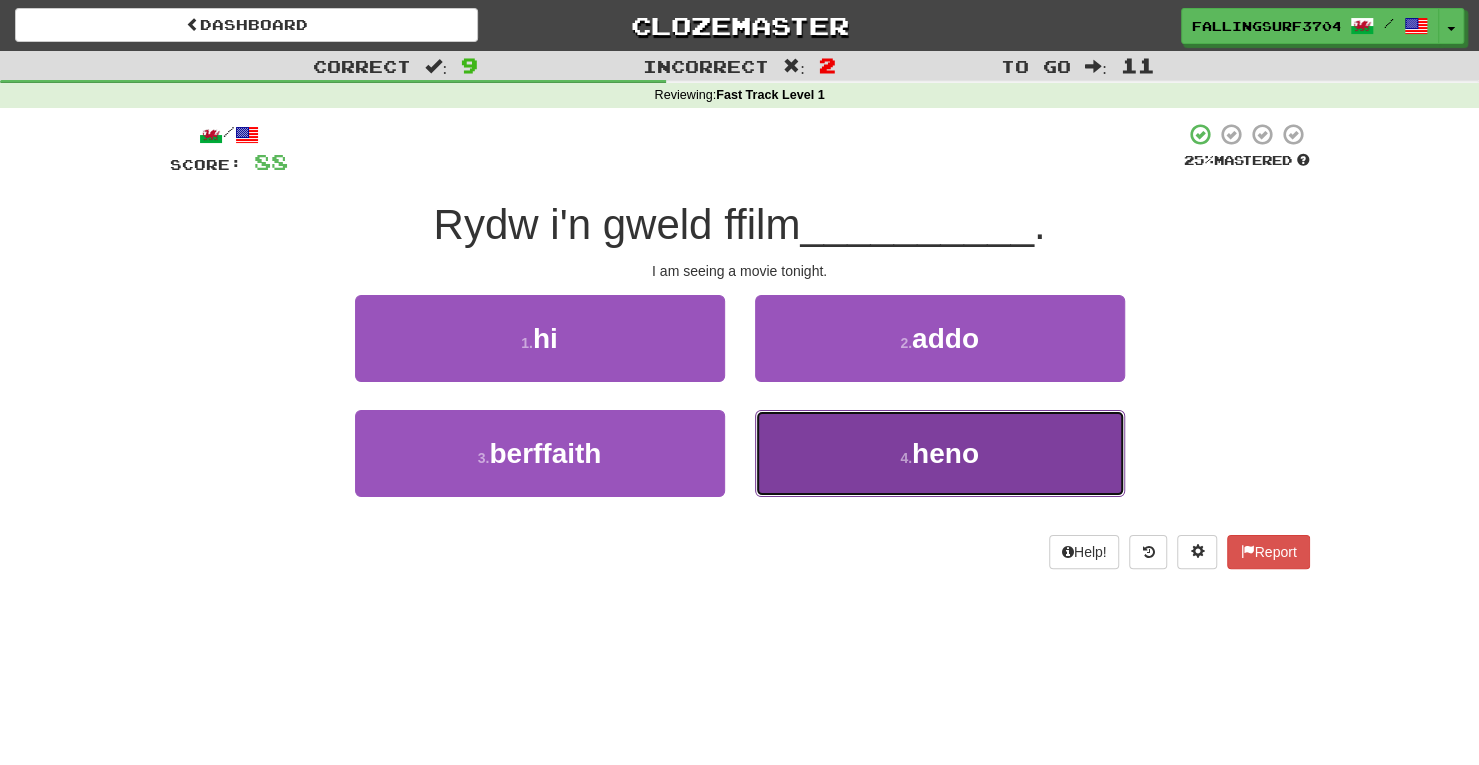 click on "4 .  heno" at bounding box center (940, 453) 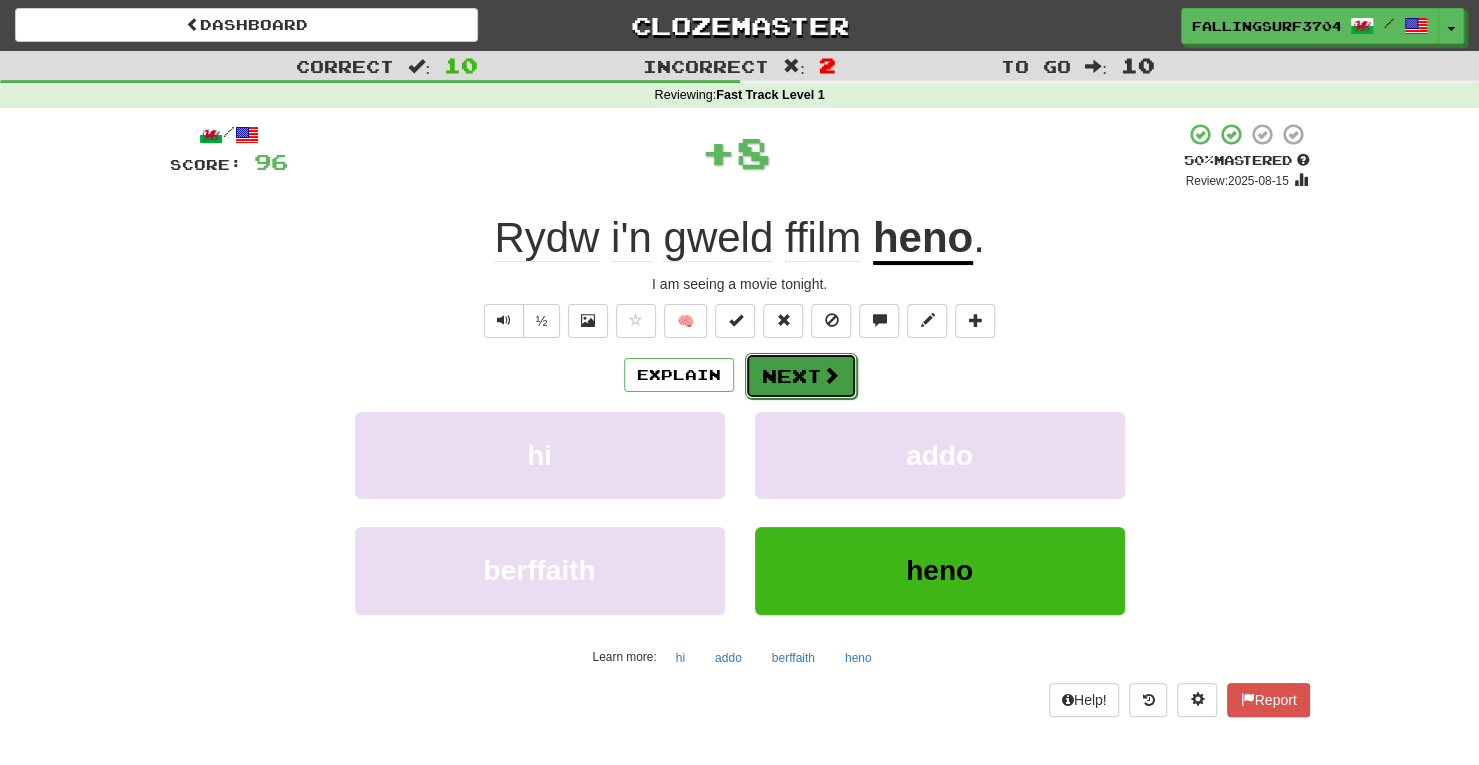 click on "Next" at bounding box center (801, 376) 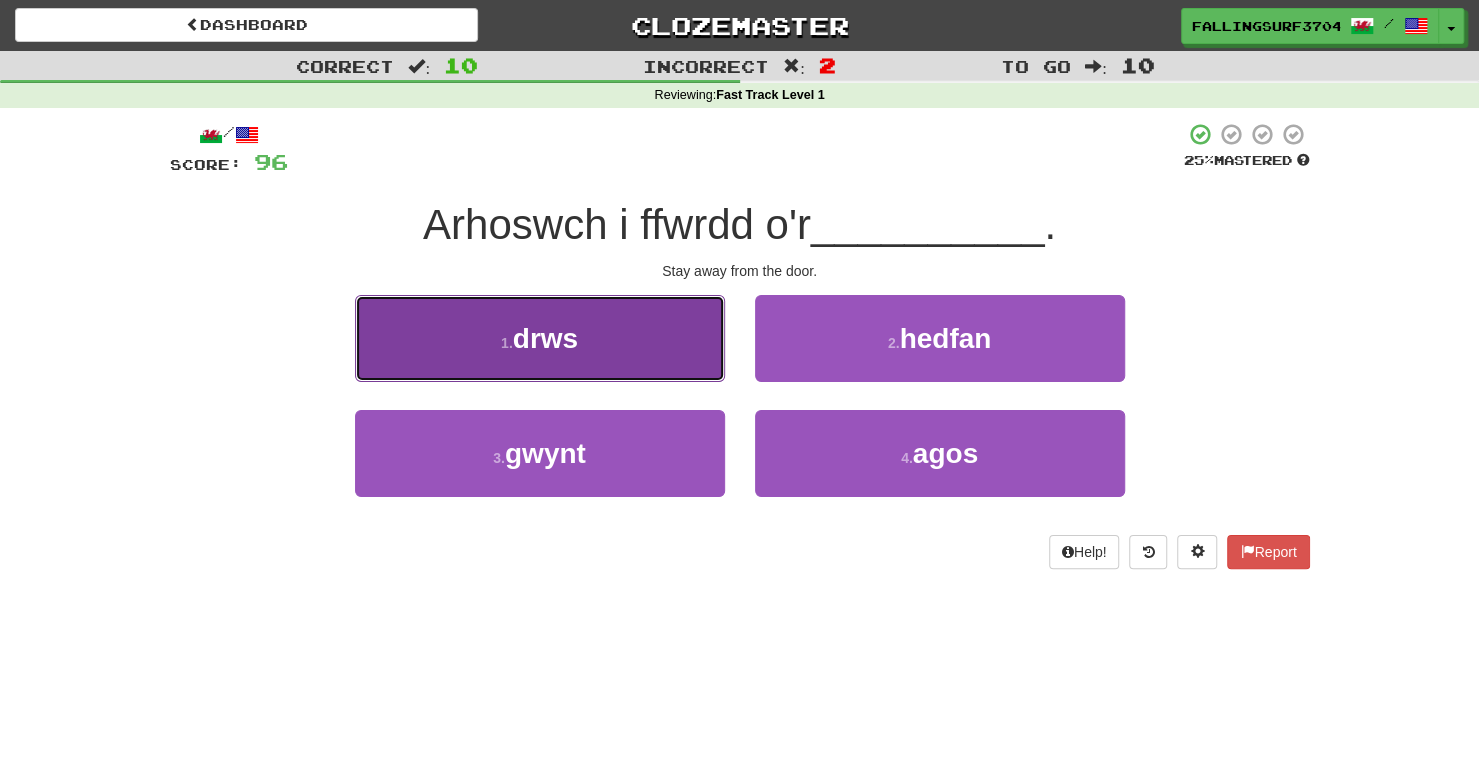 click on "1 .  drws" at bounding box center (540, 338) 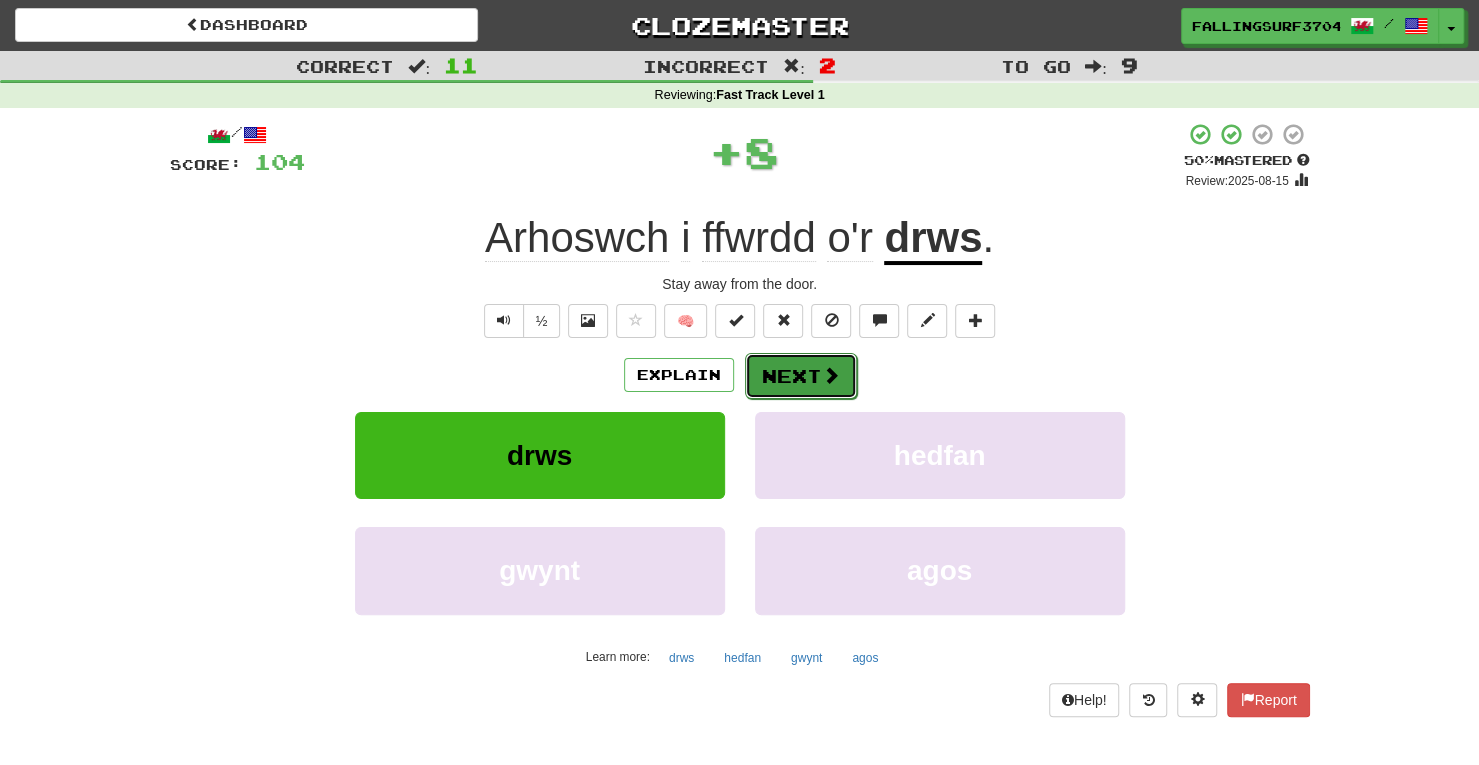 click on "Next" at bounding box center [801, 376] 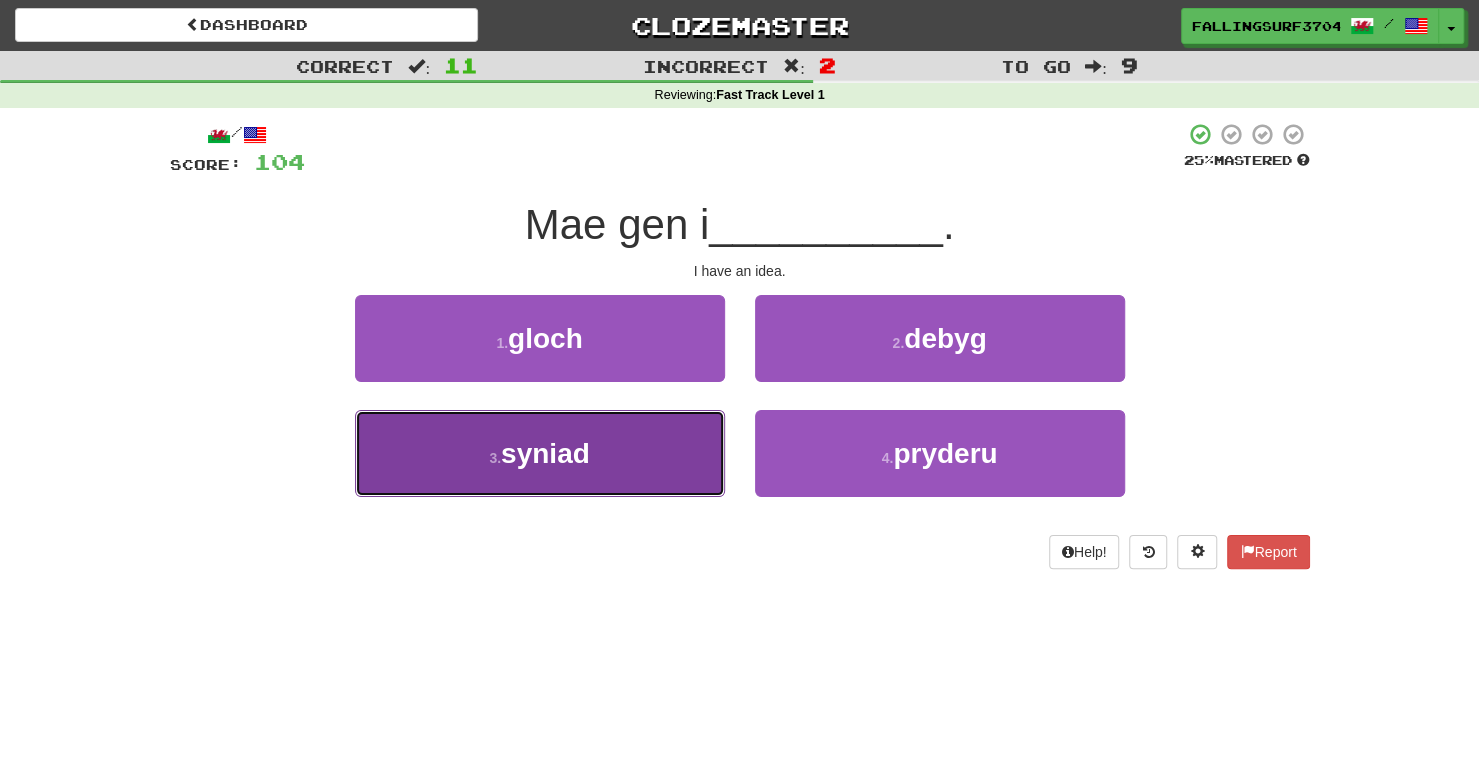 click on "3 .  syniad" at bounding box center [540, 453] 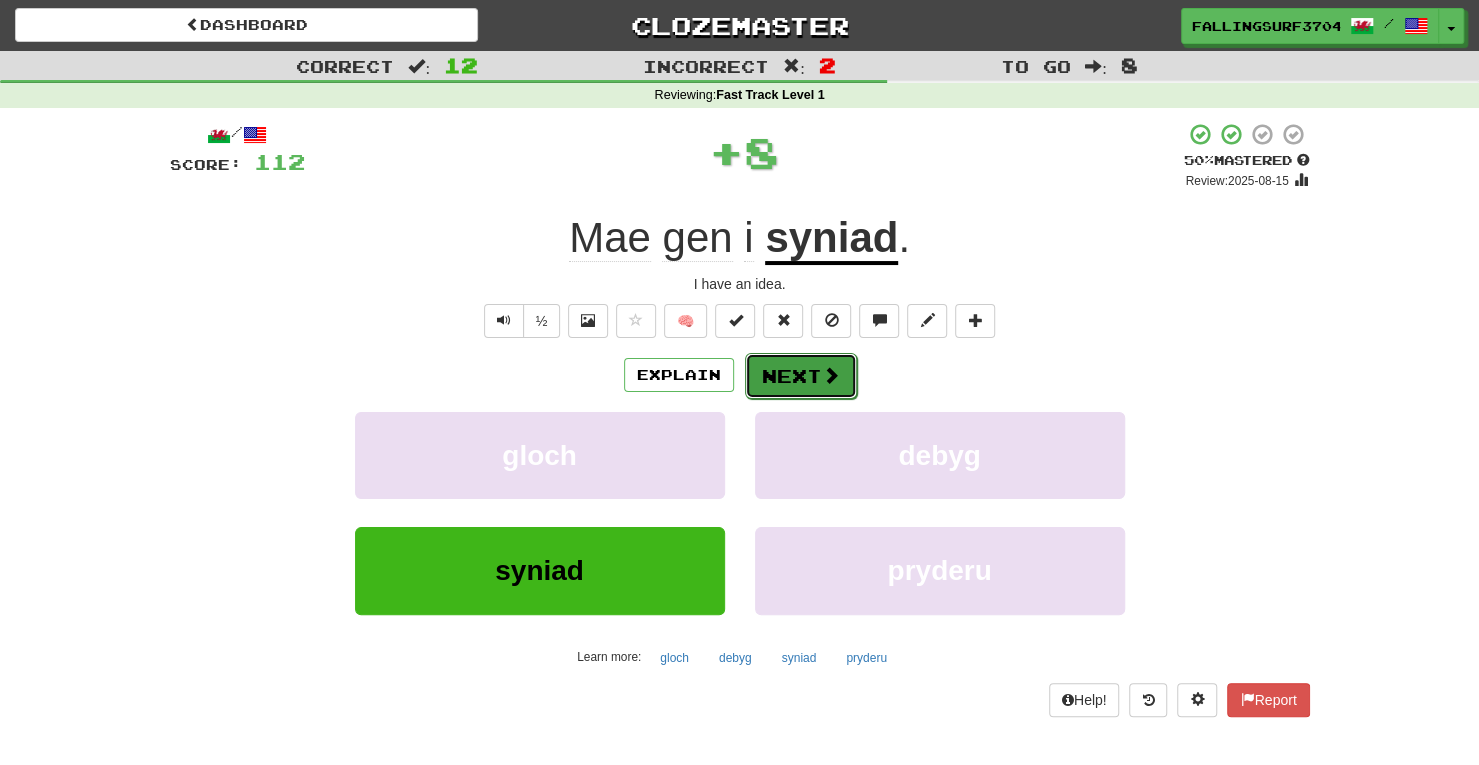 click on "Next" at bounding box center (801, 376) 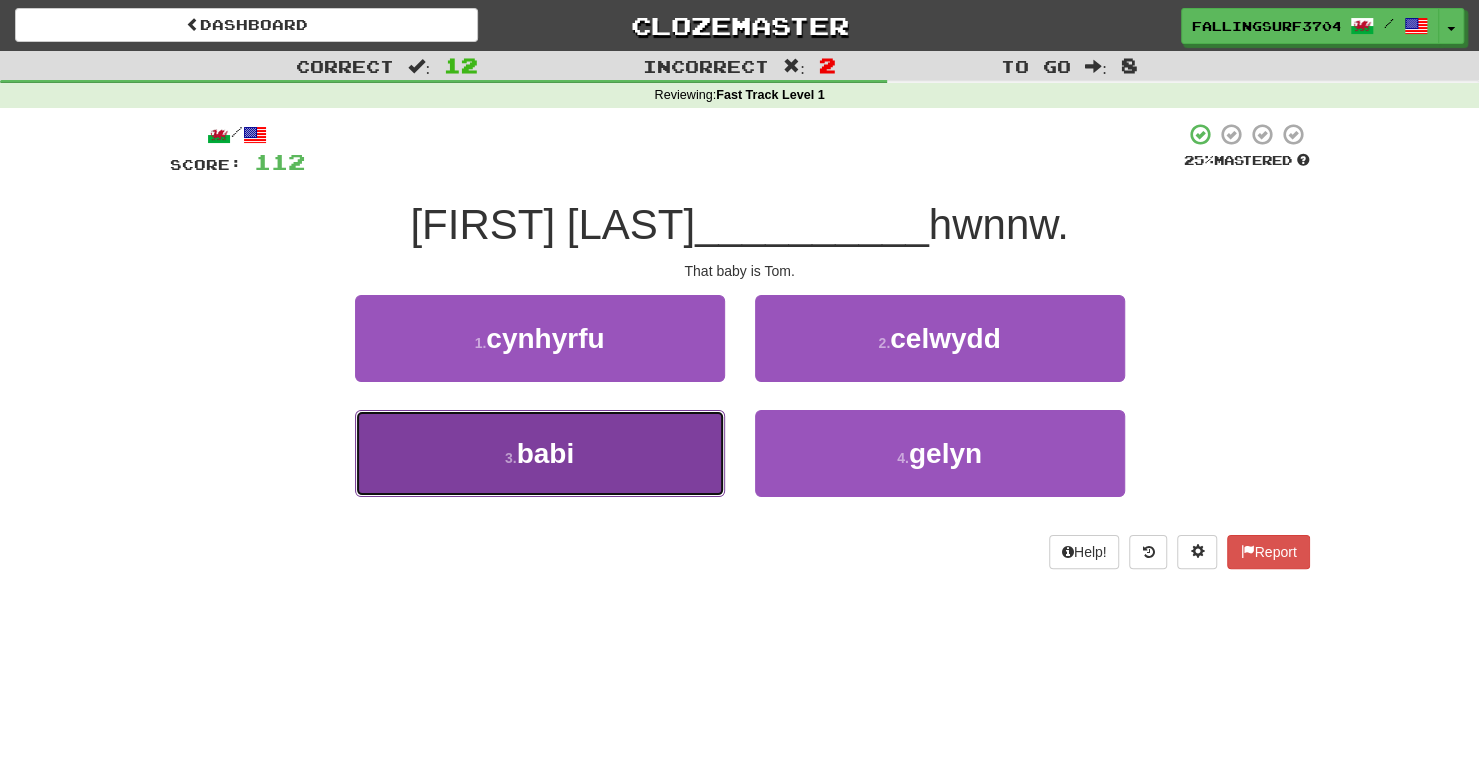 click on "3 .  babi" at bounding box center (540, 453) 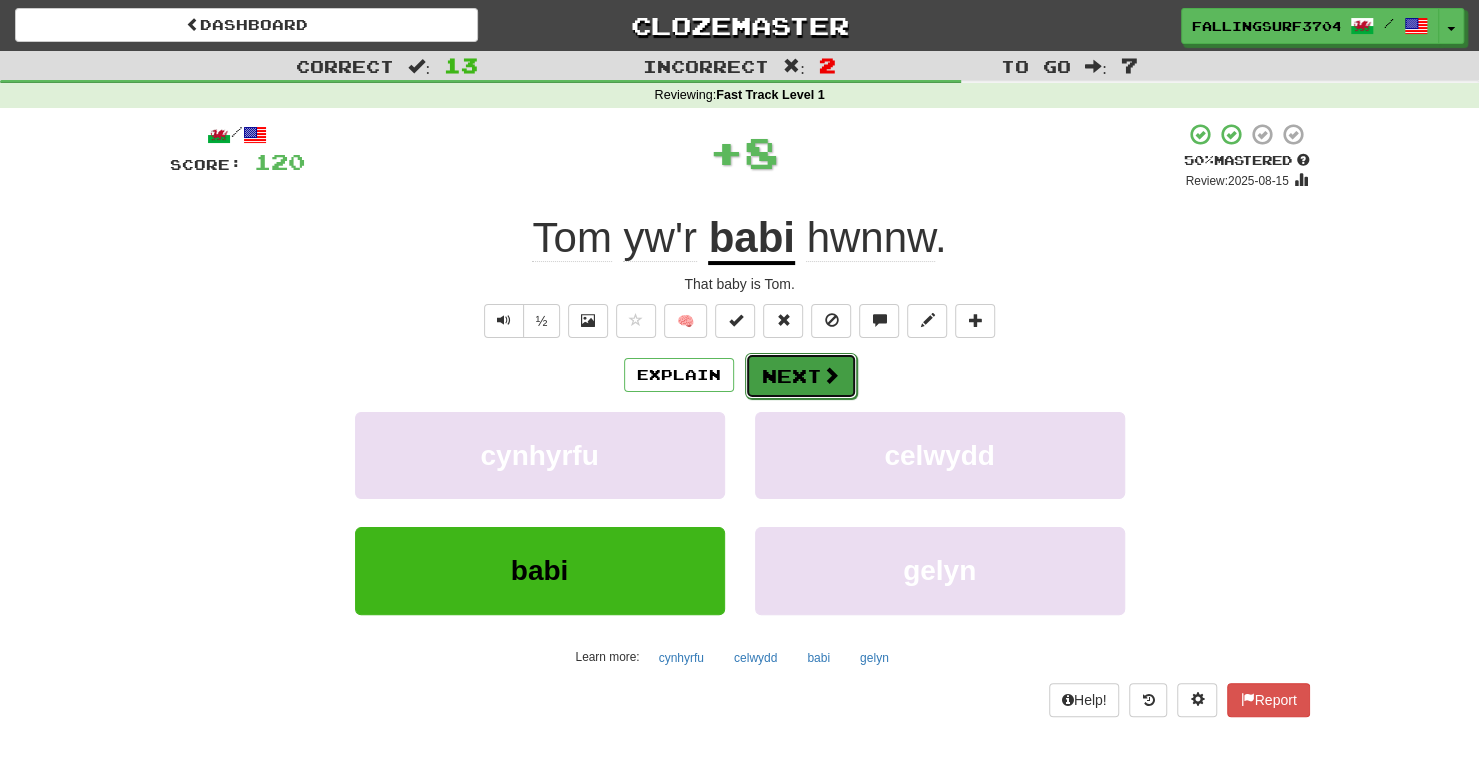 click on "Next" at bounding box center (801, 376) 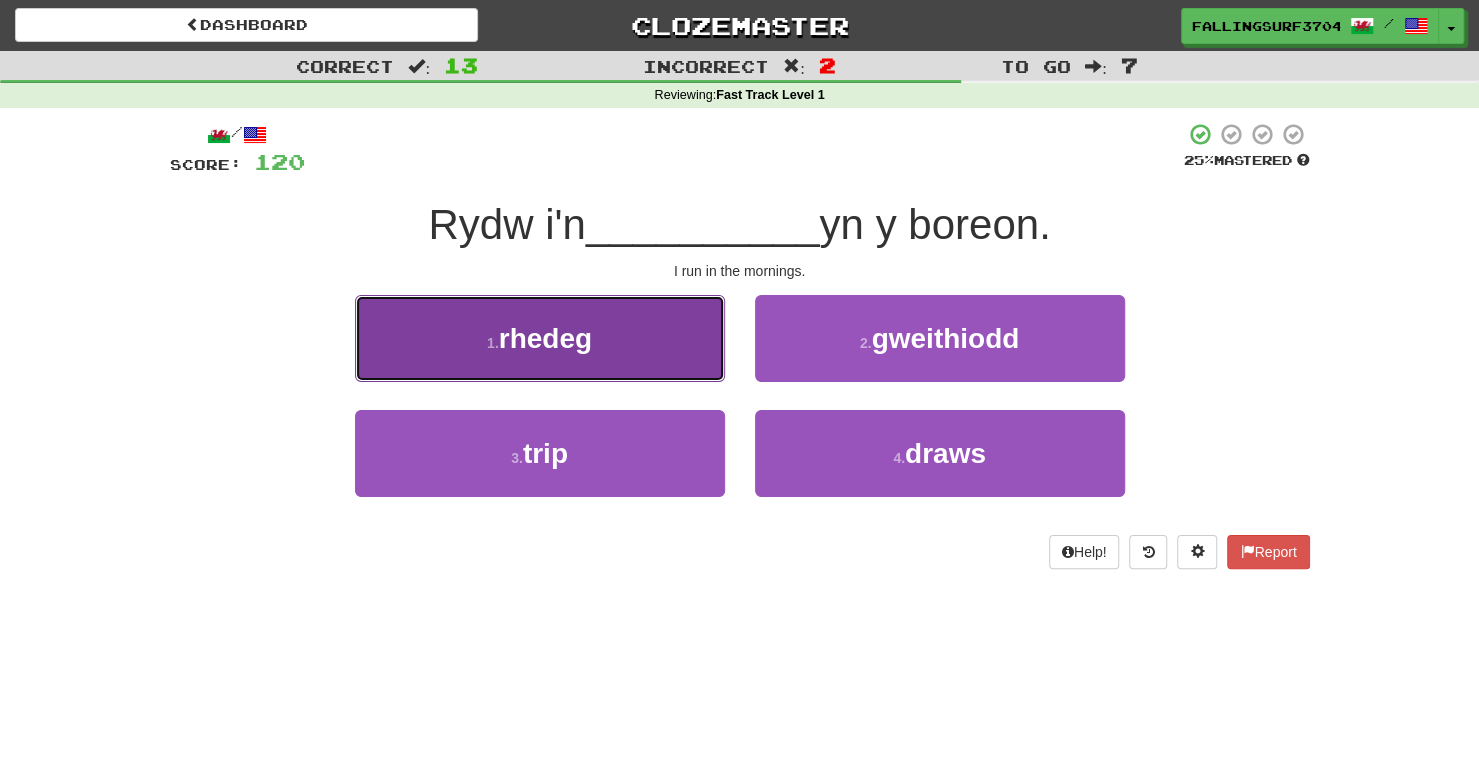 click on "1 .  rhedeg" at bounding box center [540, 338] 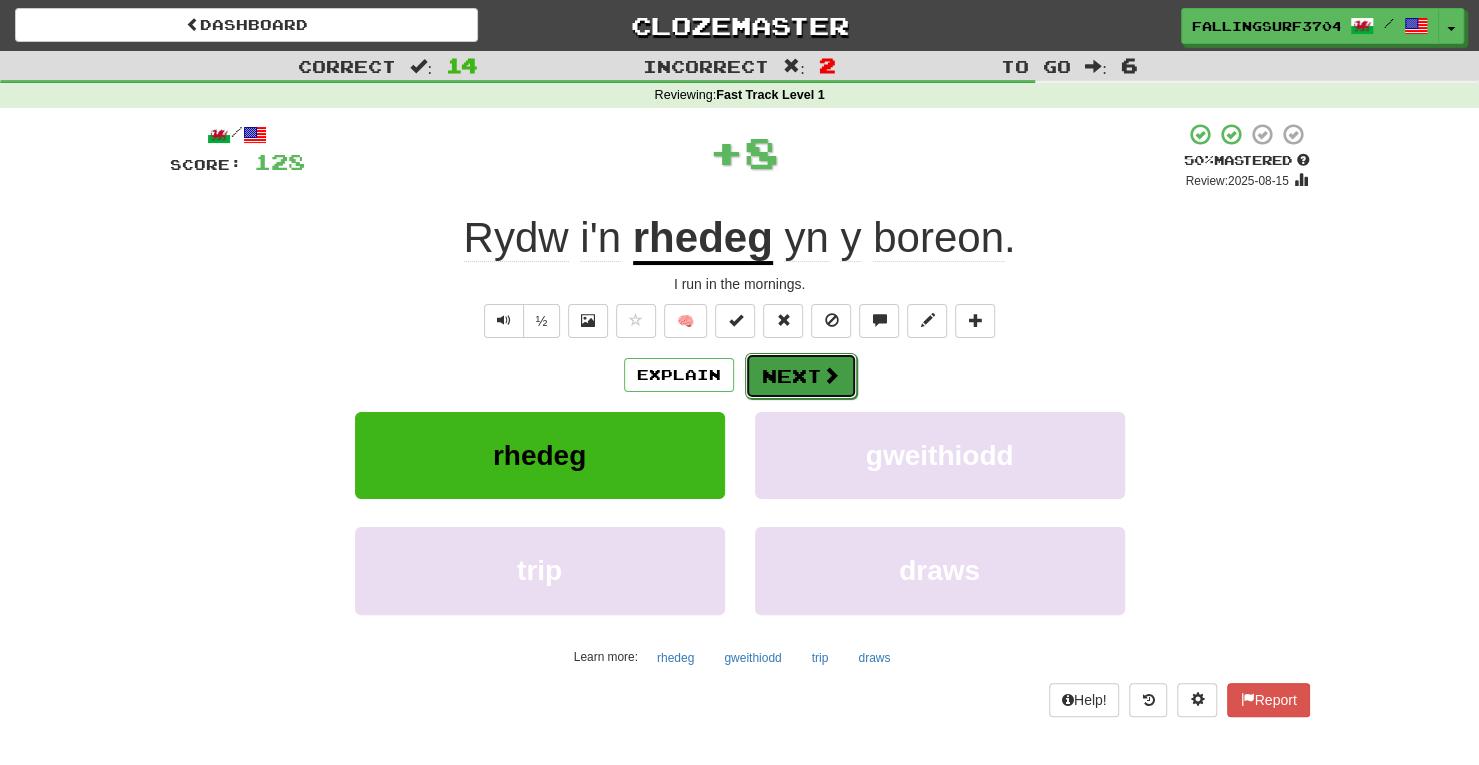 click on "Next" at bounding box center (801, 376) 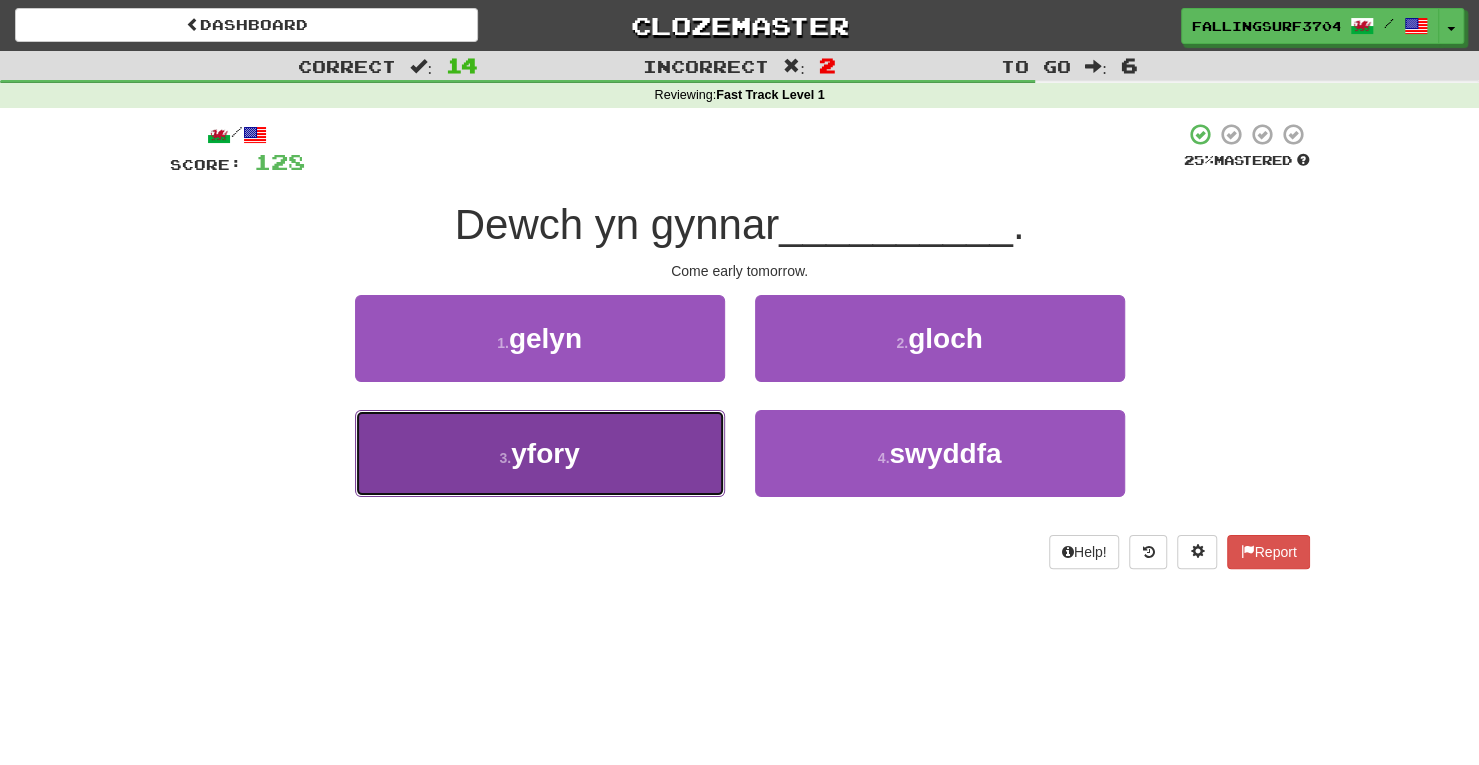 click on "3 .  yfory" at bounding box center (540, 453) 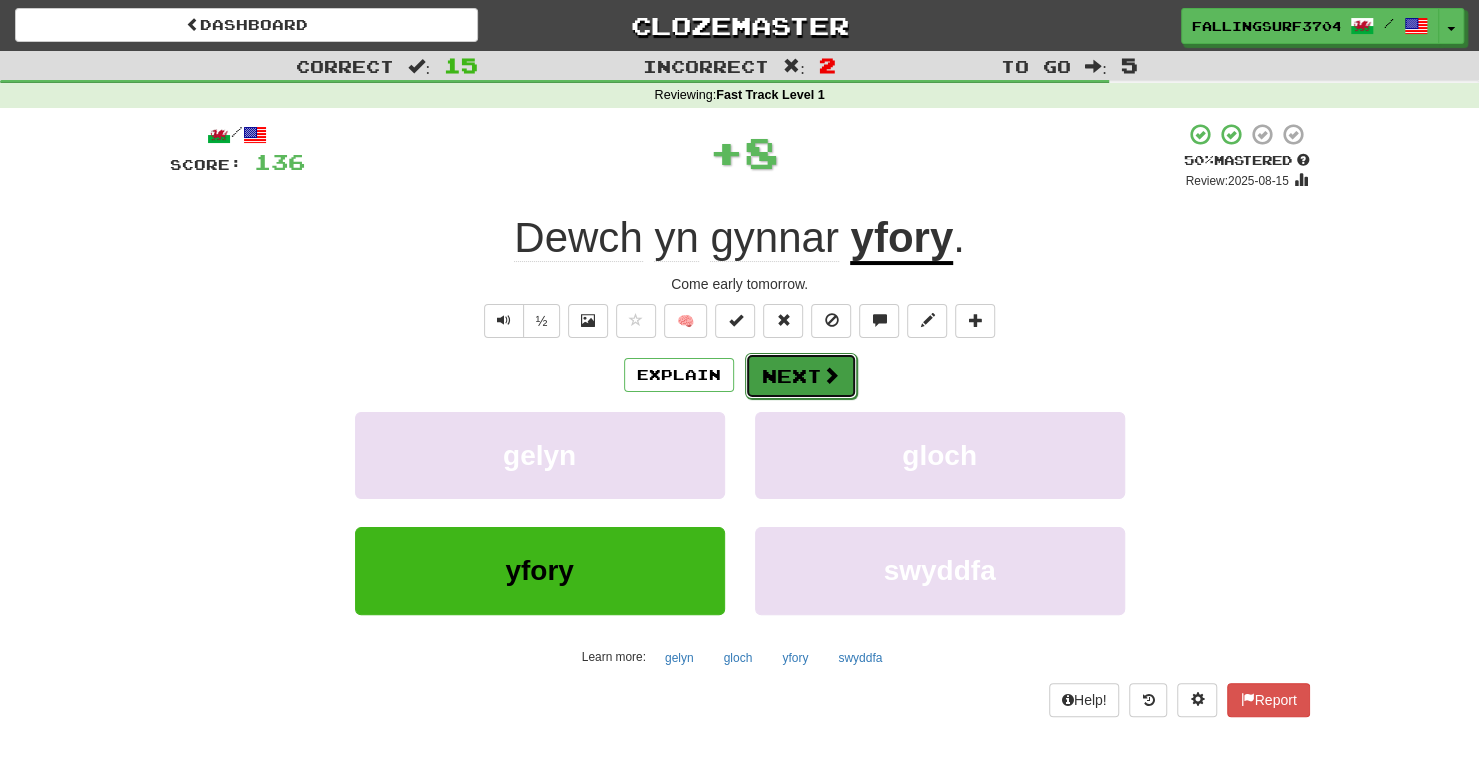 click on "Next" at bounding box center (801, 376) 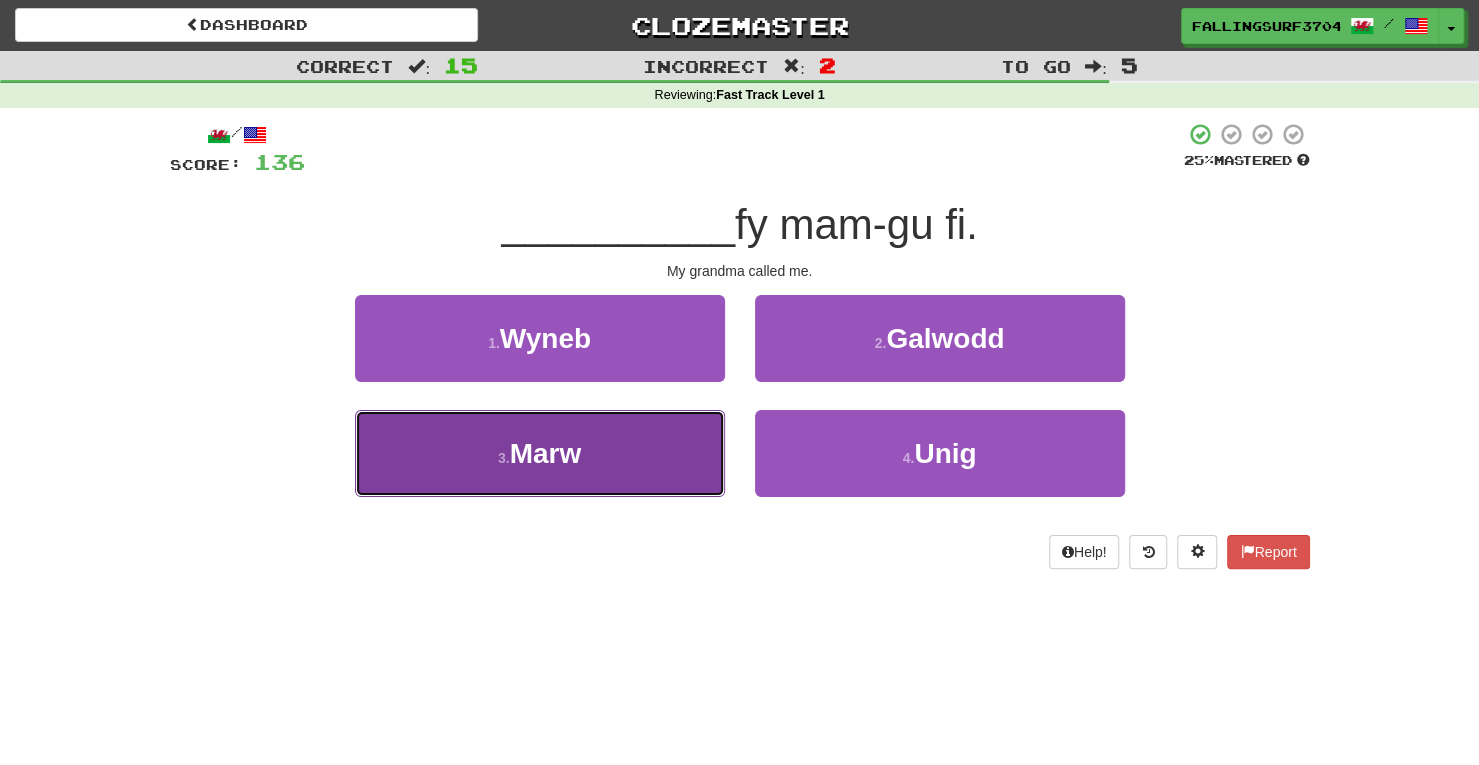 click on "3 .  Marw" at bounding box center [540, 453] 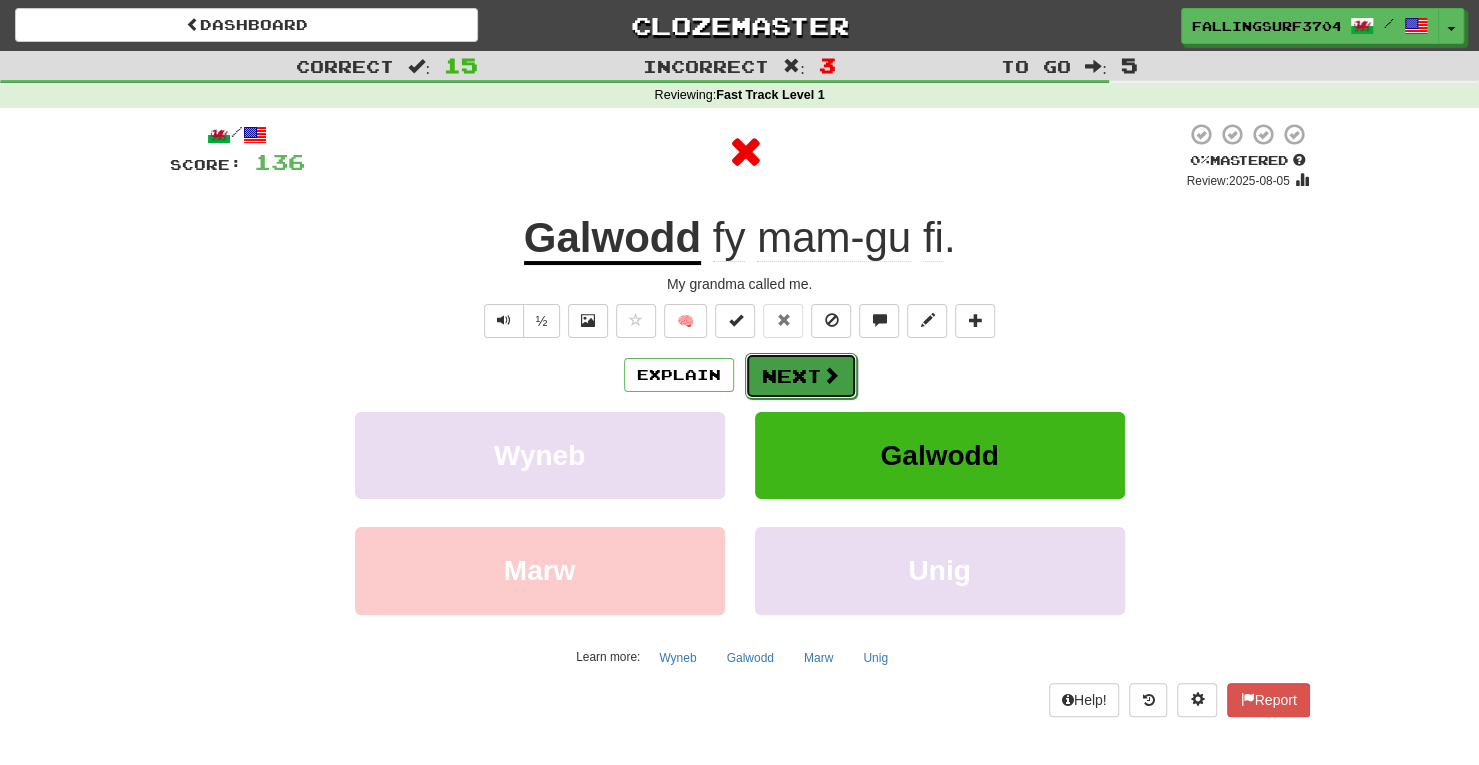 click on "Next" at bounding box center [801, 376] 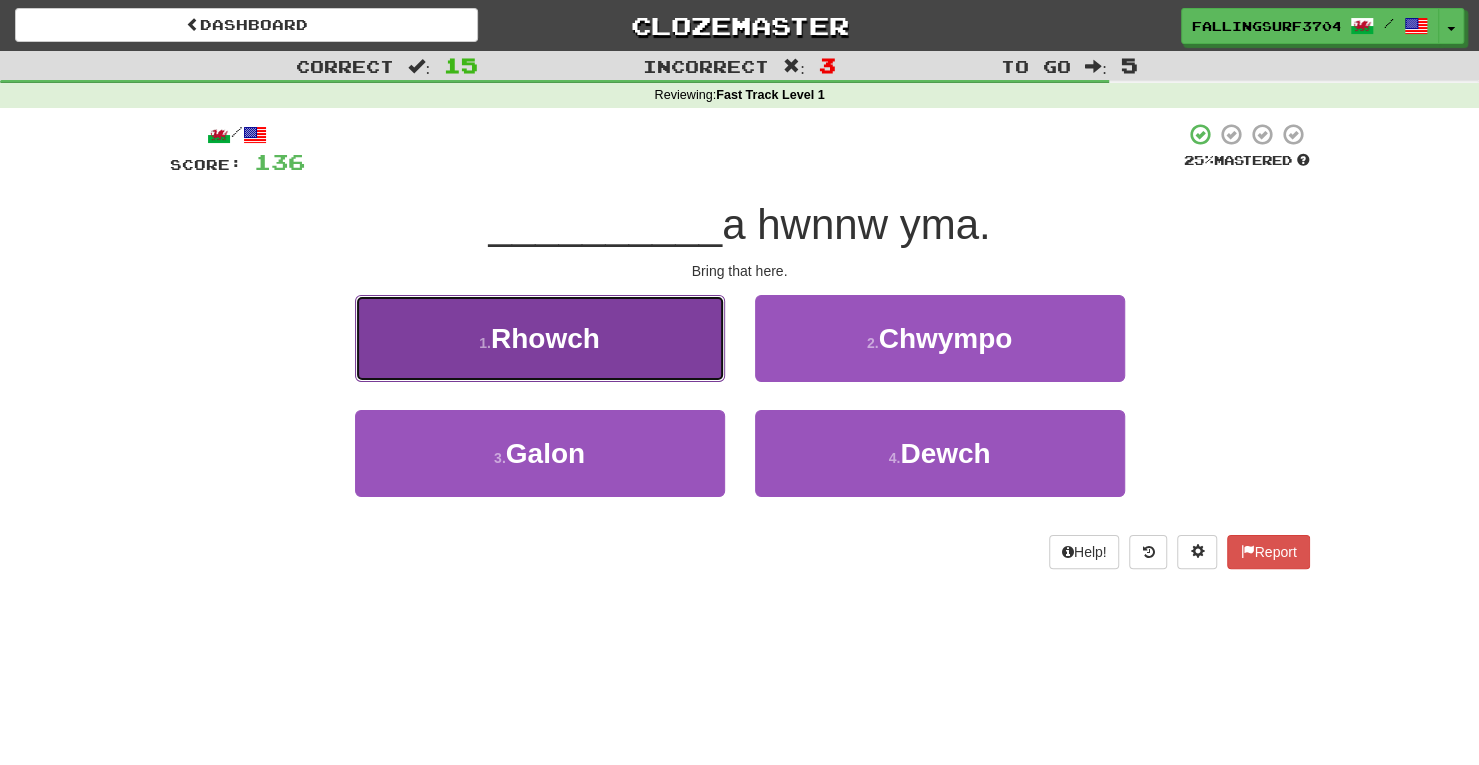 click on "1 .  Rhowch" at bounding box center (540, 338) 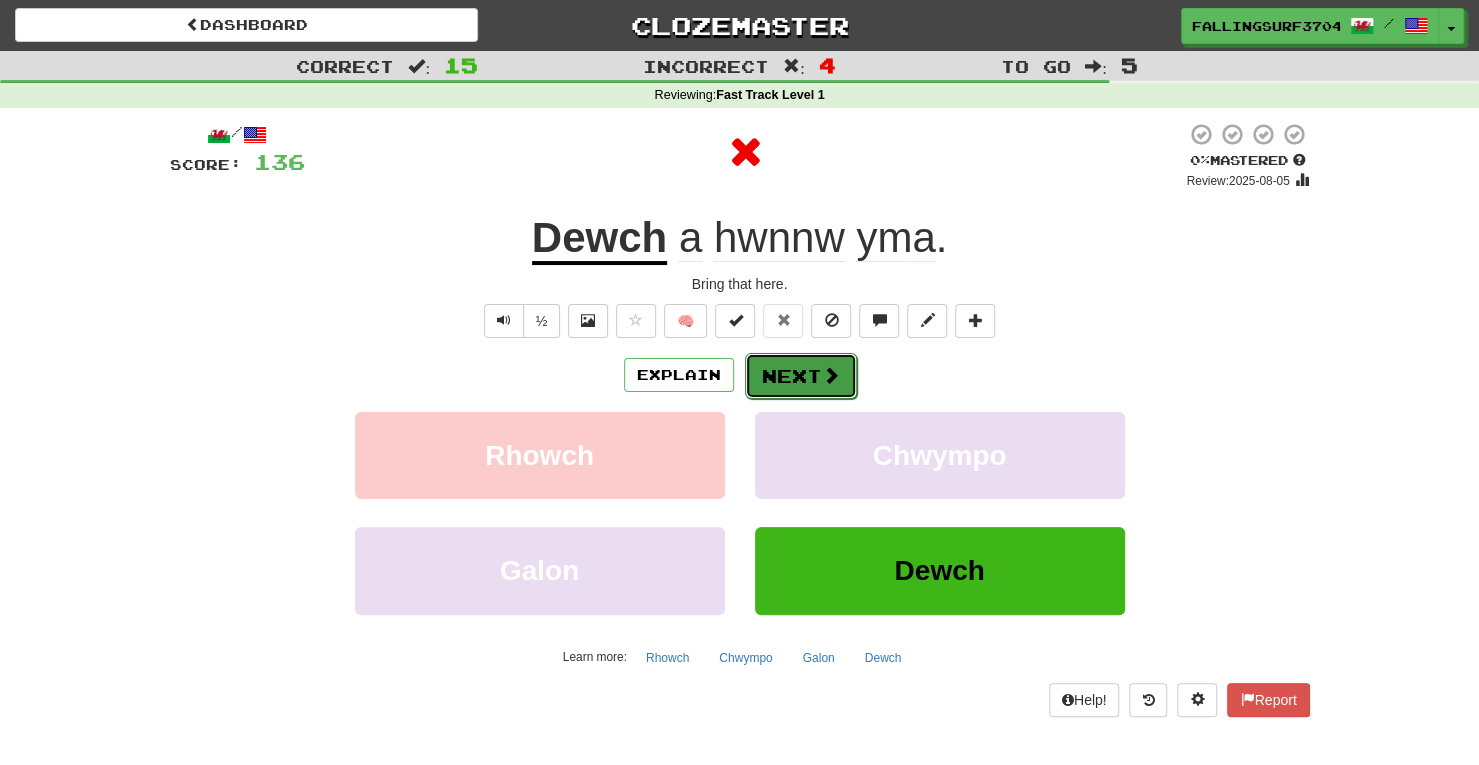 click on "Next" at bounding box center (801, 376) 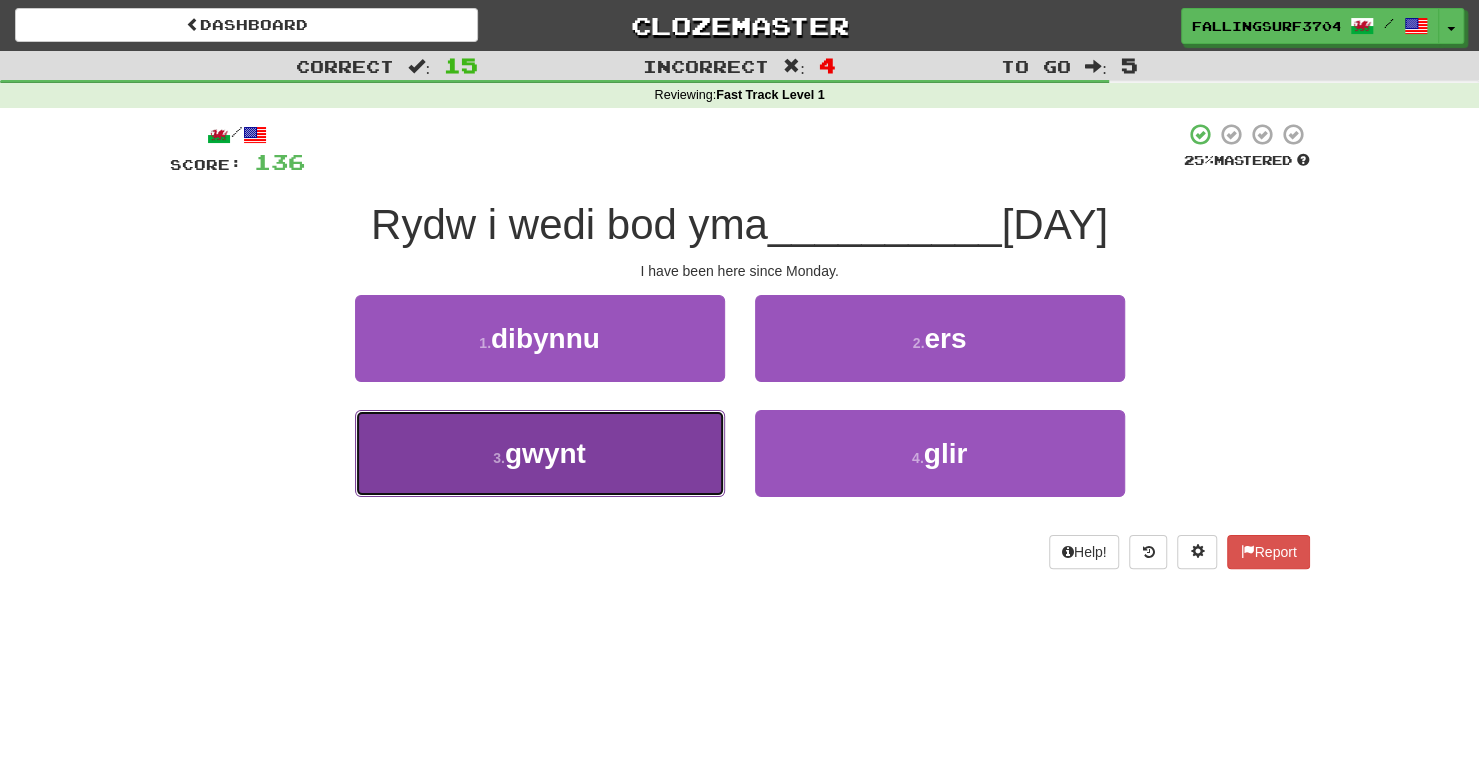 click on "3 .  gwynt" at bounding box center (540, 453) 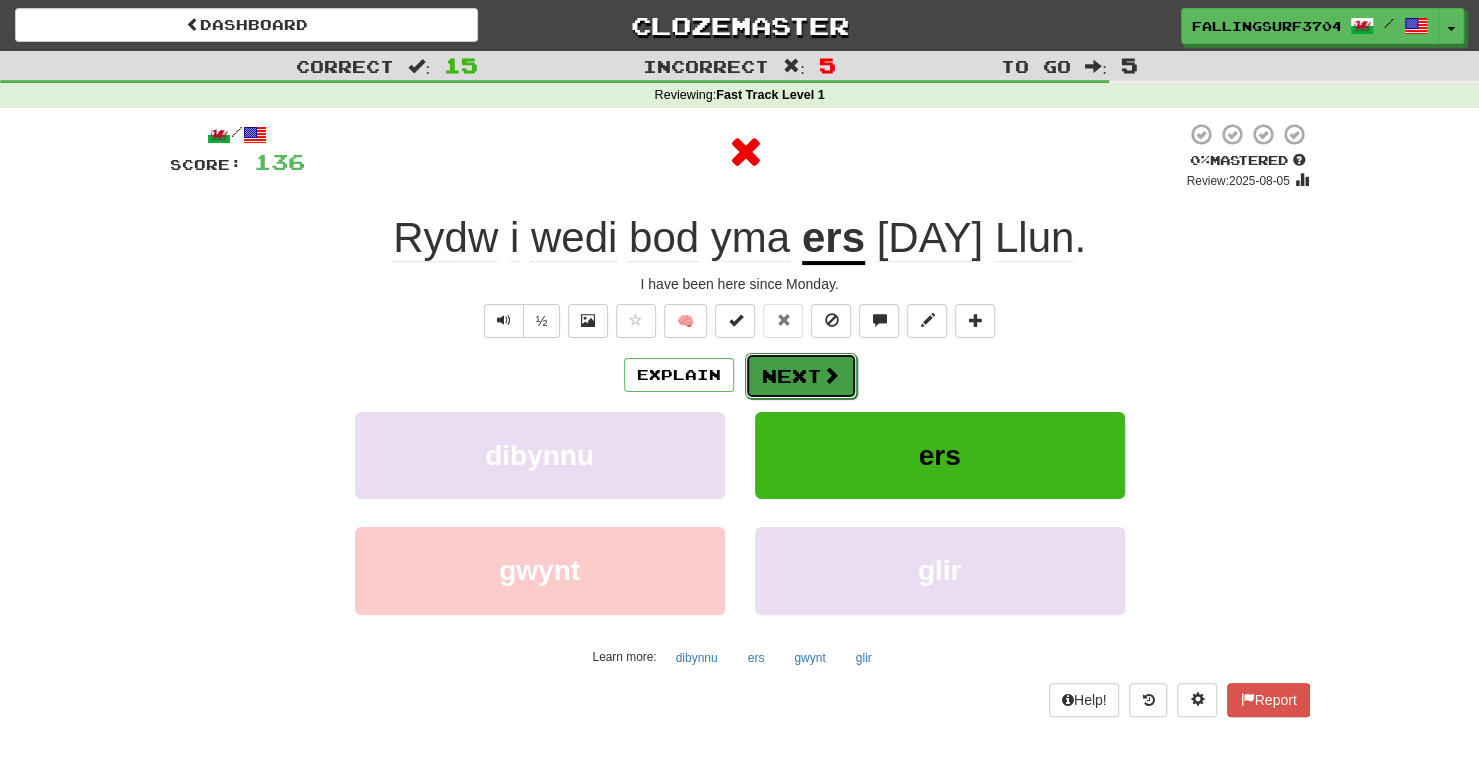click on "Next" at bounding box center (801, 376) 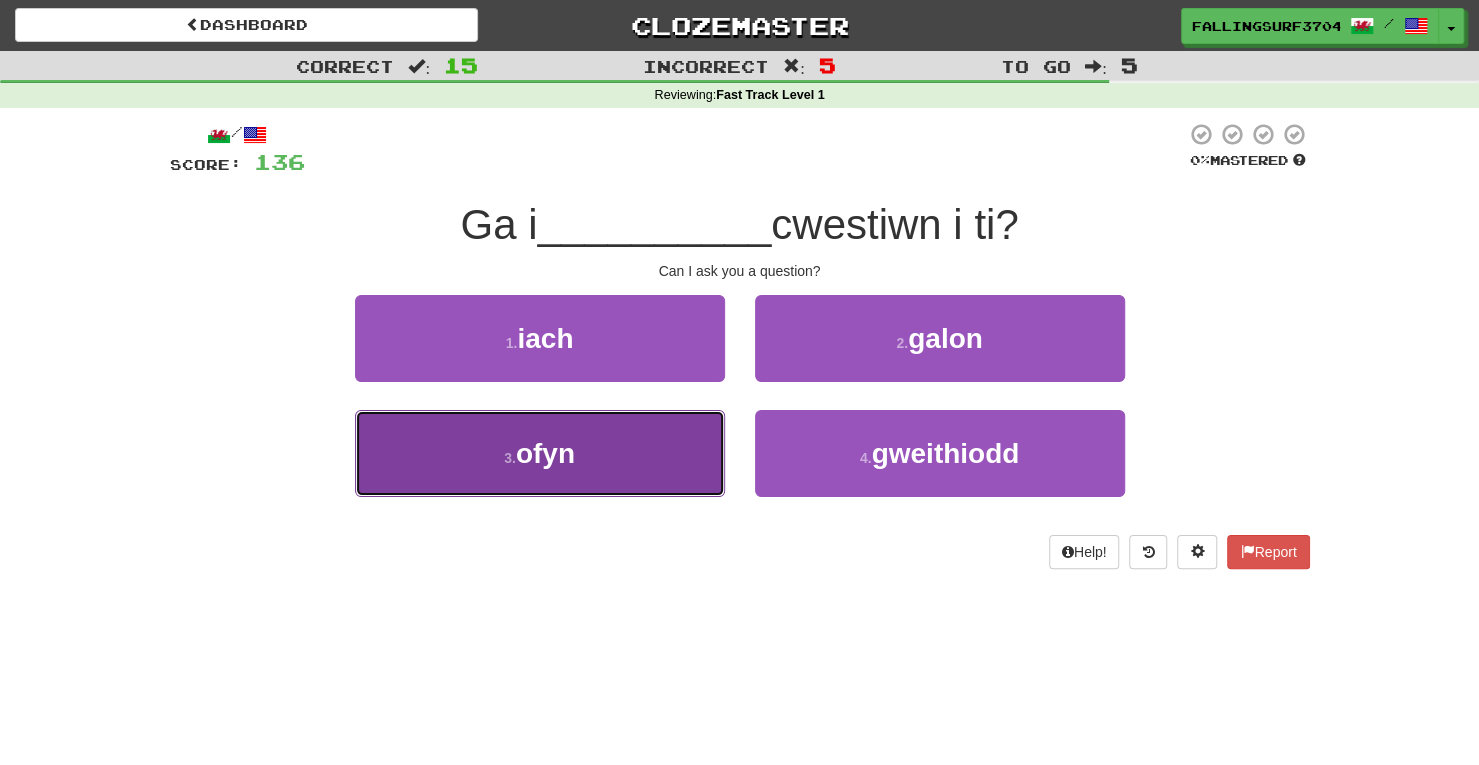 click on "3 .  ofyn" at bounding box center (540, 453) 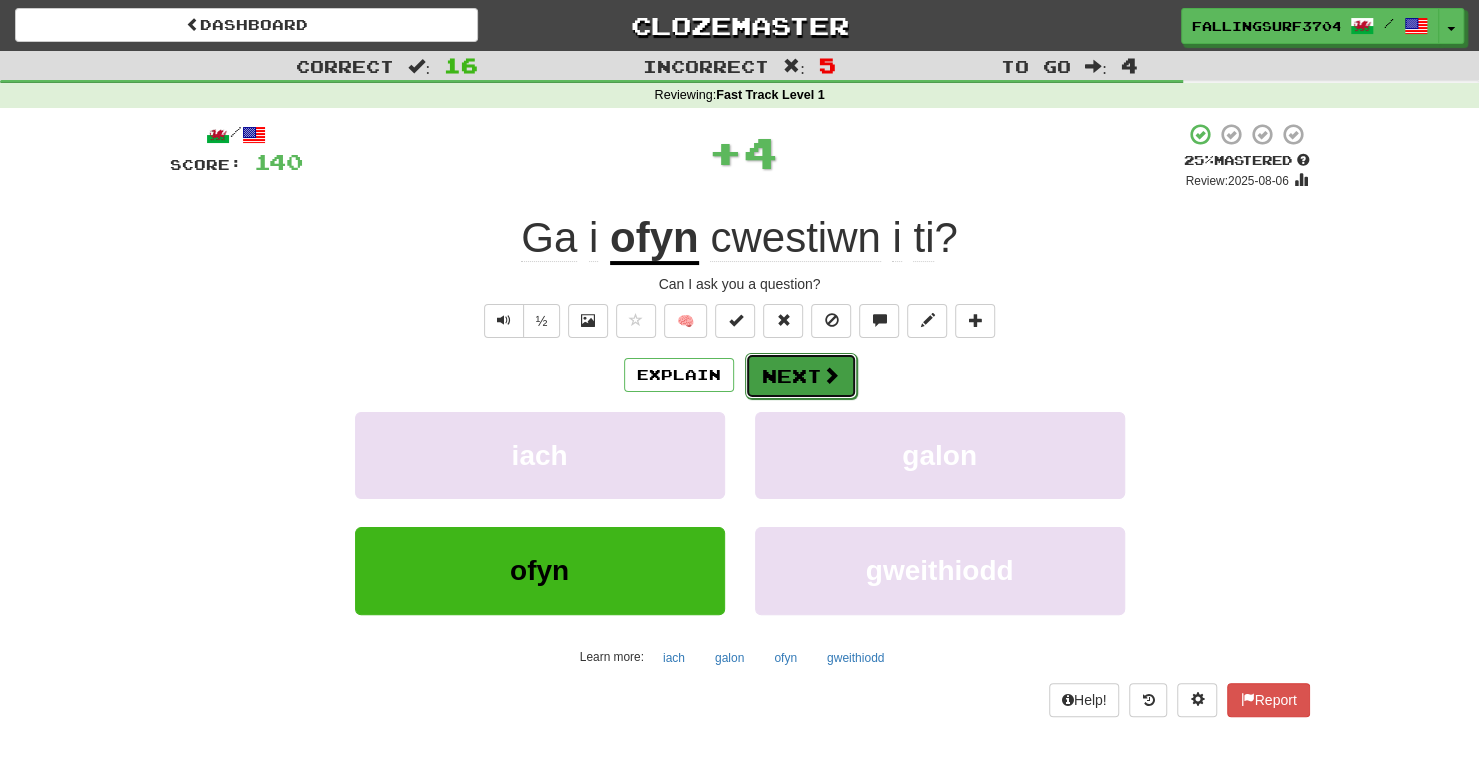 click on "Next" at bounding box center [801, 376] 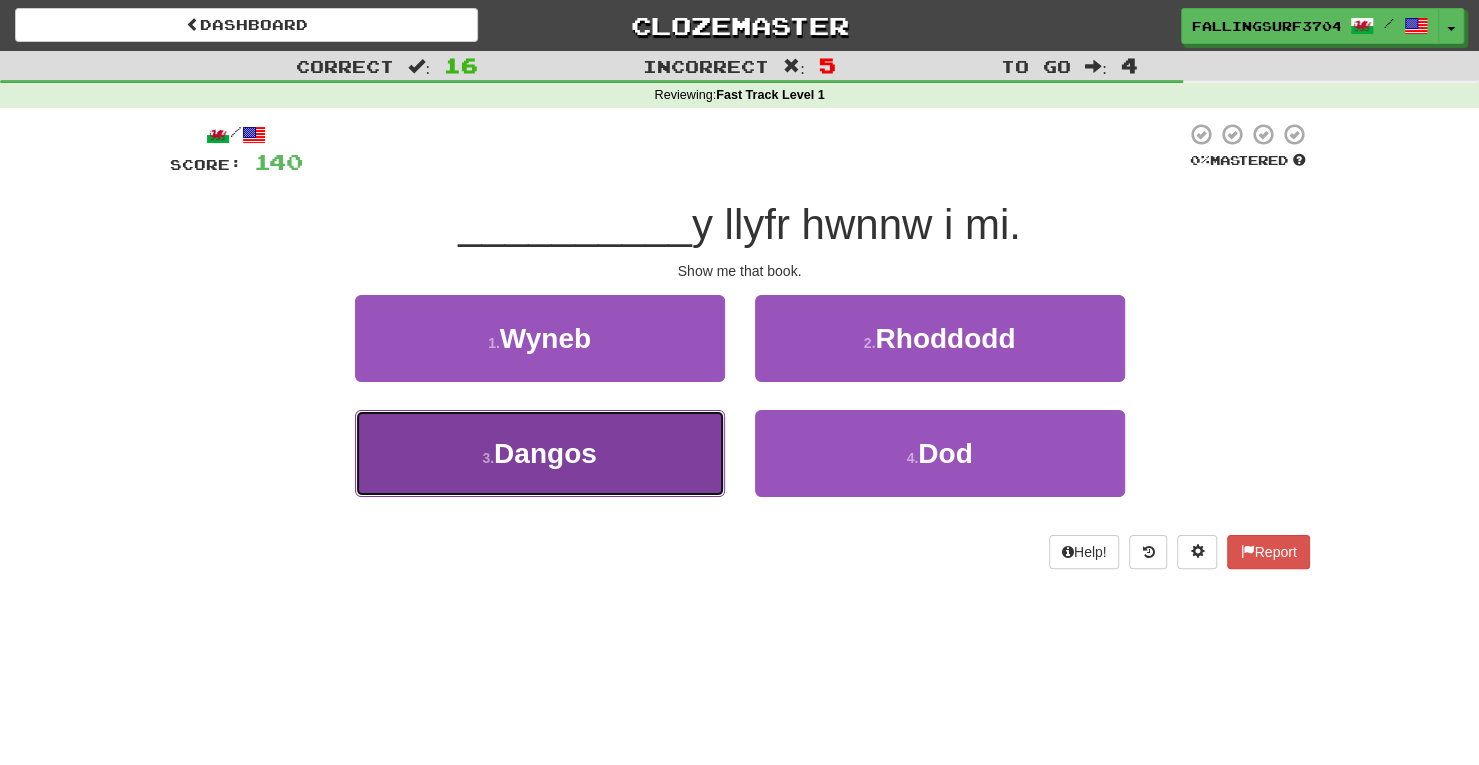 click on "3 .  Dangos" at bounding box center [540, 453] 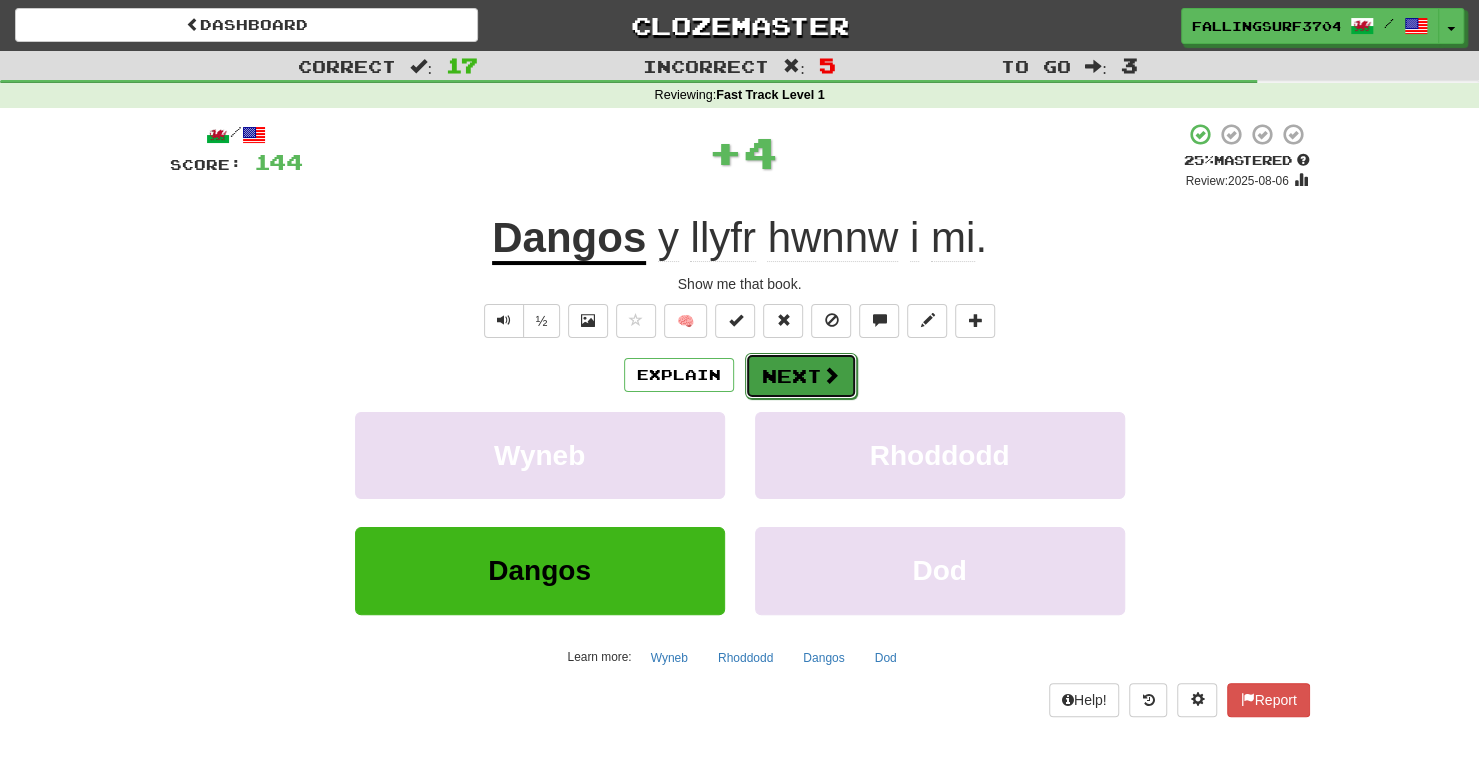 click on "Next" at bounding box center [801, 376] 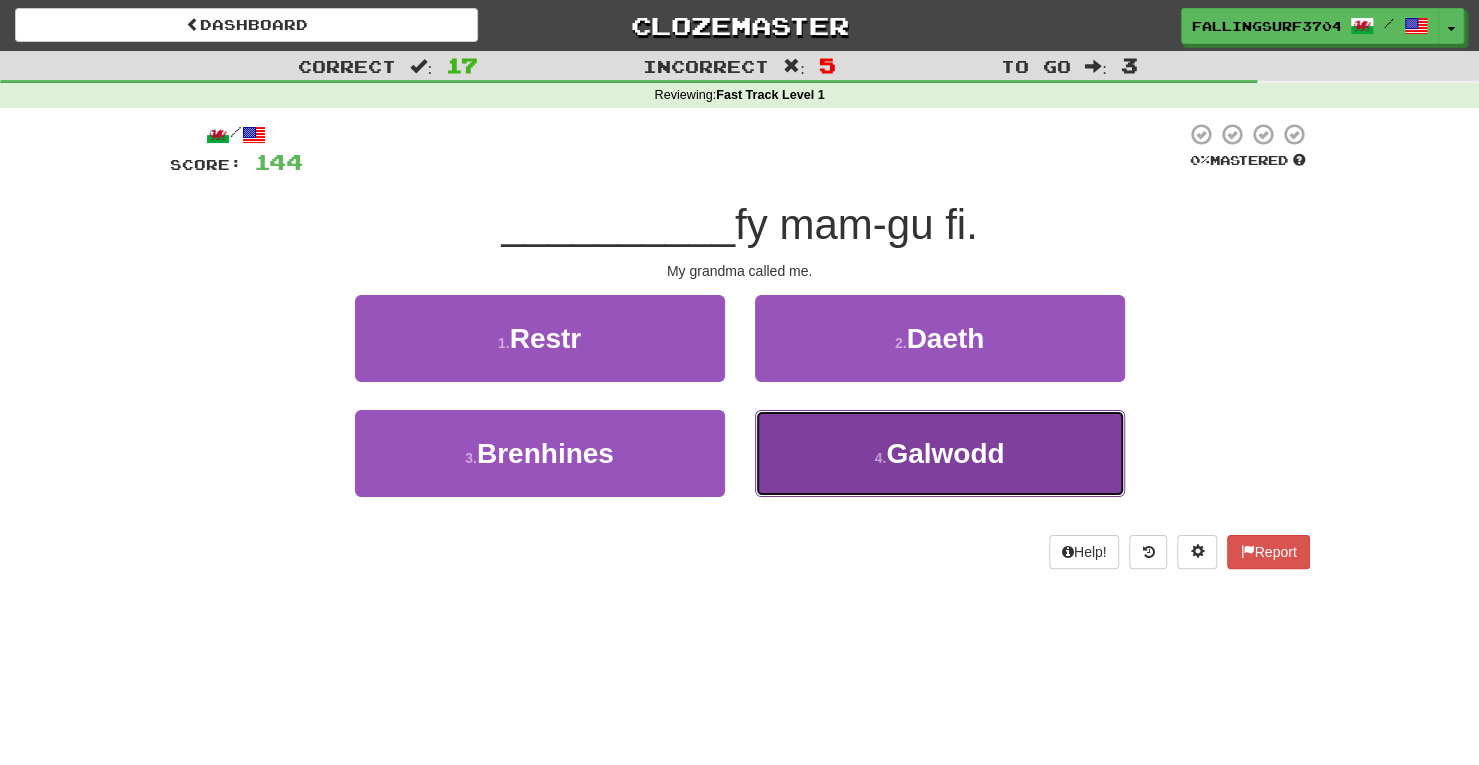 click on "4 .  Galwodd" at bounding box center [940, 453] 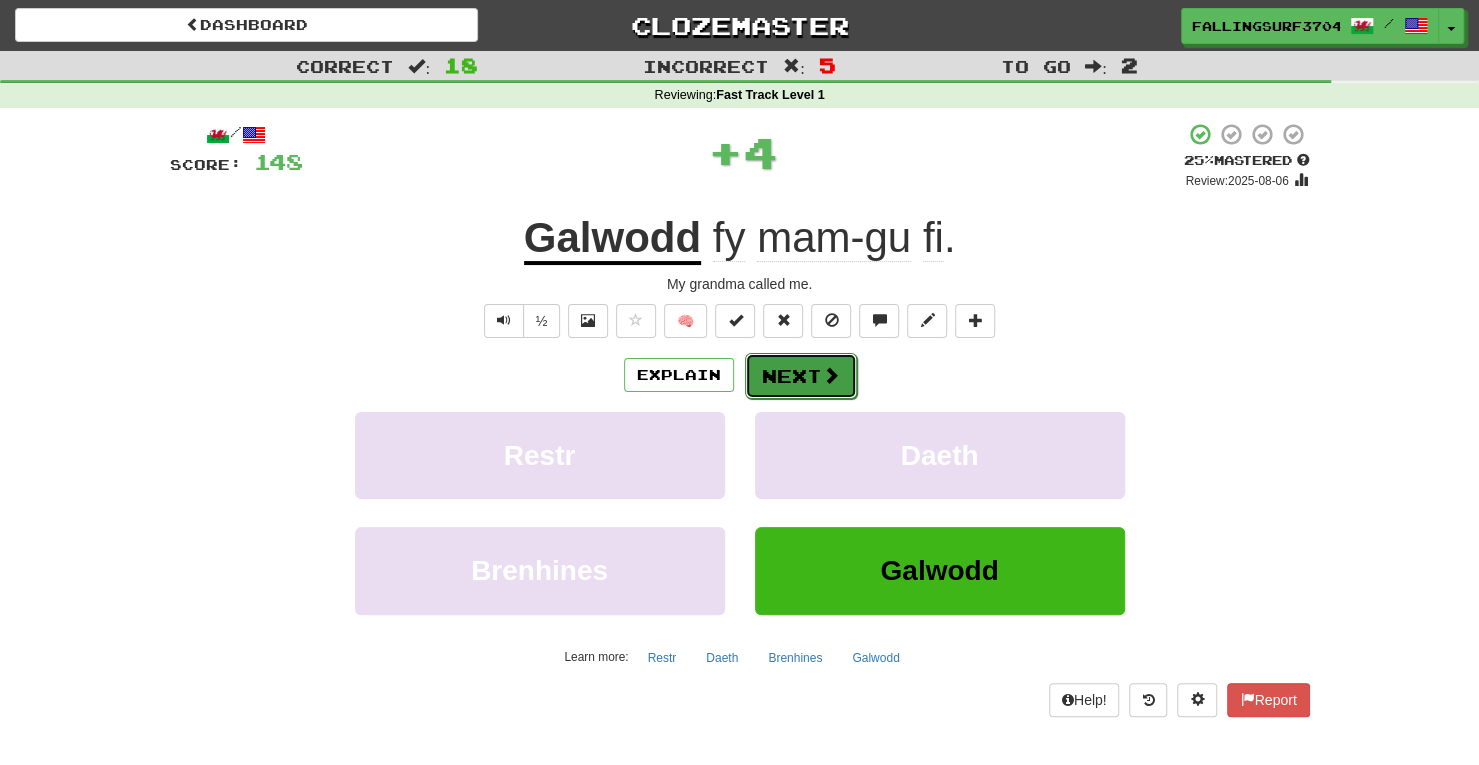 click on "Next" at bounding box center [801, 376] 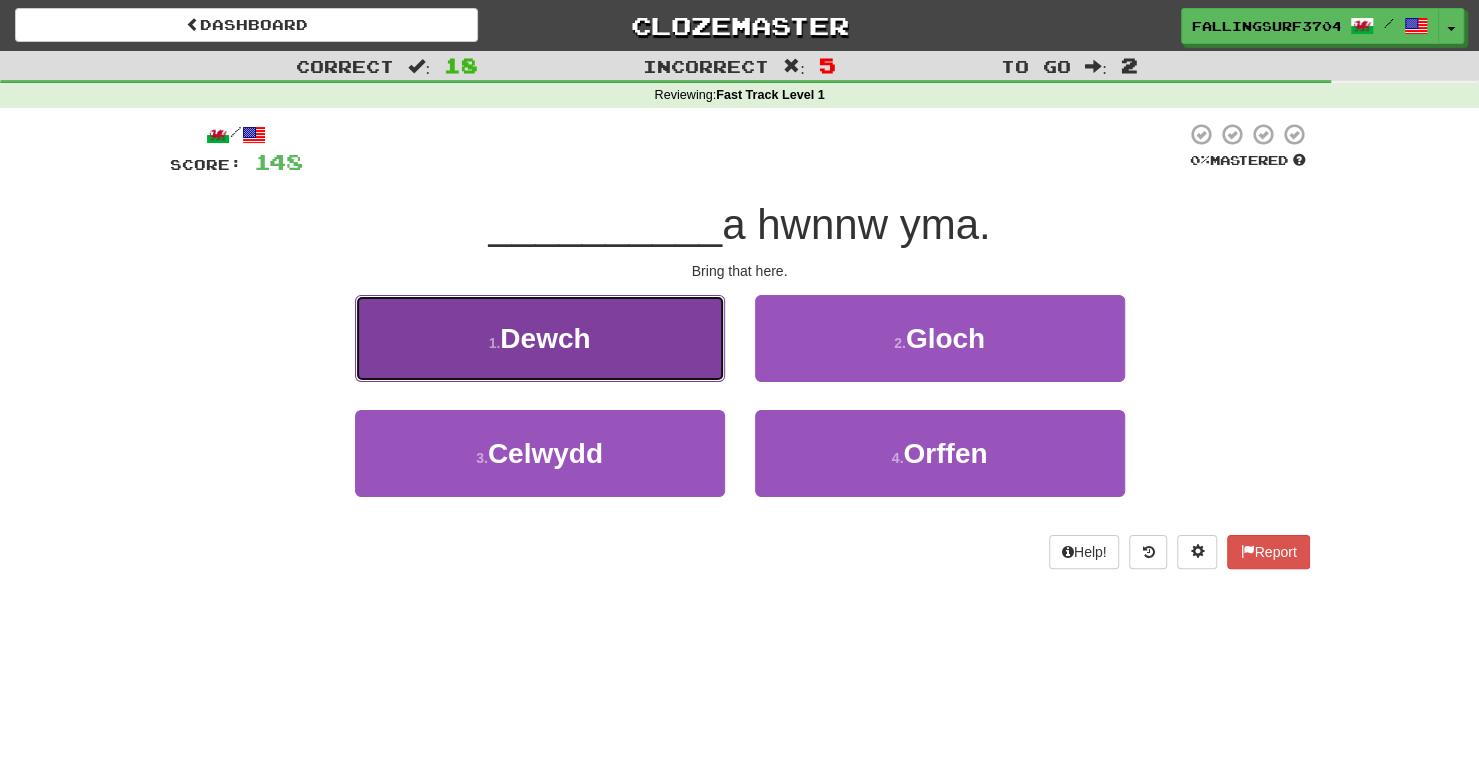 click on "1 .  Dewch" at bounding box center [540, 338] 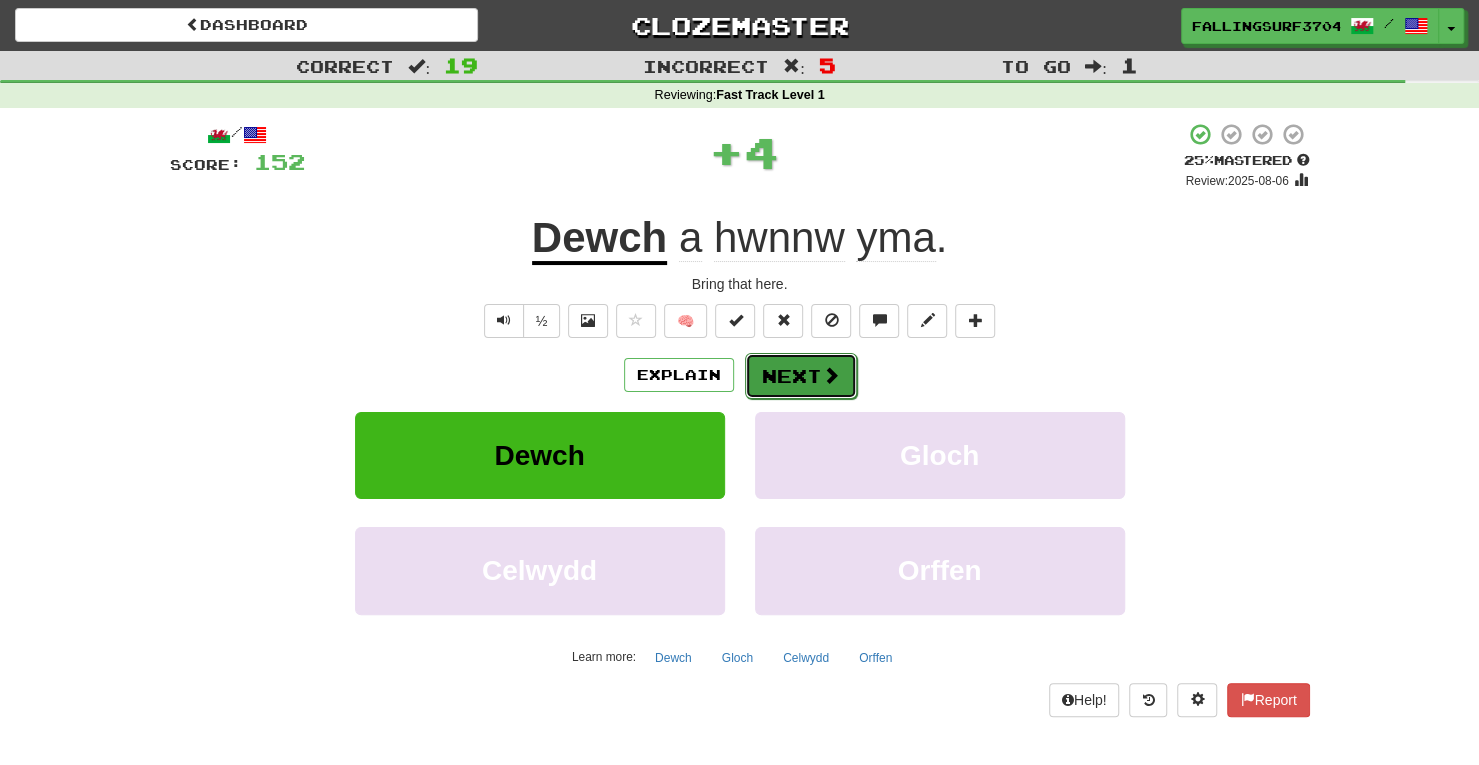 click on "Next" at bounding box center (801, 376) 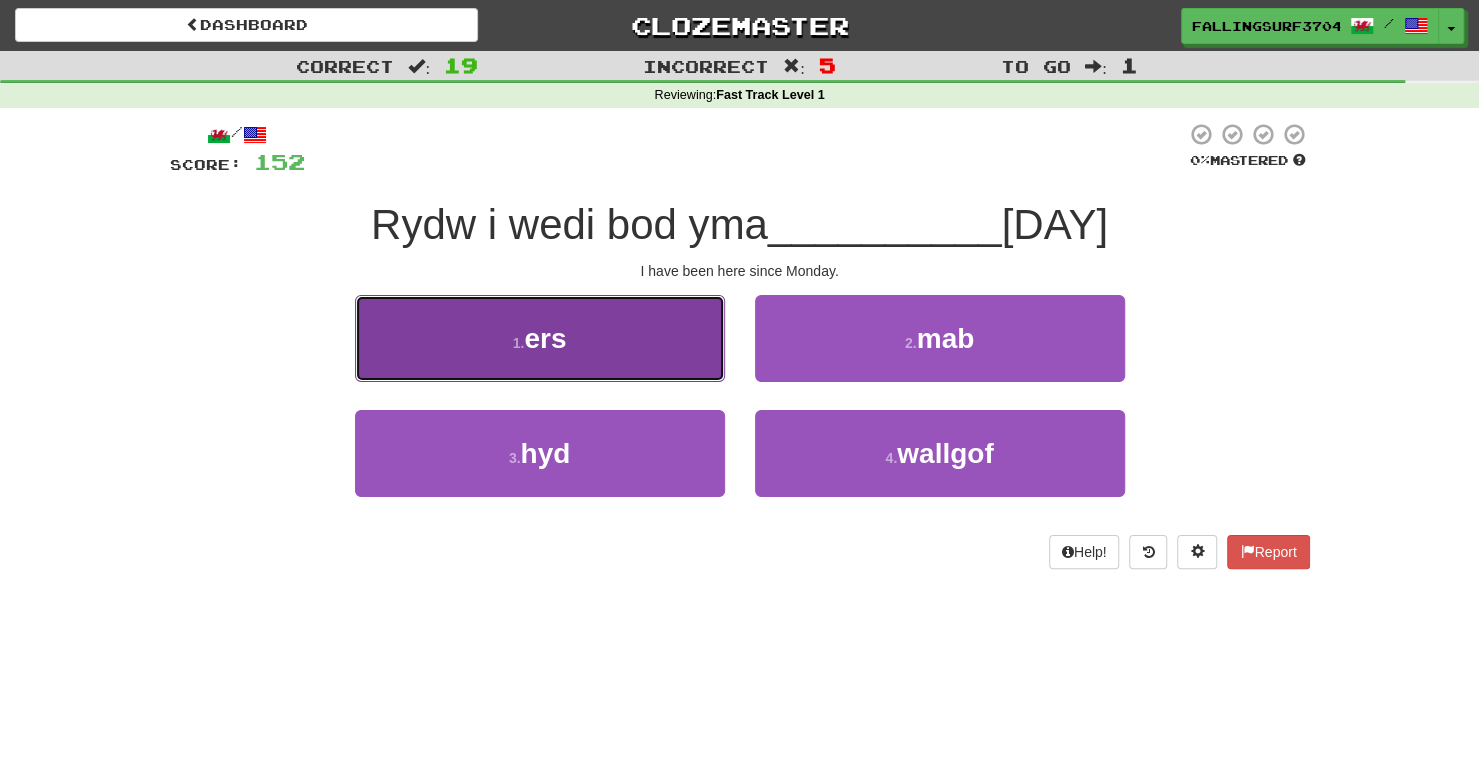 click on "1 .  ers" at bounding box center [540, 338] 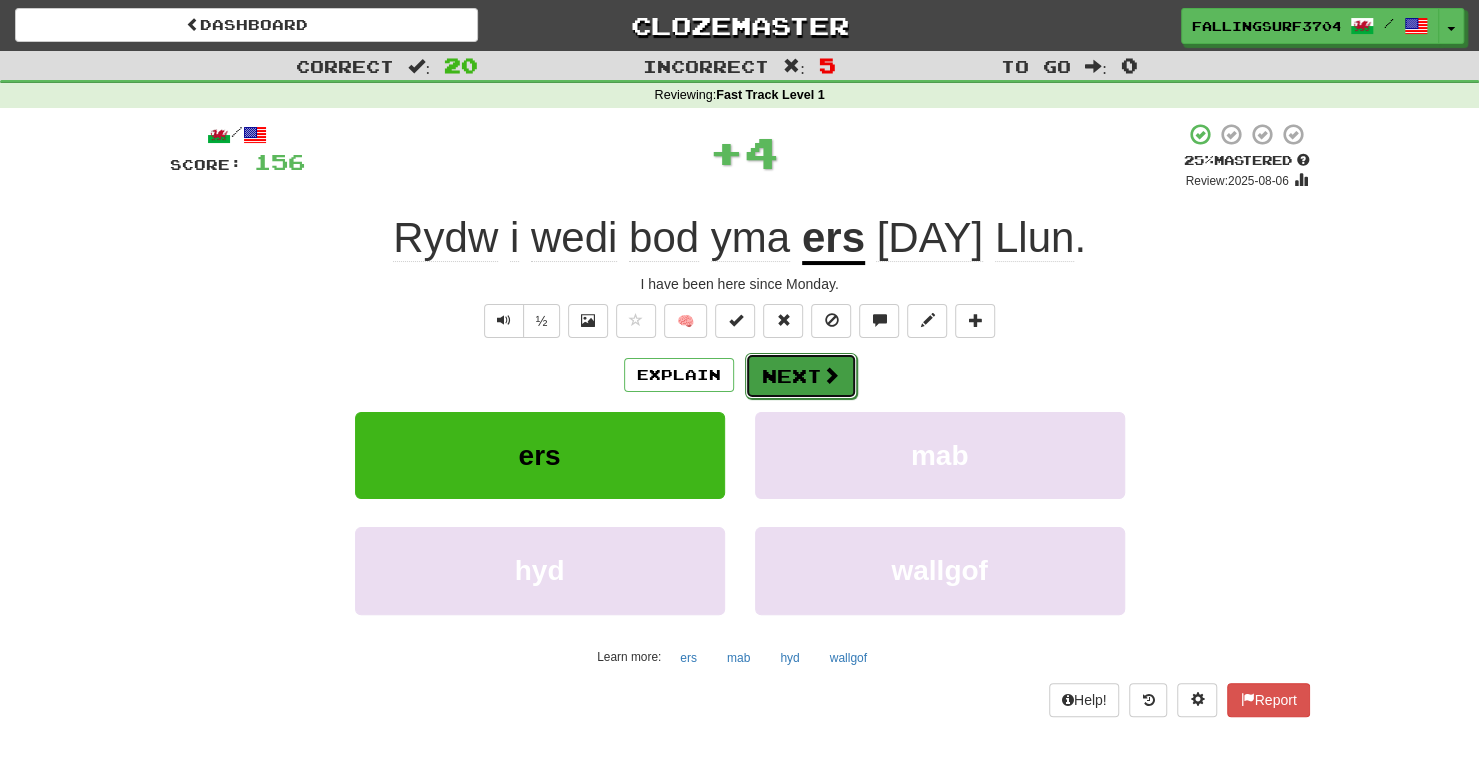 click on "Next" at bounding box center [801, 376] 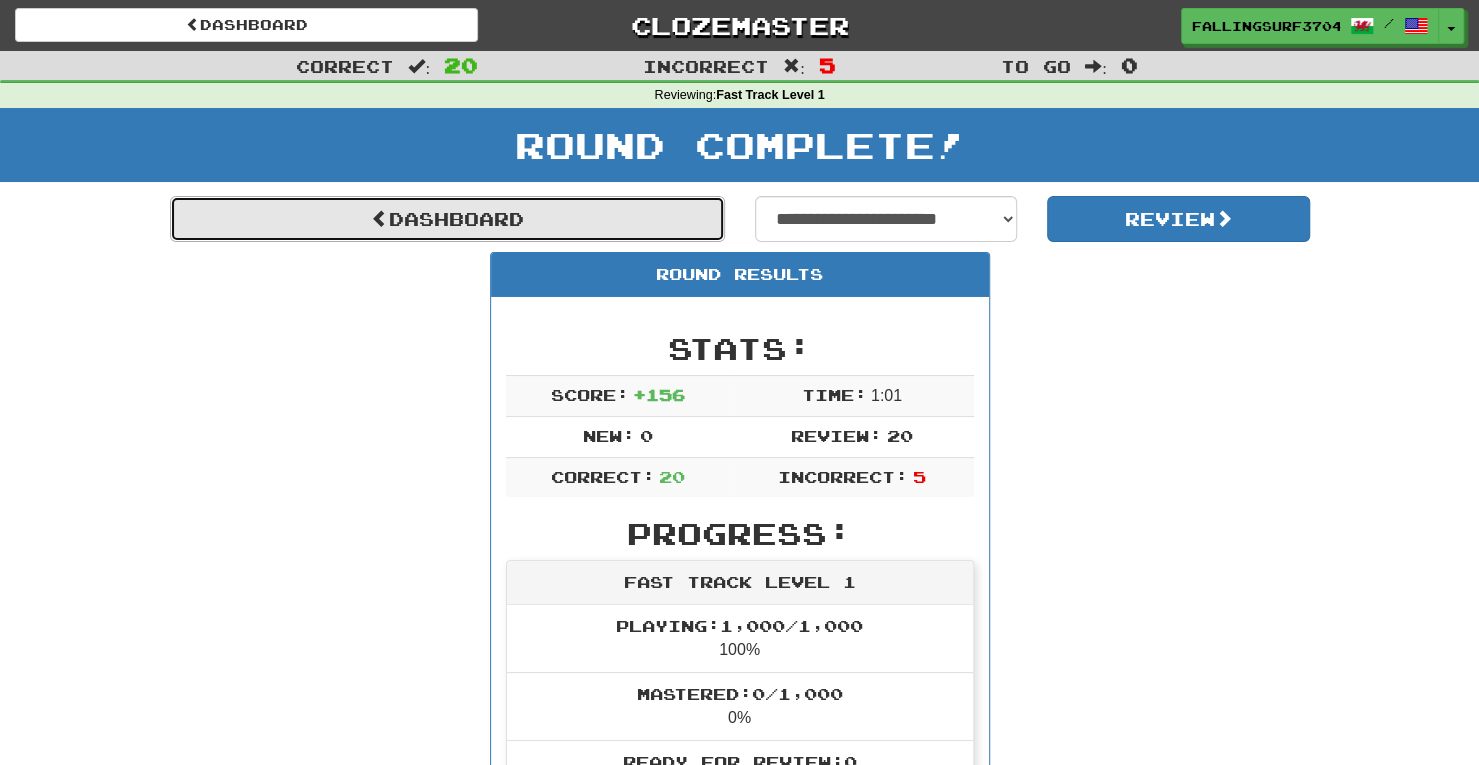 click on "Dashboard" at bounding box center (447, 219) 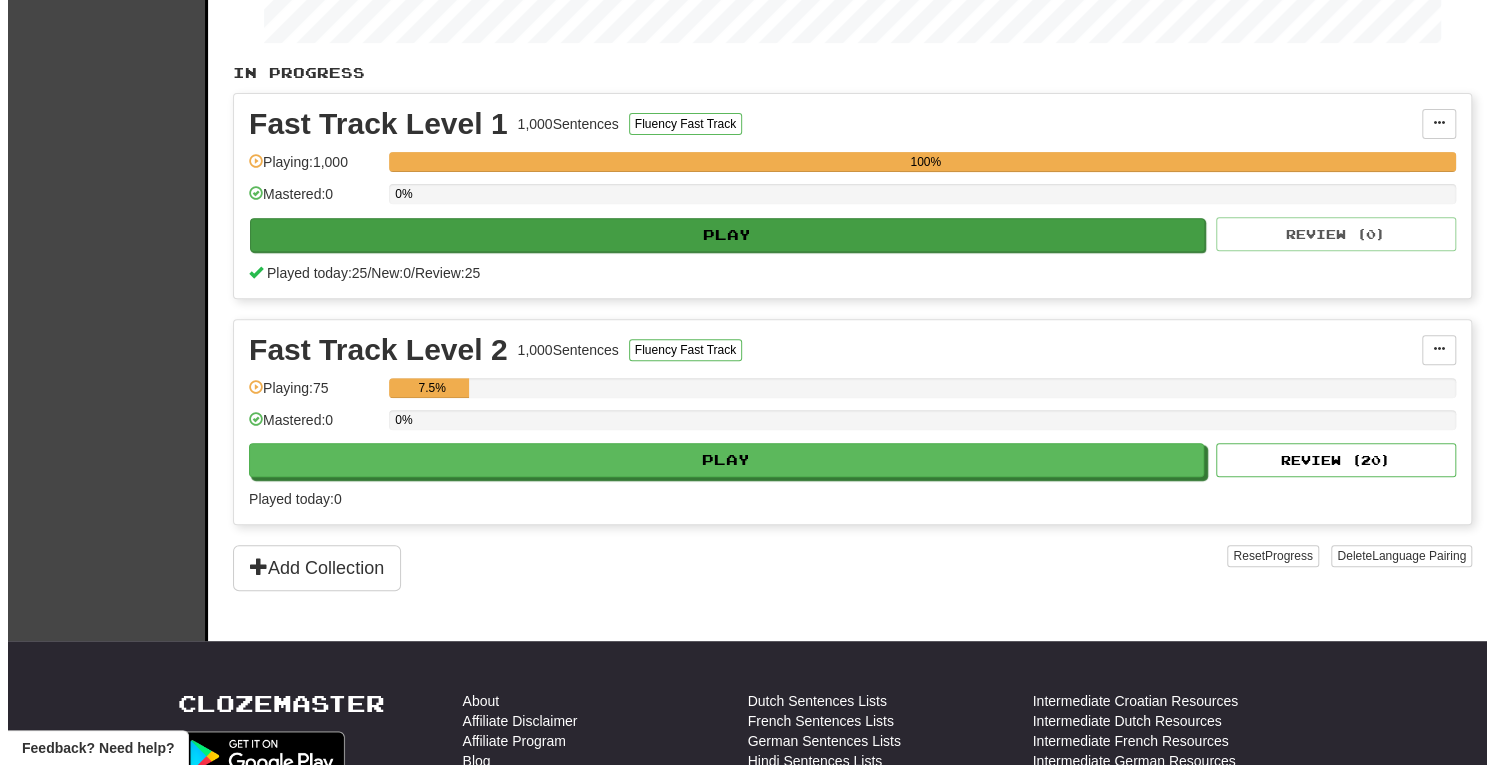 scroll, scrollTop: 372, scrollLeft: 0, axis: vertical 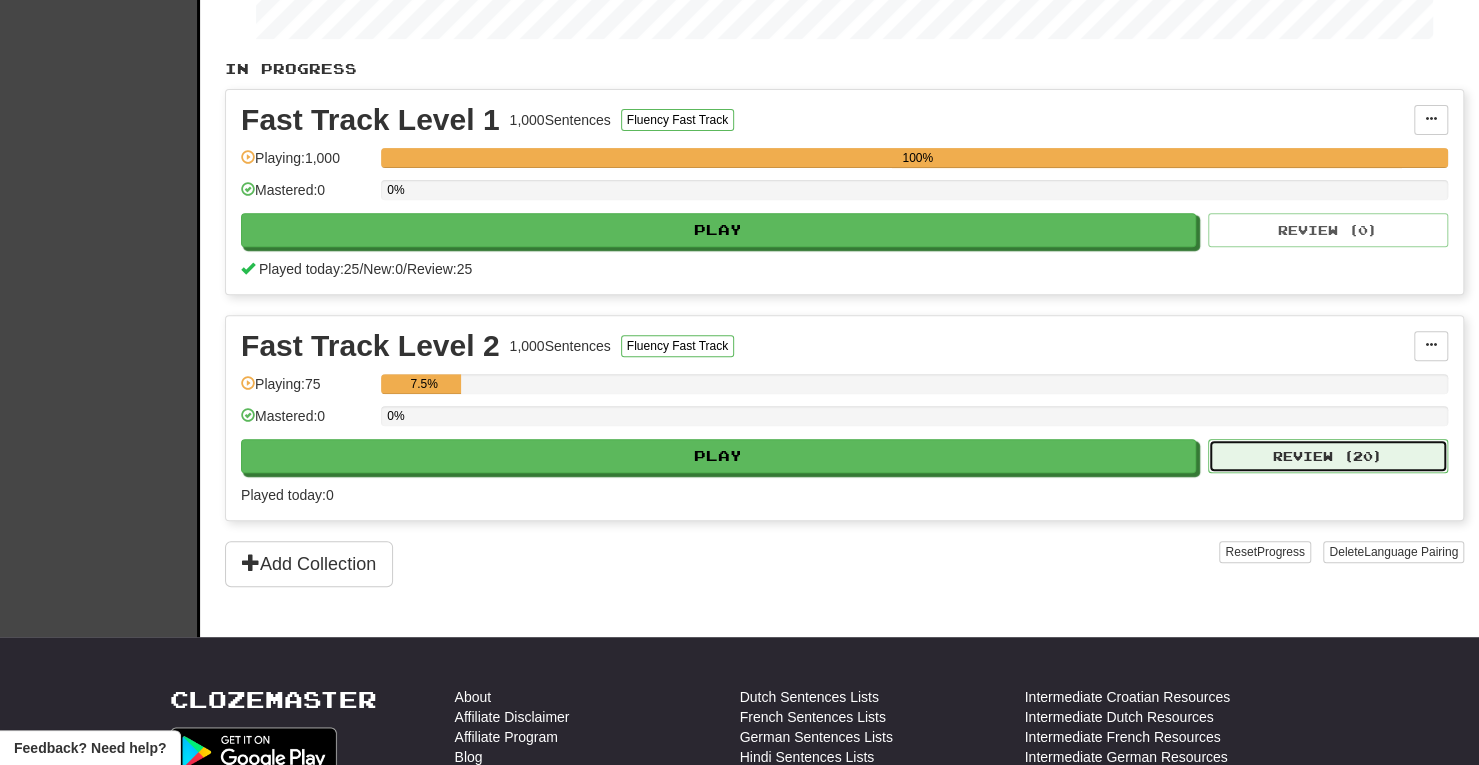 click on "Review ( 20 )" at bounding box center [1328, 456] 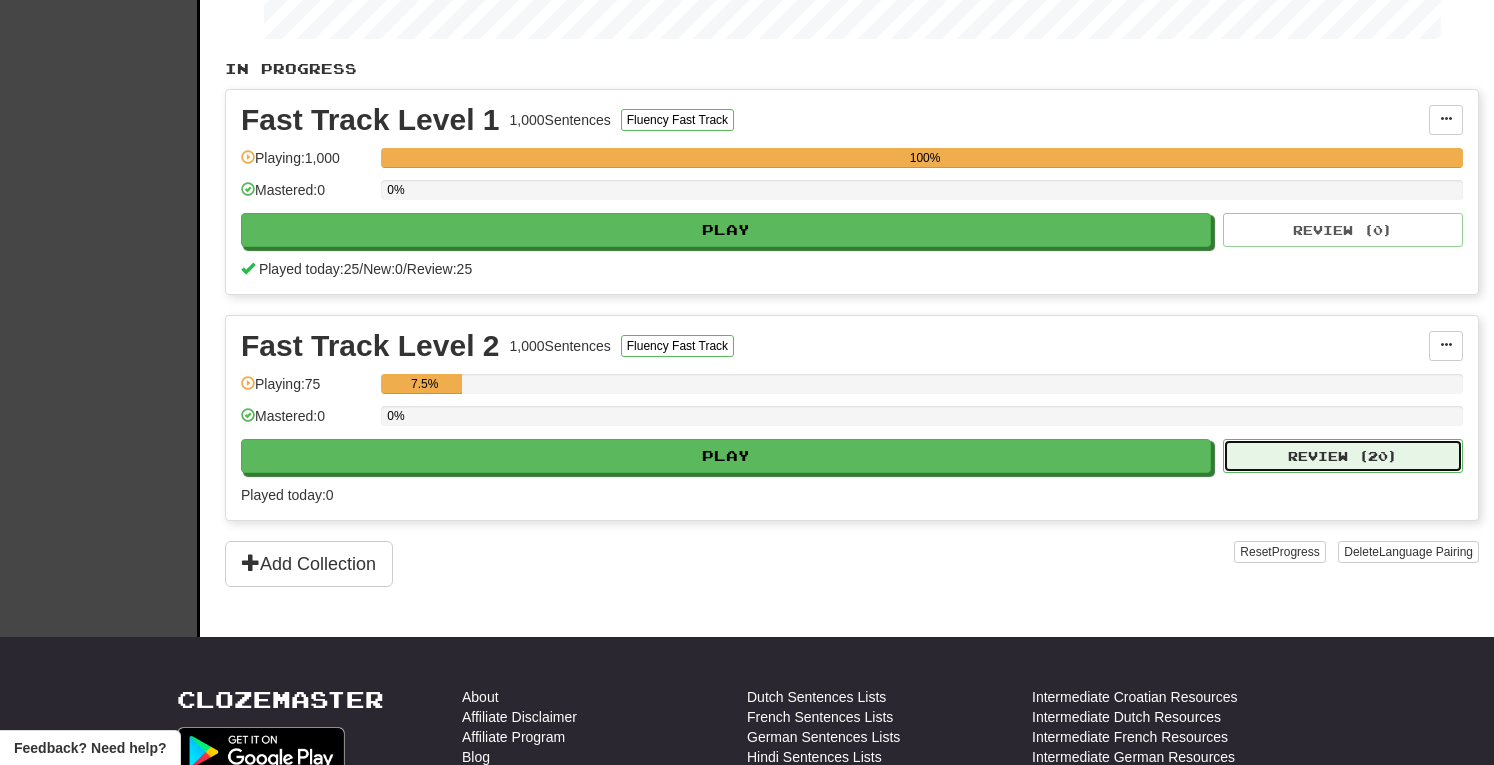 select on "**" 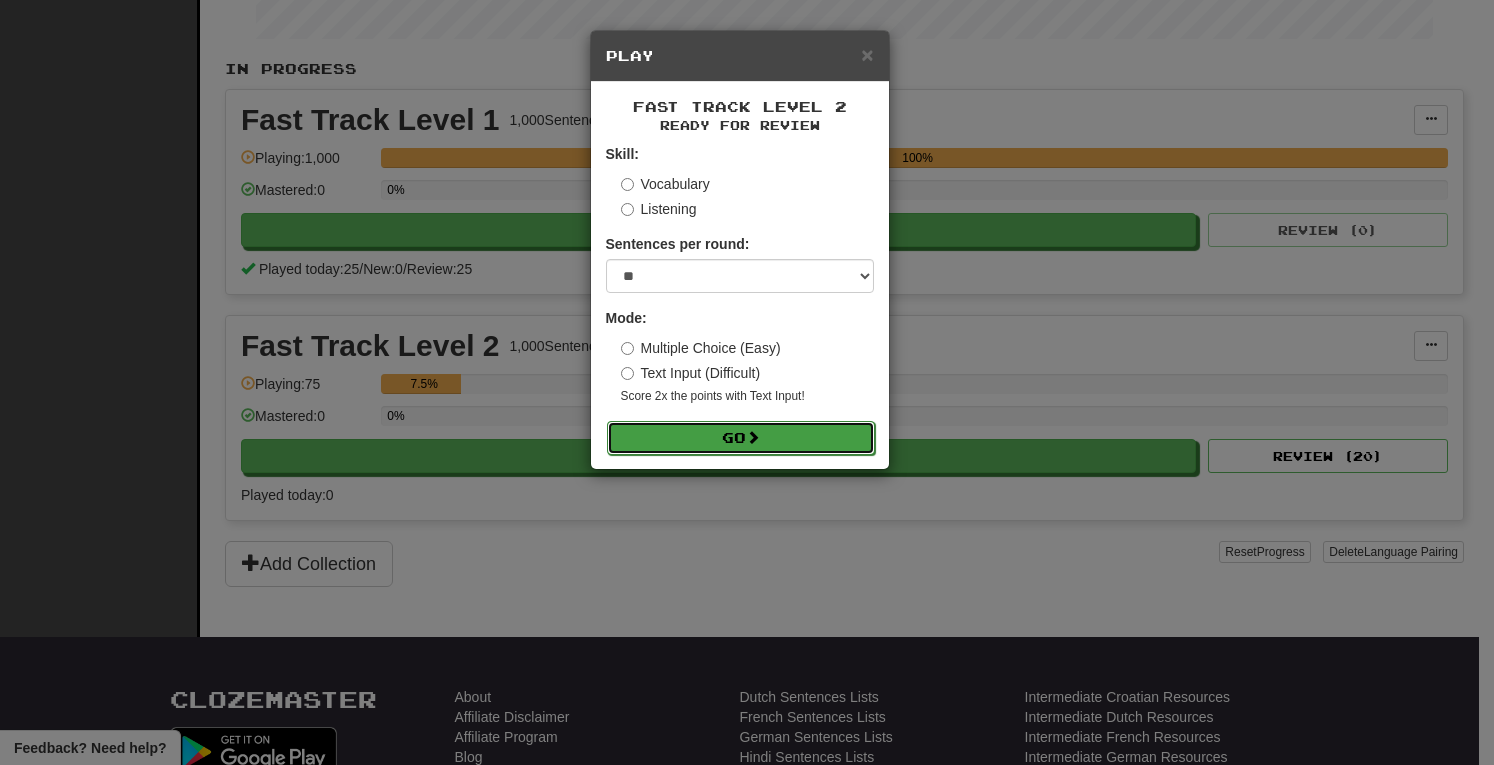 click at bounding box center (753, 437) 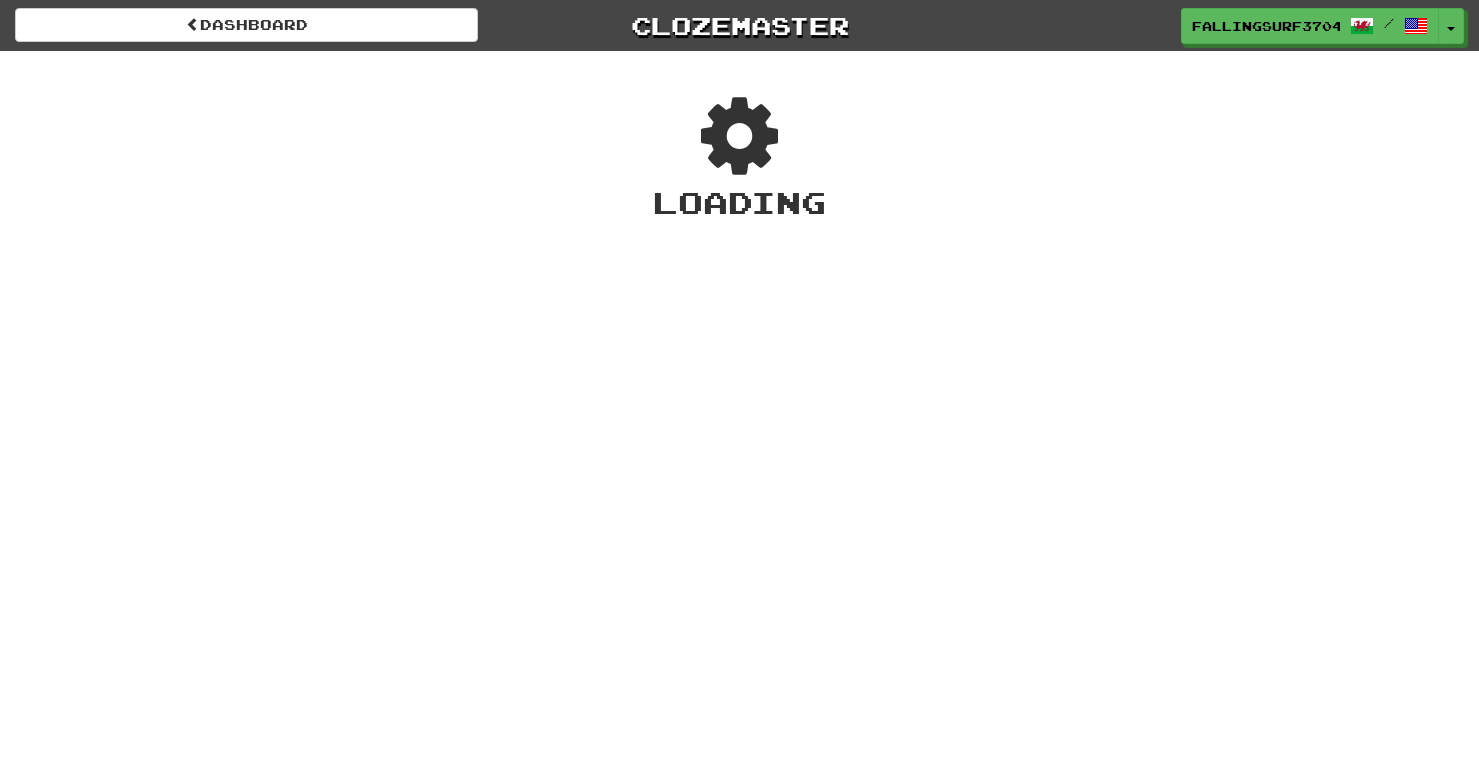 scroll, scrollTop: 0, scrollLeft: 0, axis: both 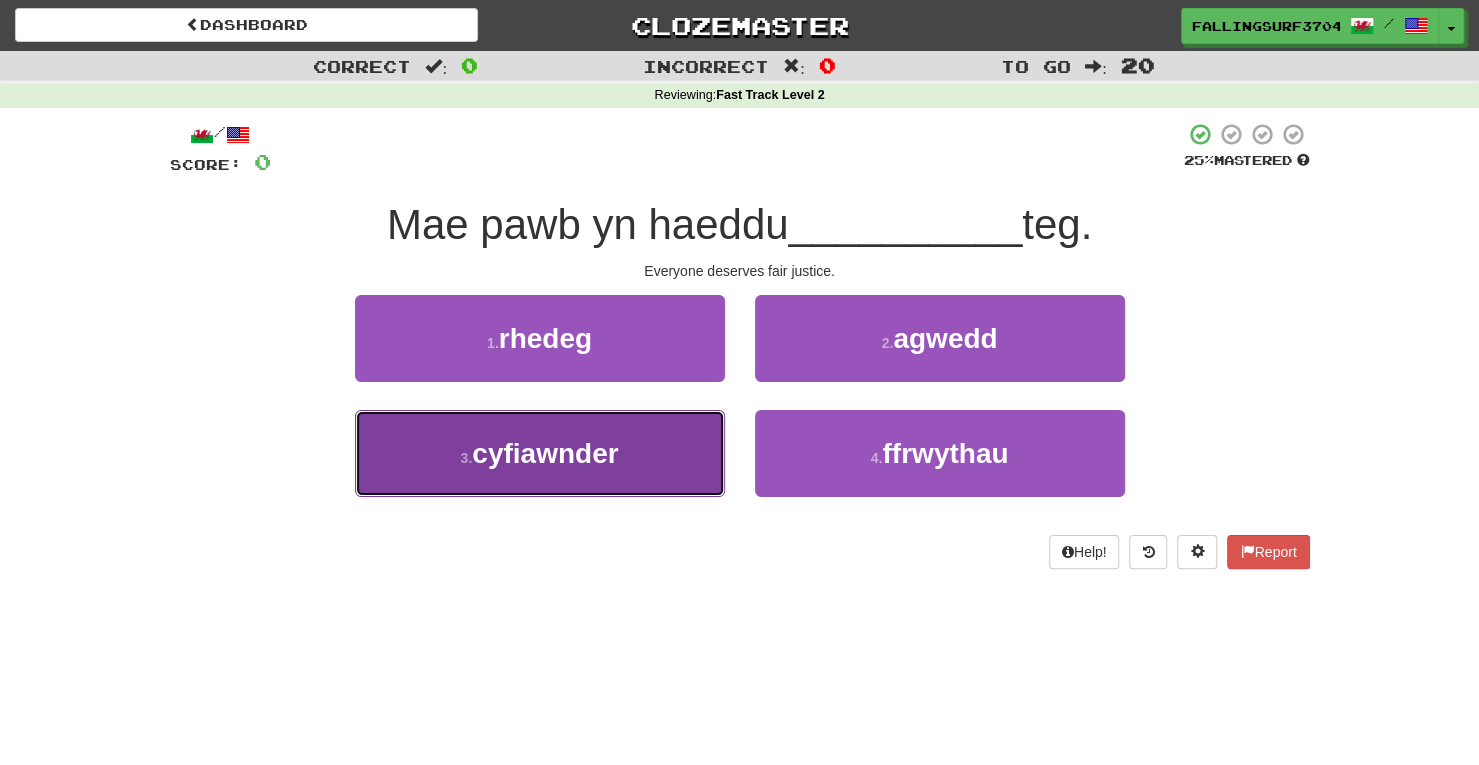 click on "3 .  cyfiawnder" at bounding box center [540, 453] 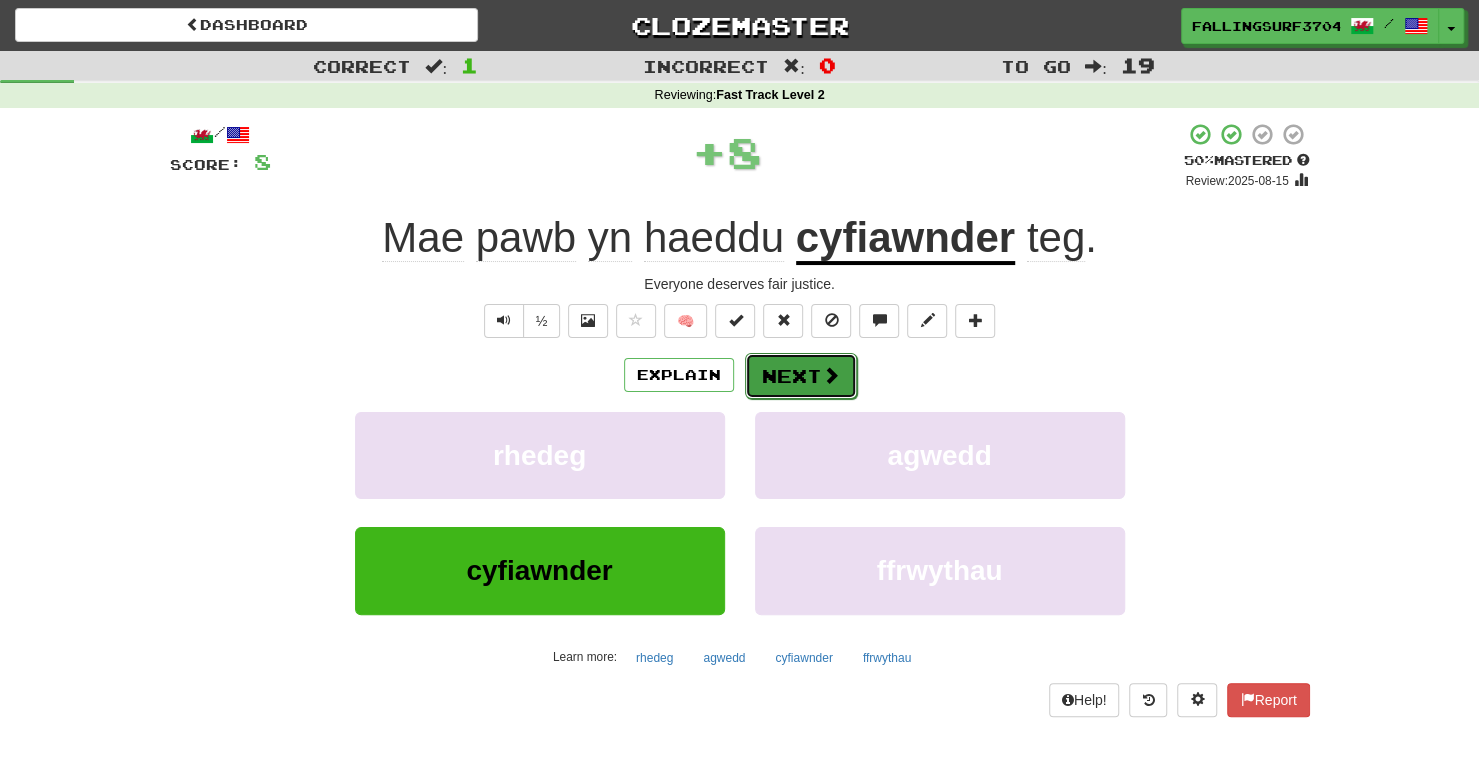 click at bounding box center (831, 375) 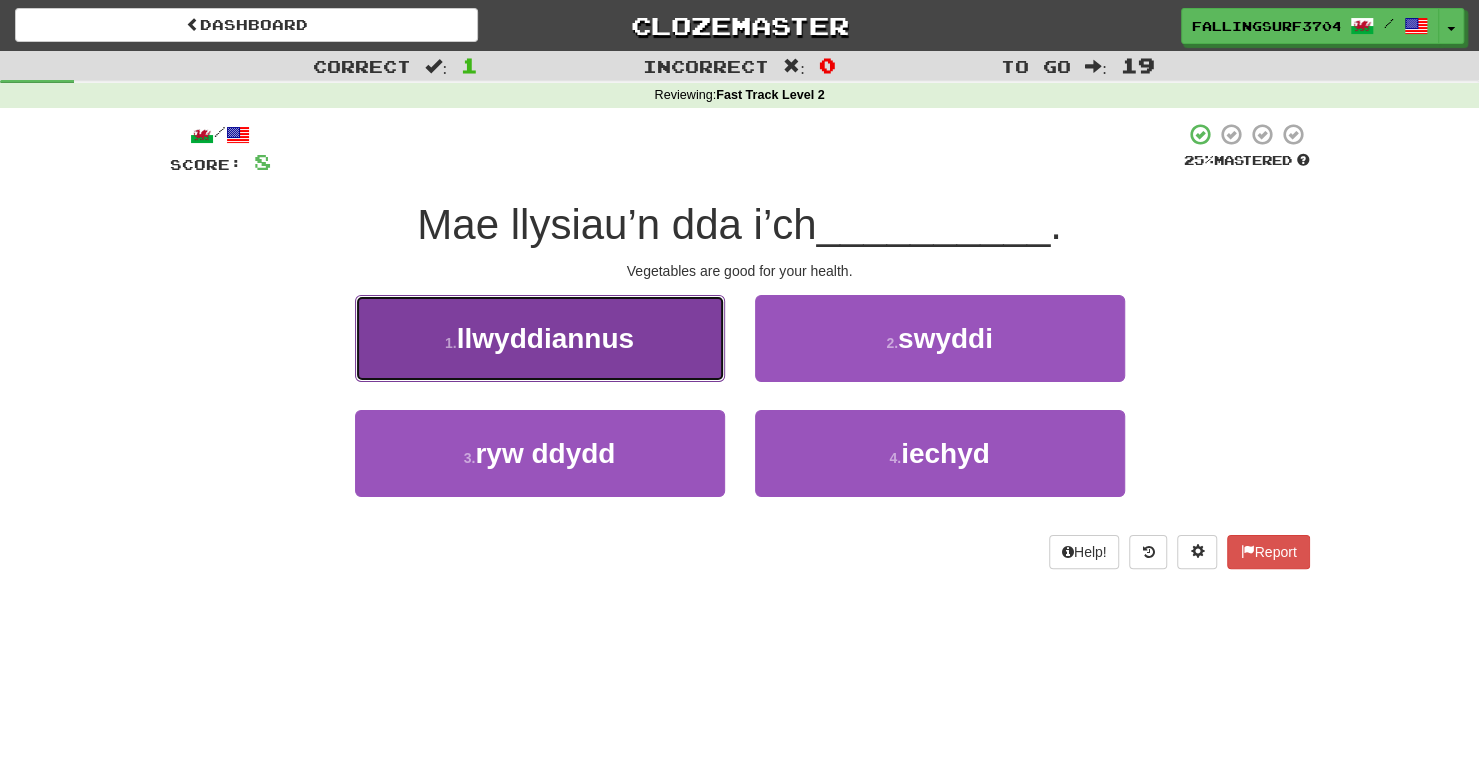 click on "1 .  llwyddiannus" at bounding box center (540, 338) 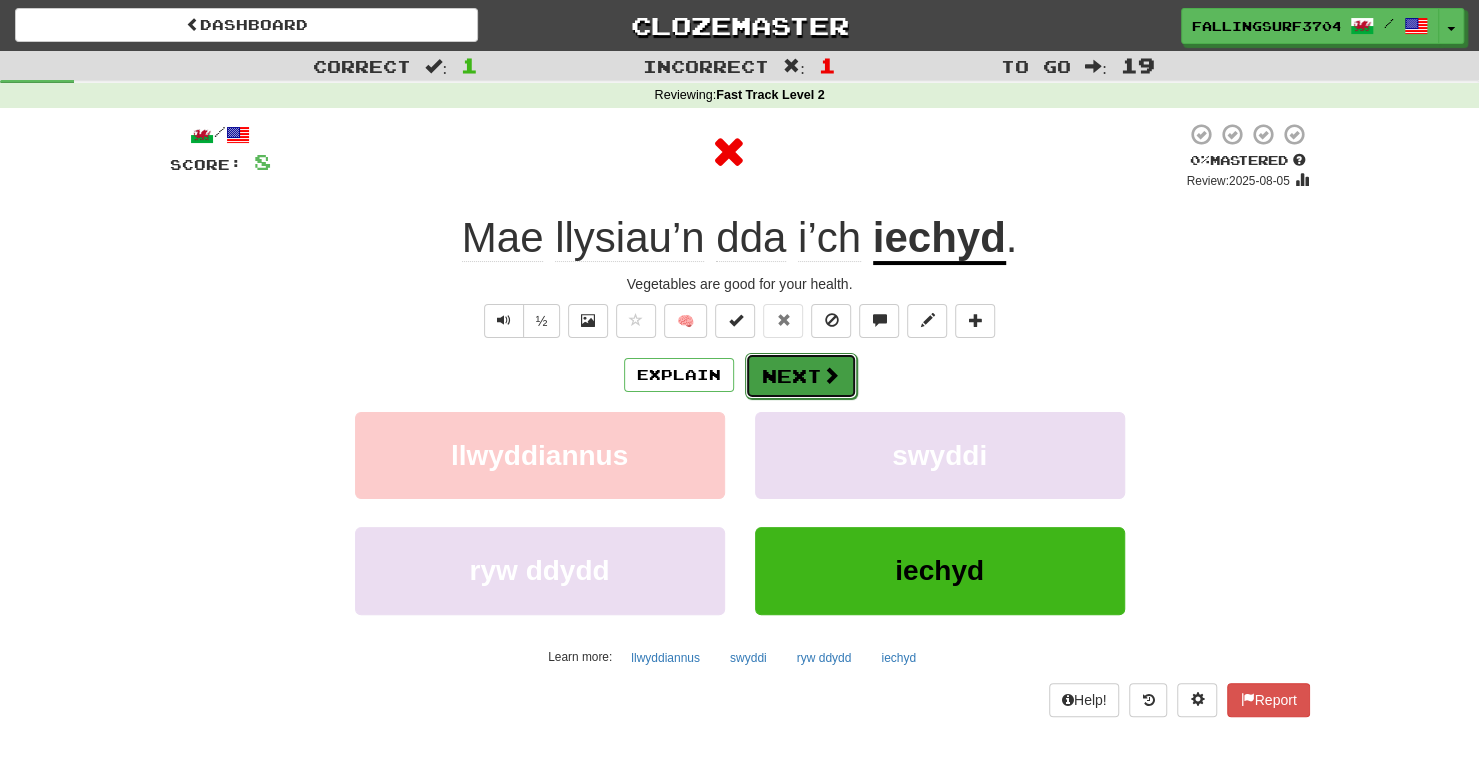 click on "Next" at bounding box center [801, 376] 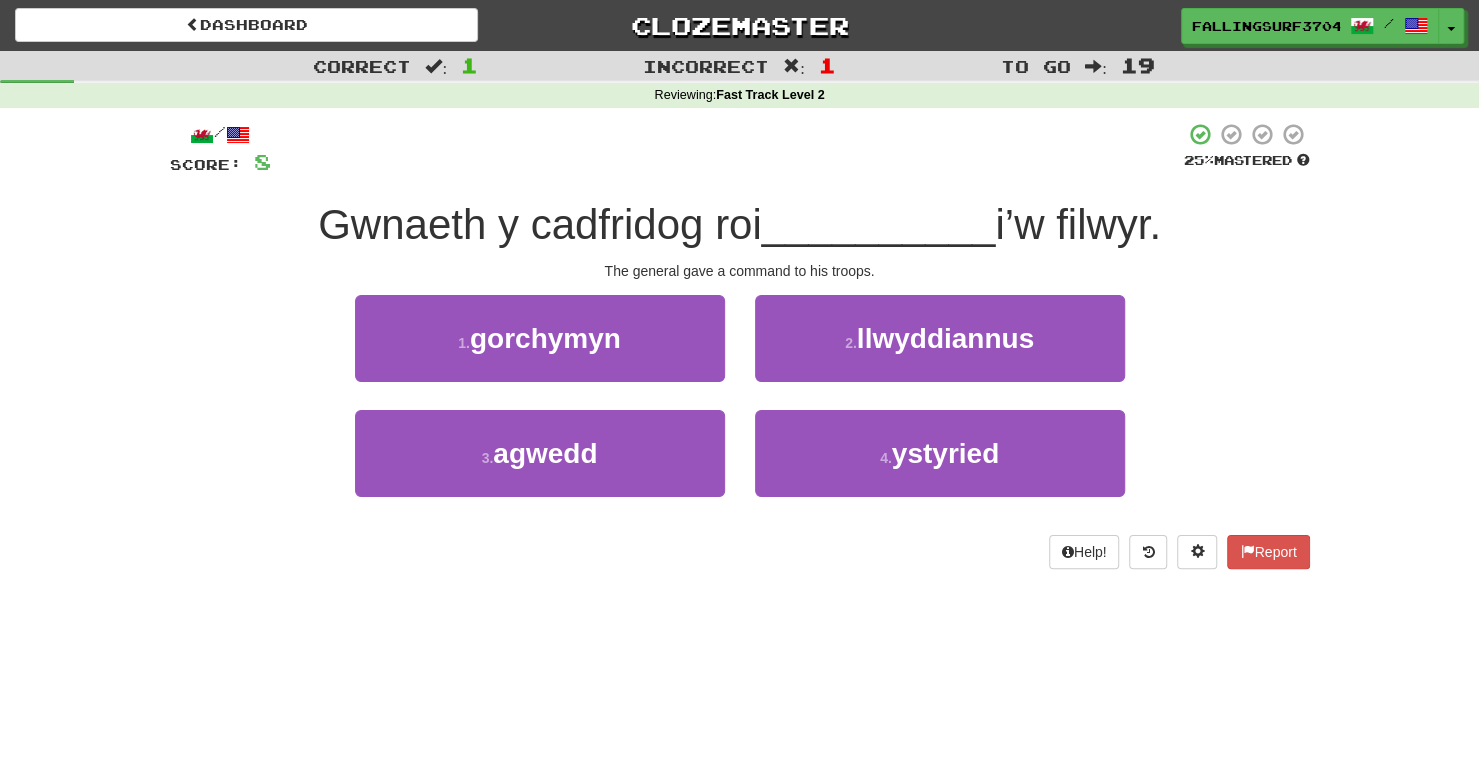 click on "2 .  llwyddiannus" at bounding box center (940, 352) 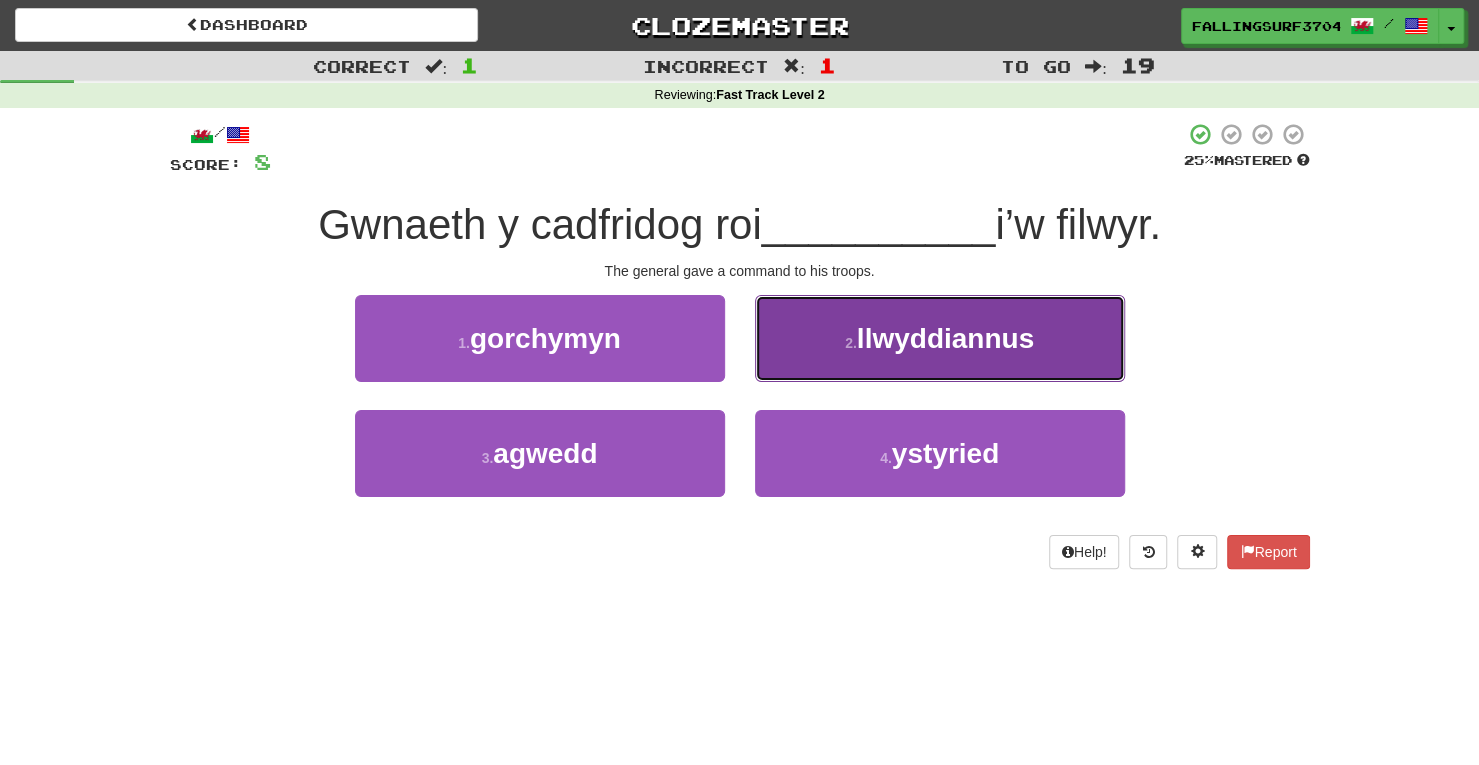 click on "2 .  llwyddiannus" at bounding box center (940, 338) 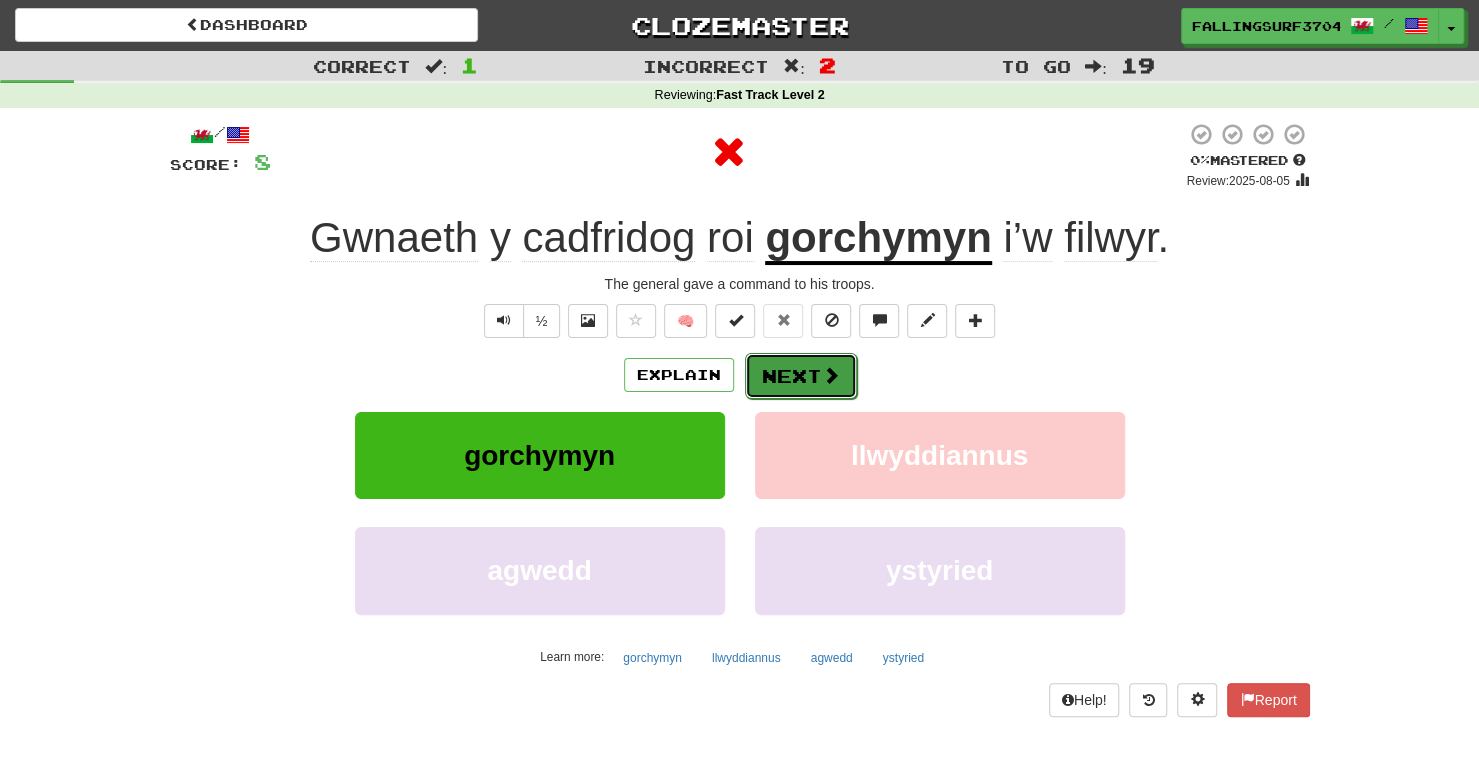 click on "Next" at bounding box center [801, 376] 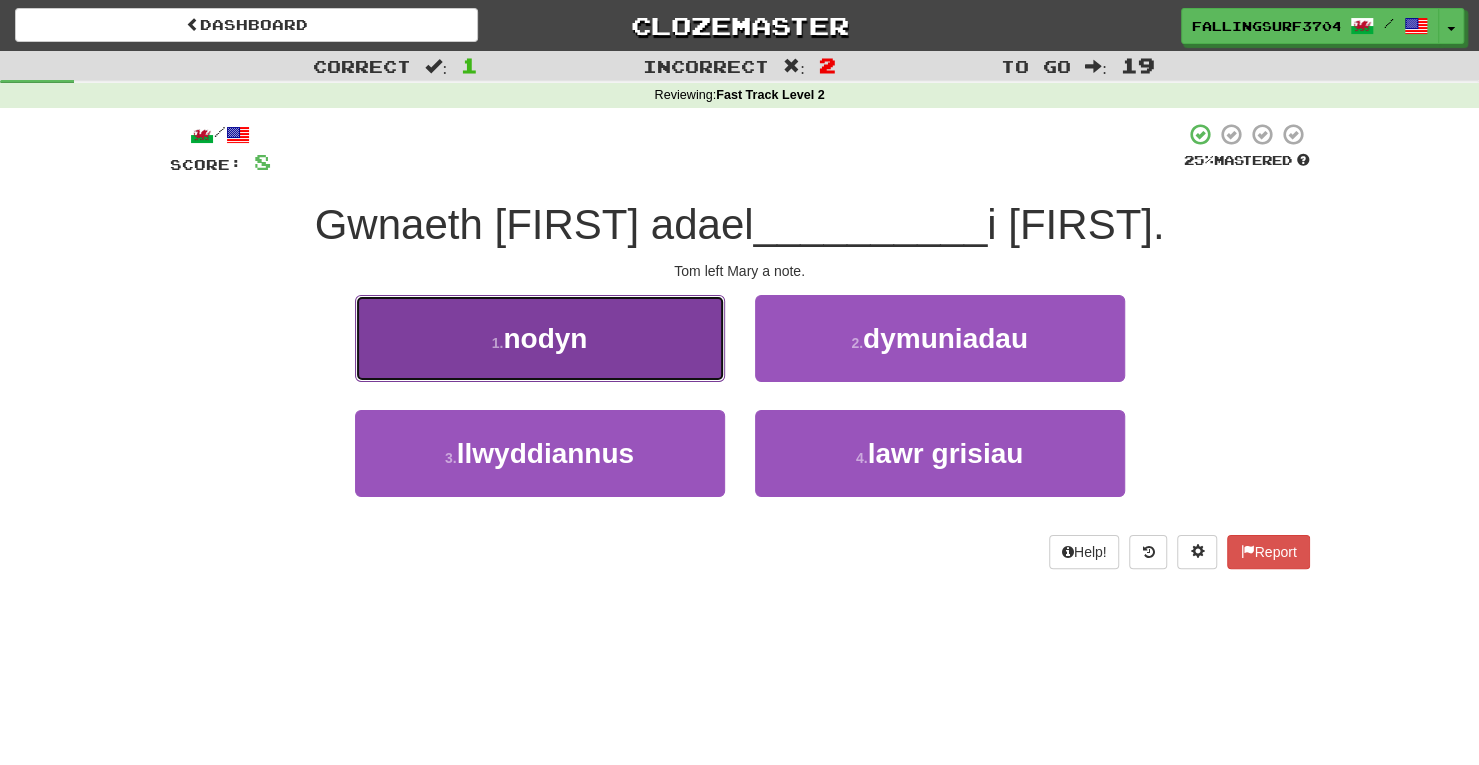 click on "1 .  nodyn" at bounding box center [540, 338] 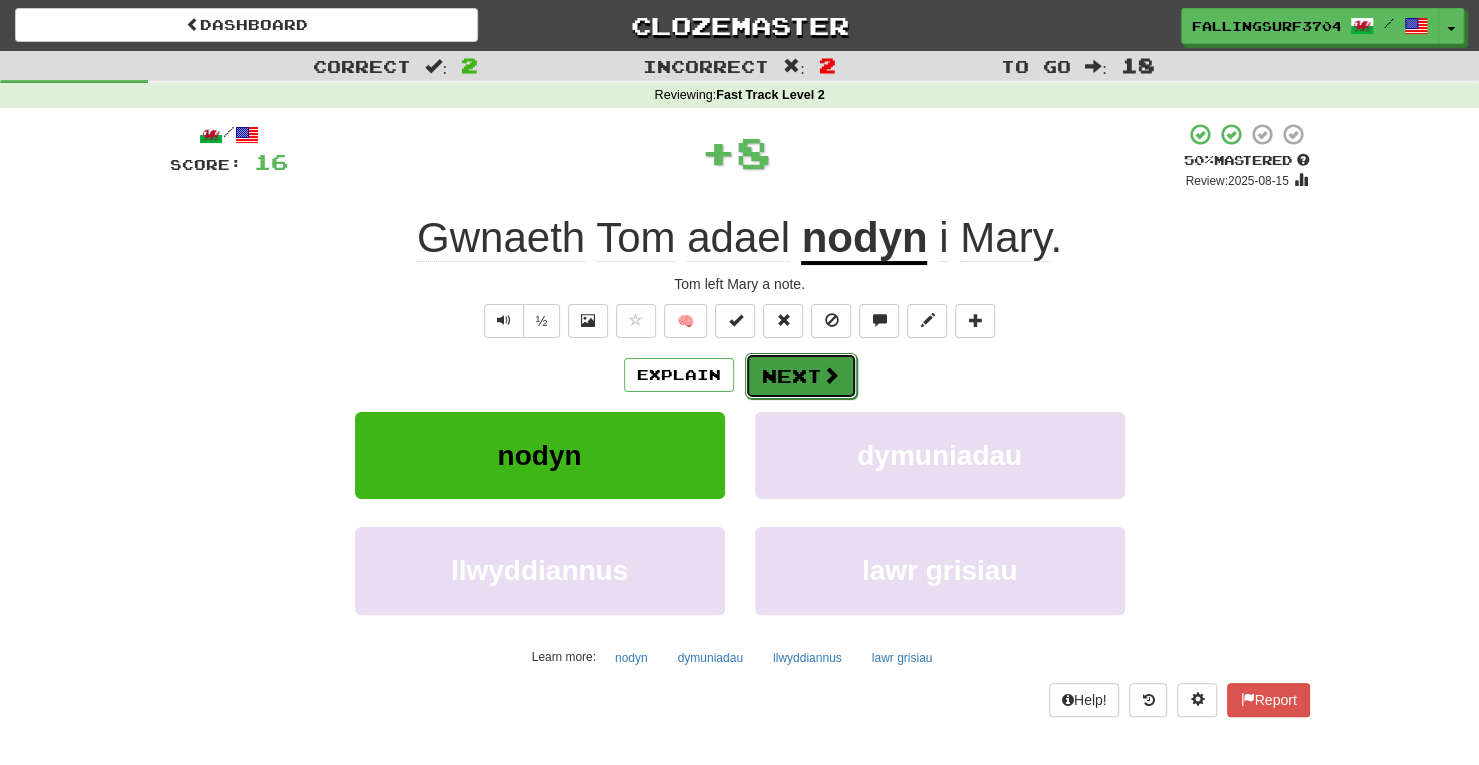 click on "Next" at bounding box center [801, 376] 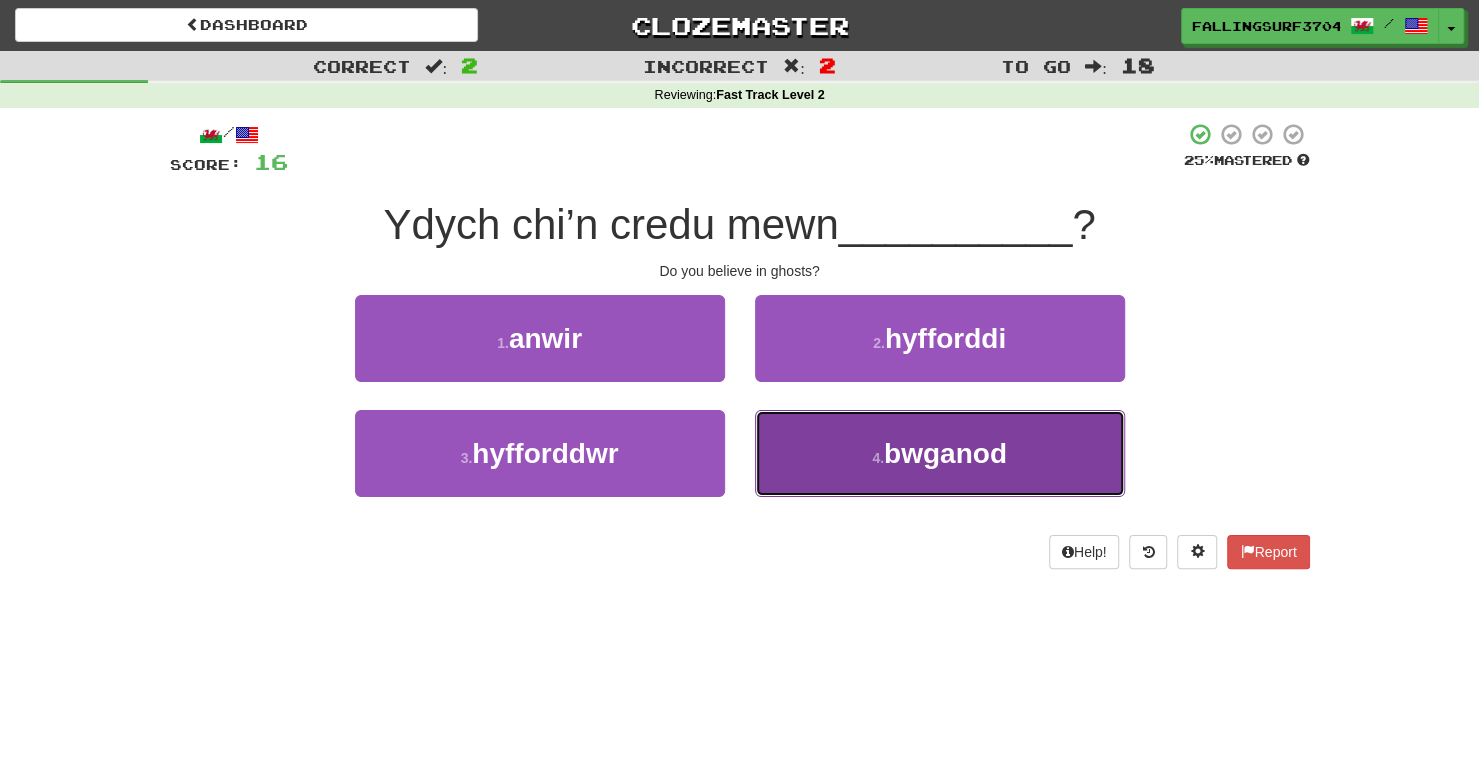 click on "4 .  bwganod" at bounding box center (940, 453) 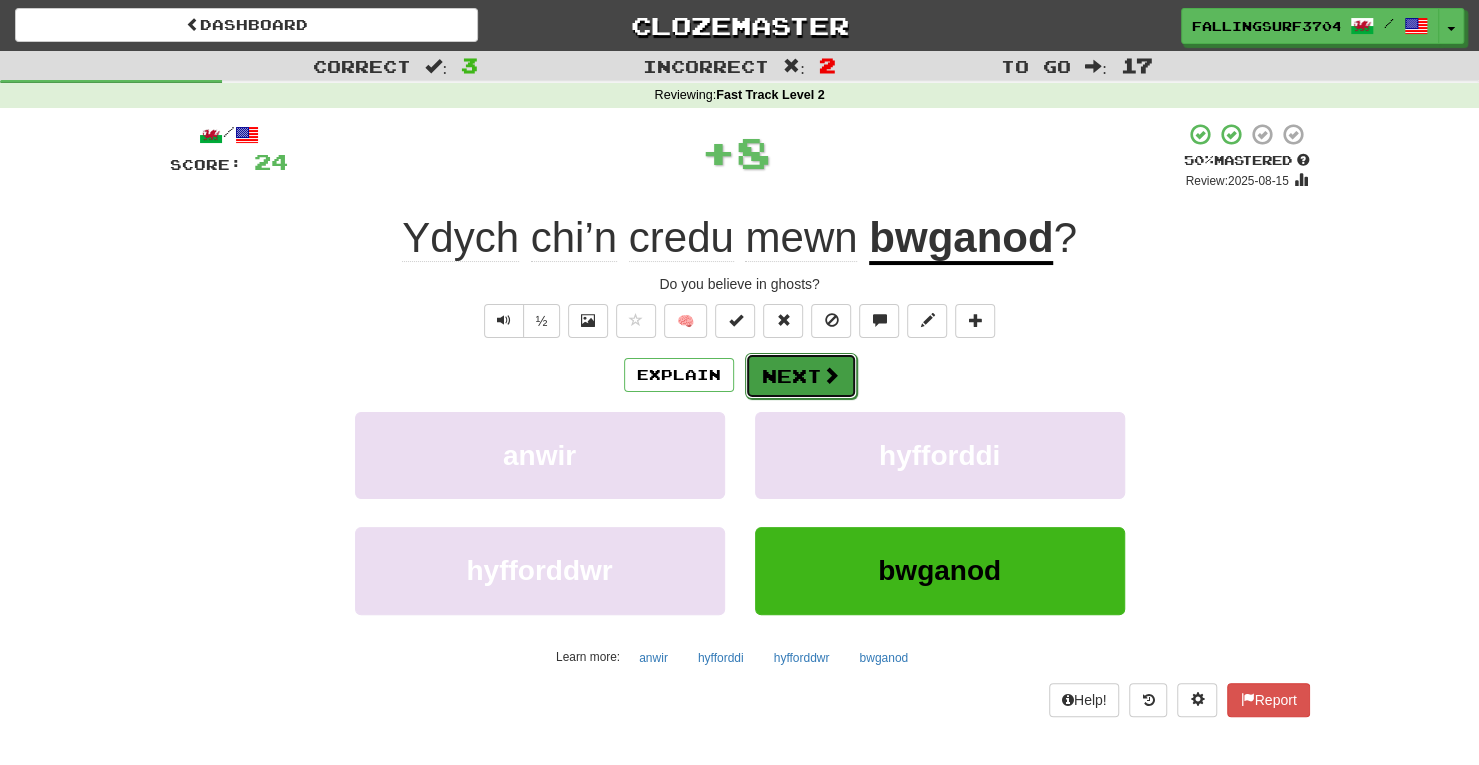 click on "Next" at bounding box center [801, 376] 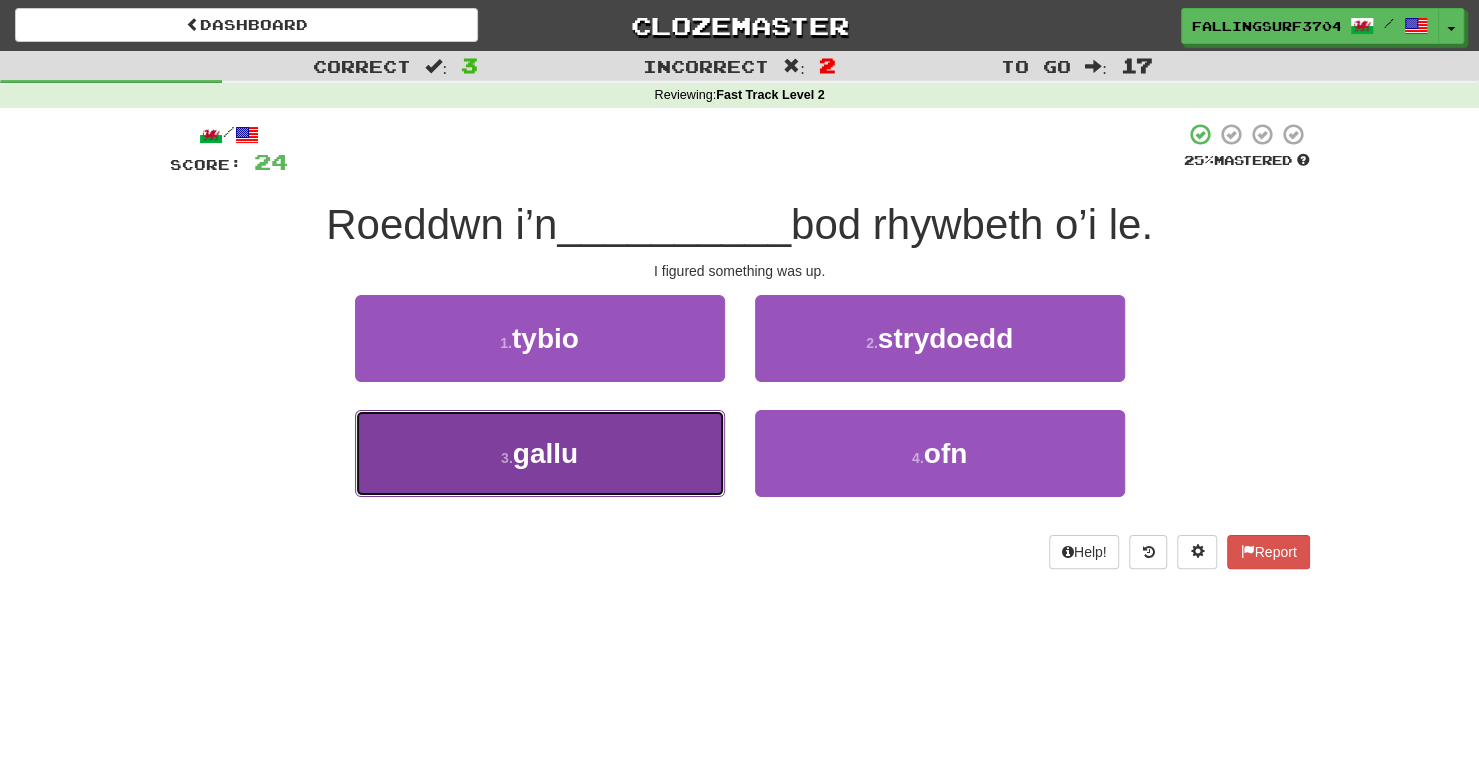 click on "gallu" at bounding box center (545, 453) 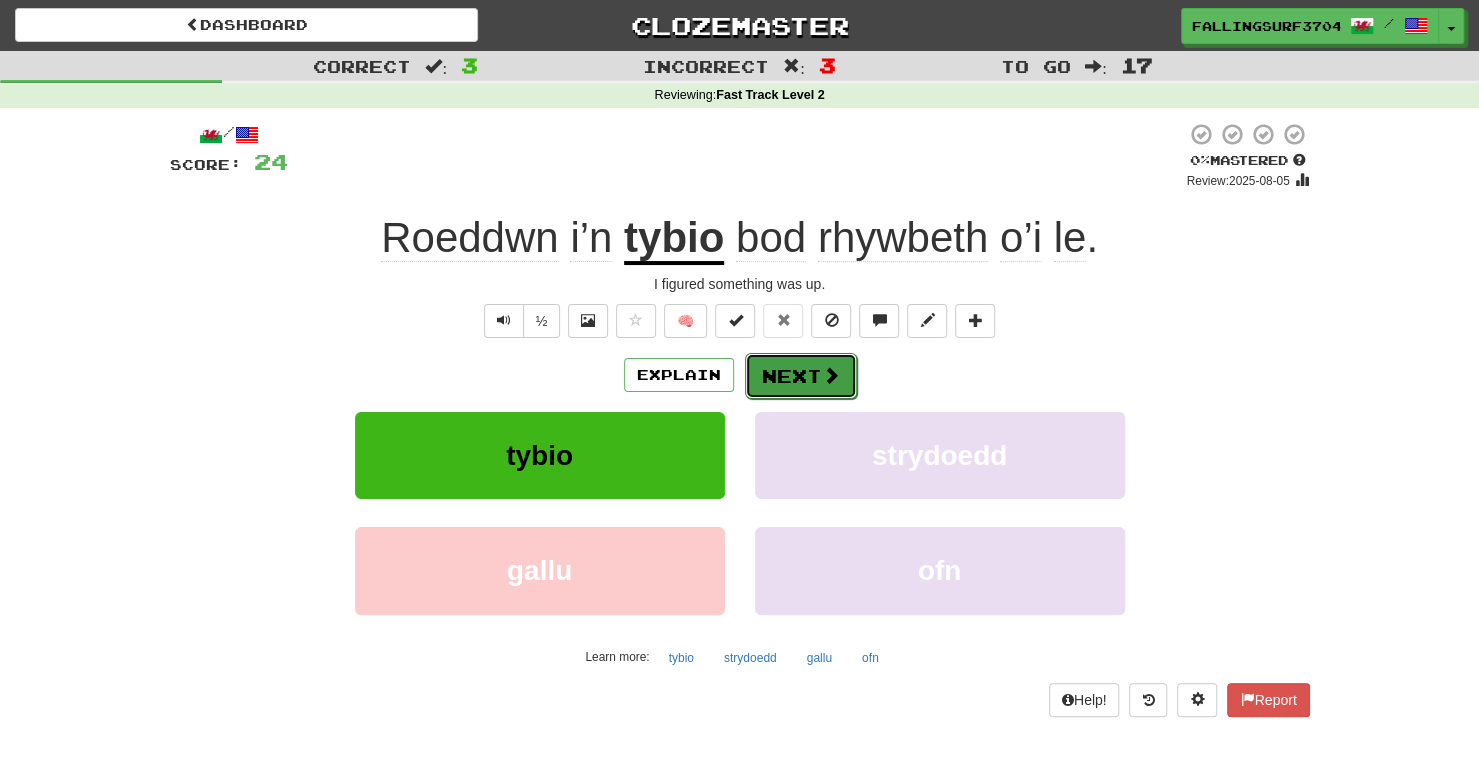 click on "Next" at bounding box center [801, 376] 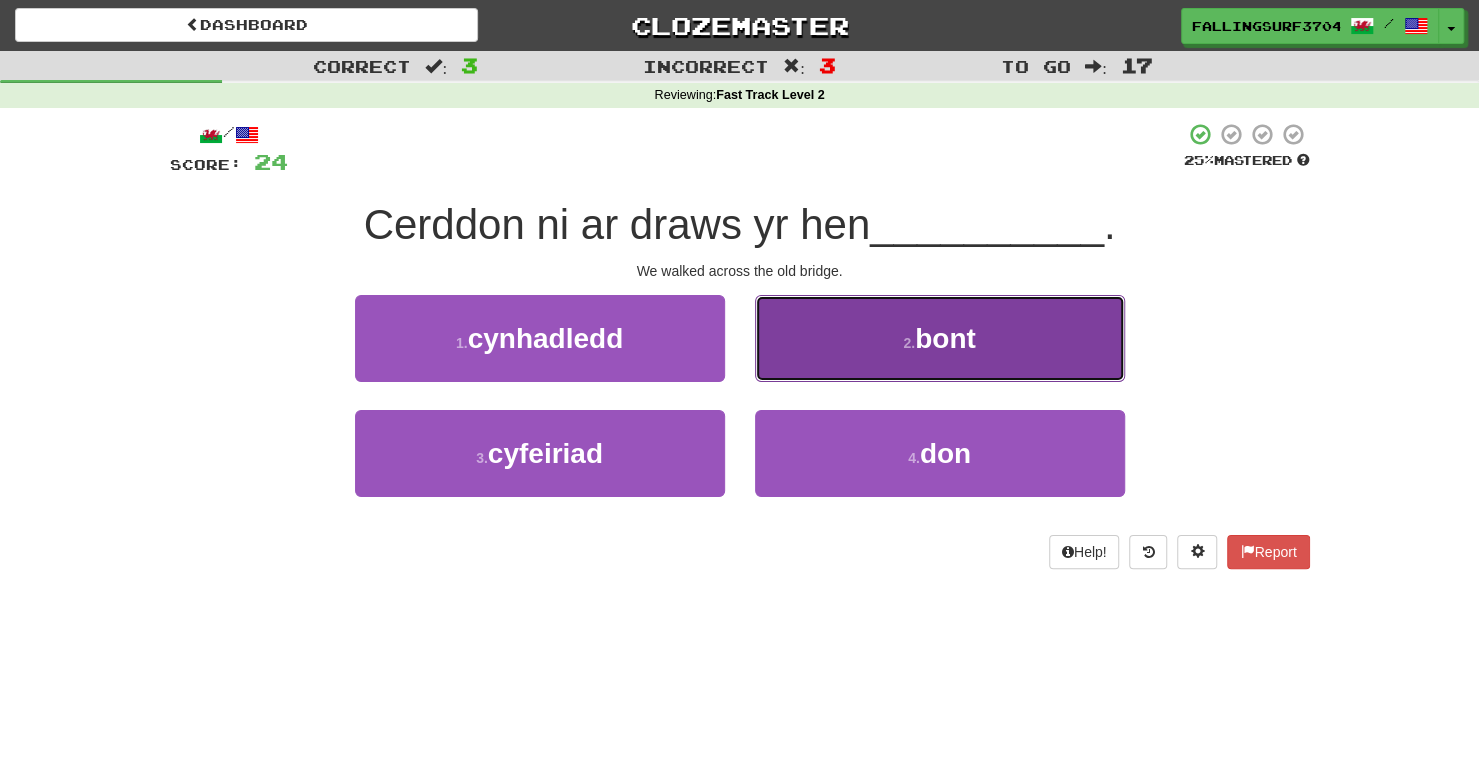 click on "bont" at bounding box center [945, 338] 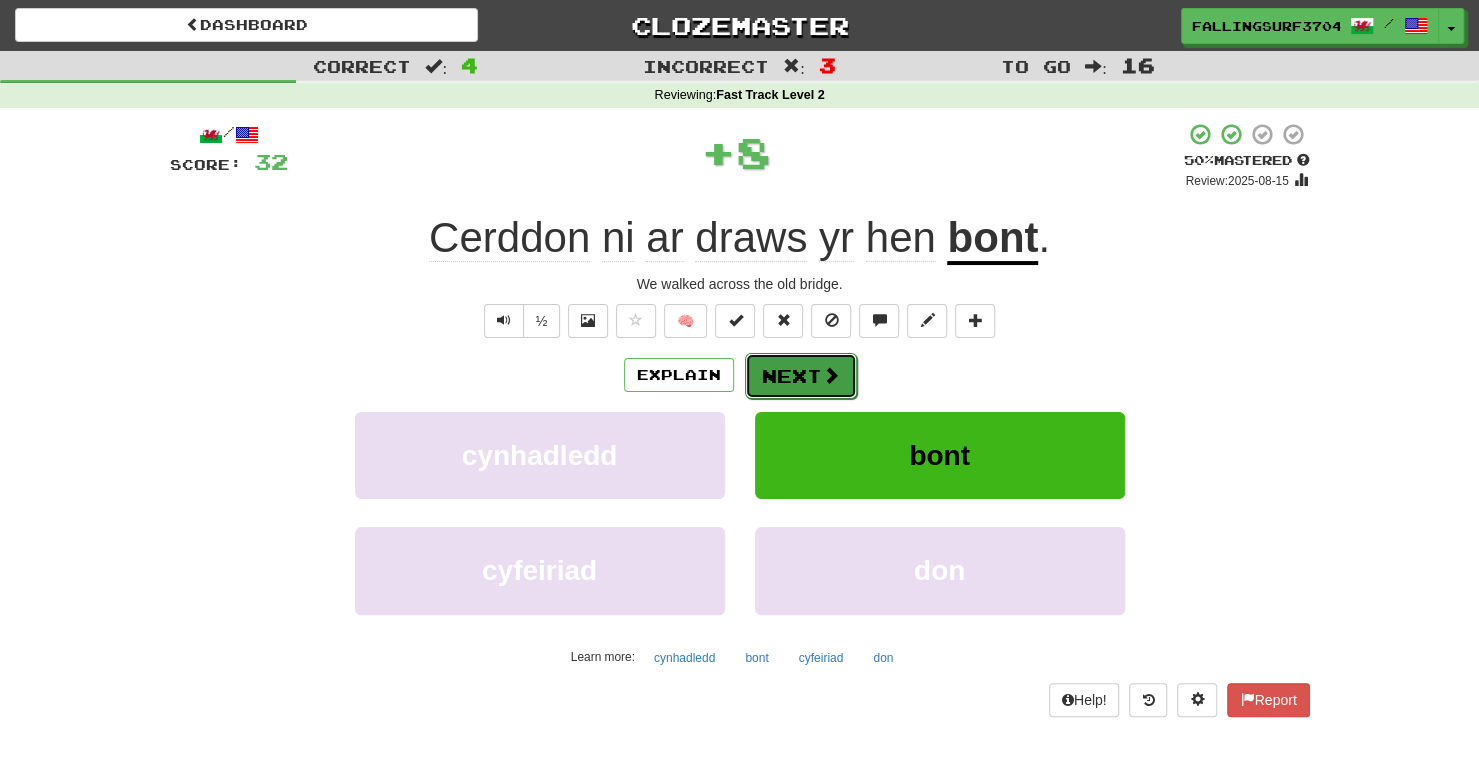 click on "Next" at bounding box center (801, 376) 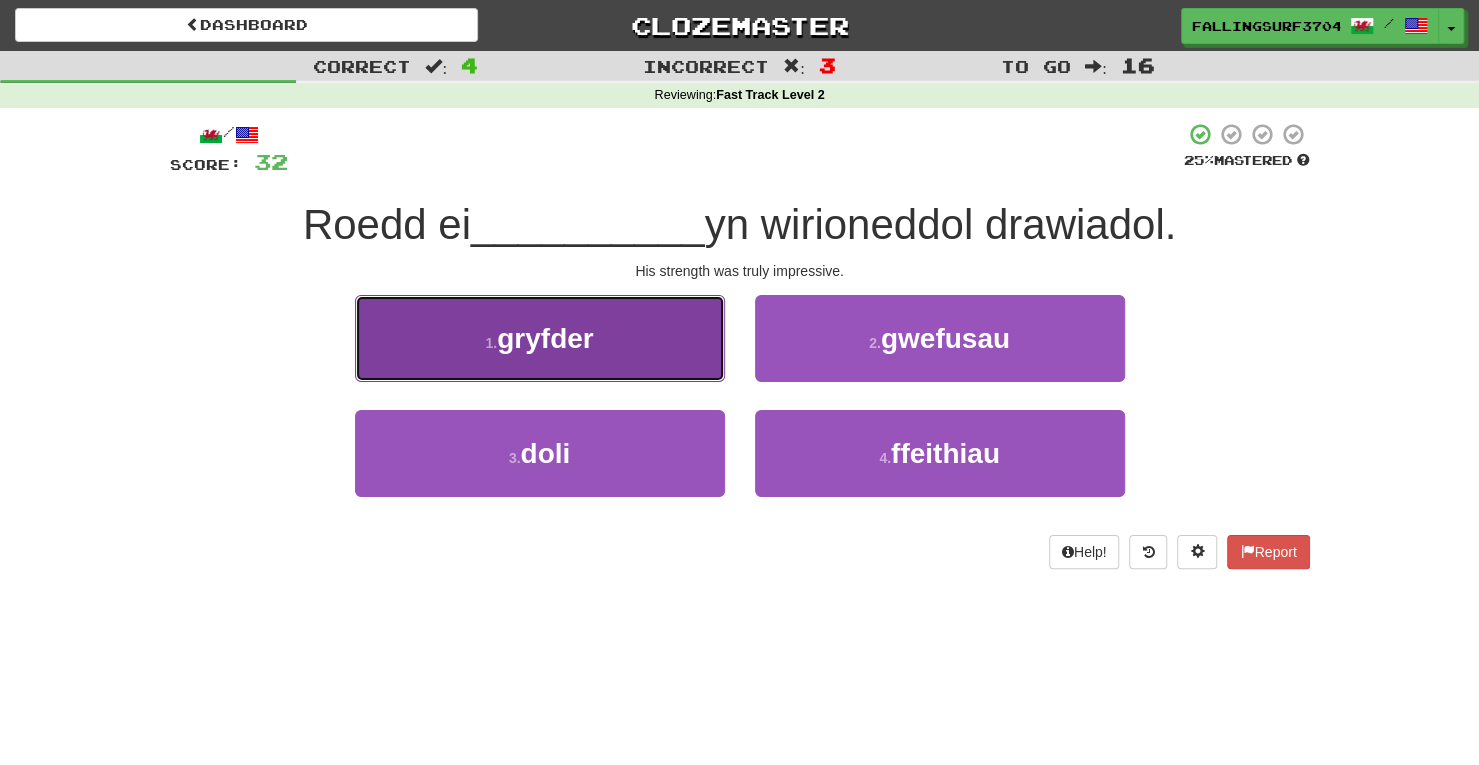 click on "1 .  gryfder" at bounding box center (540, 338) 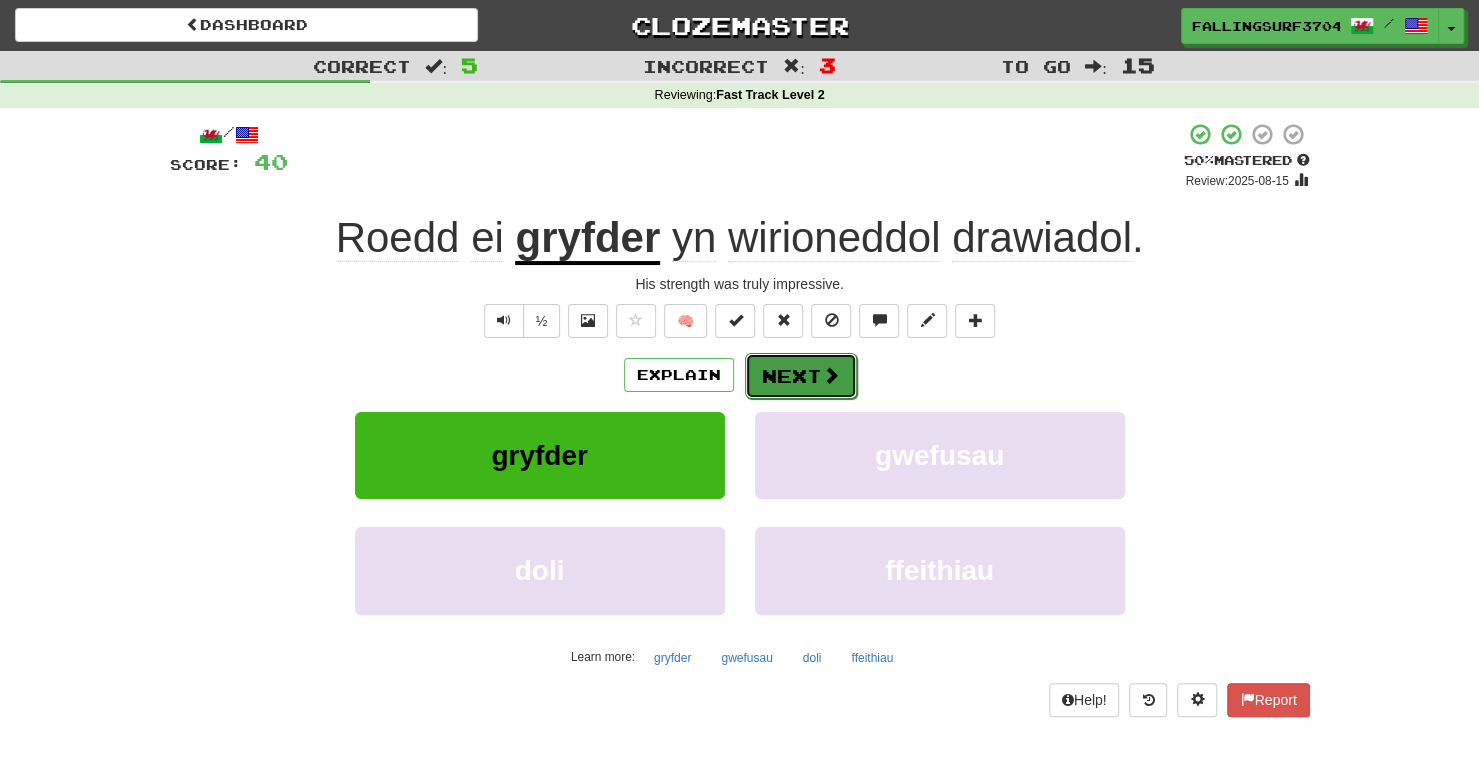 click at bounding box center (831, 375) 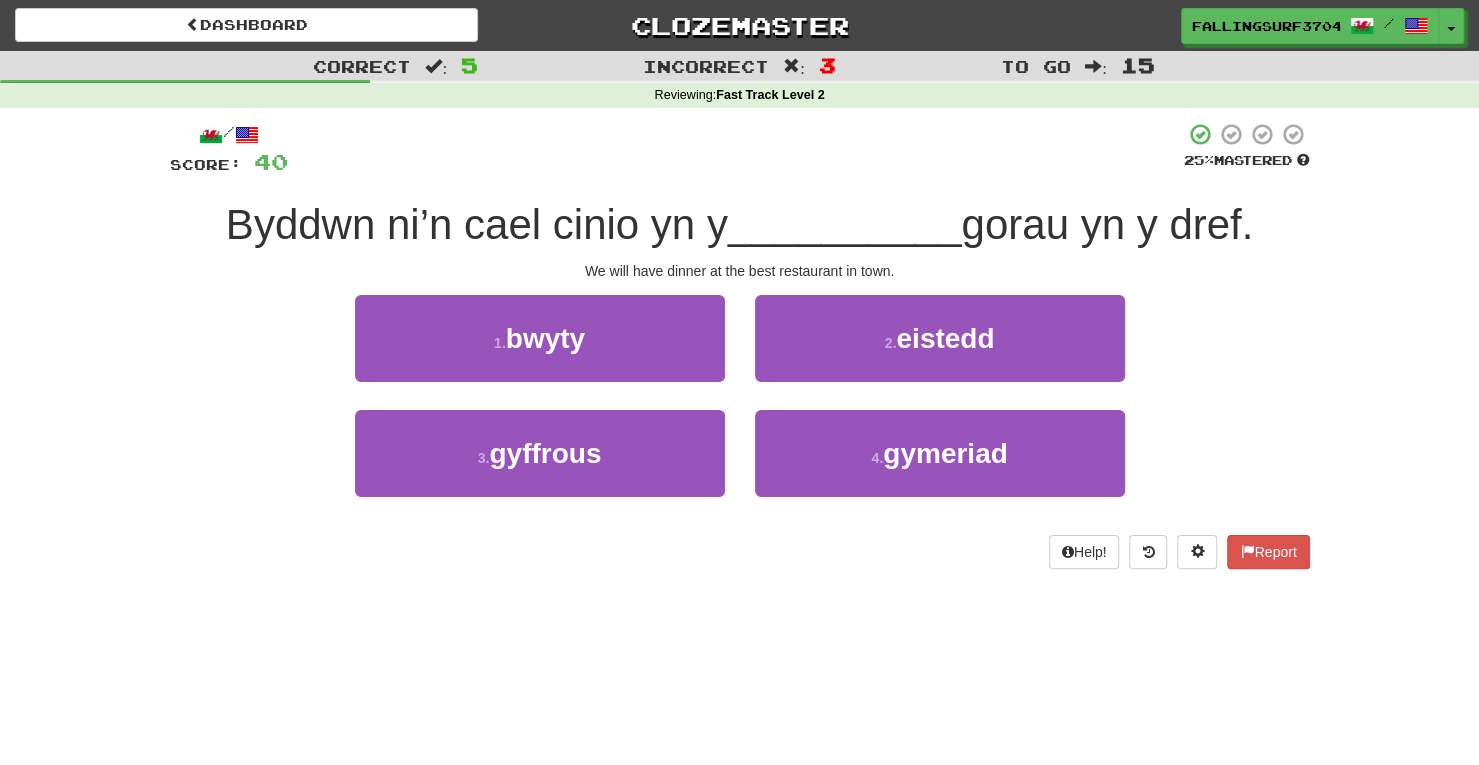 click on "1 .  bwyty" at bounding box center [540, 352] 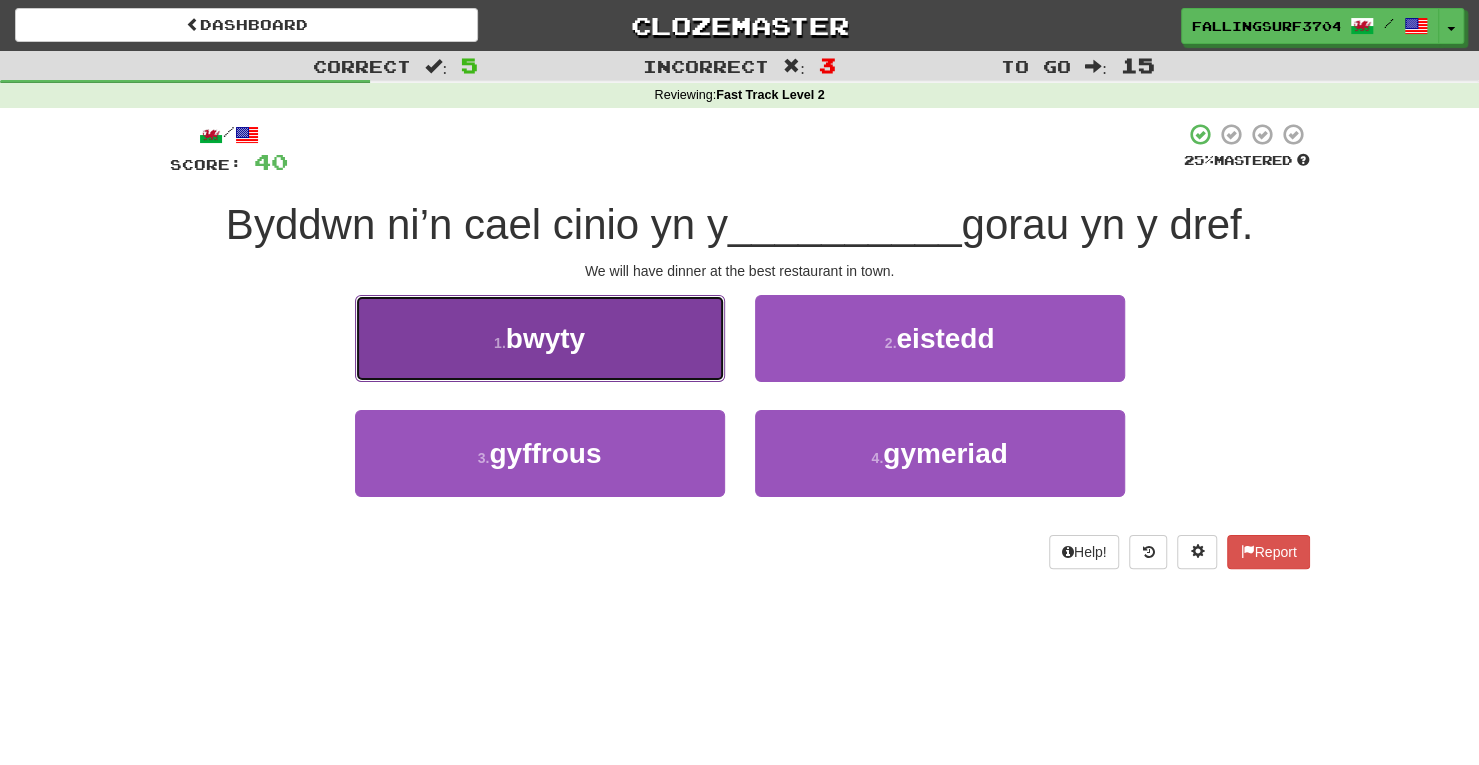 click on "1 .  bwyty" at bounding box center [540, 338] 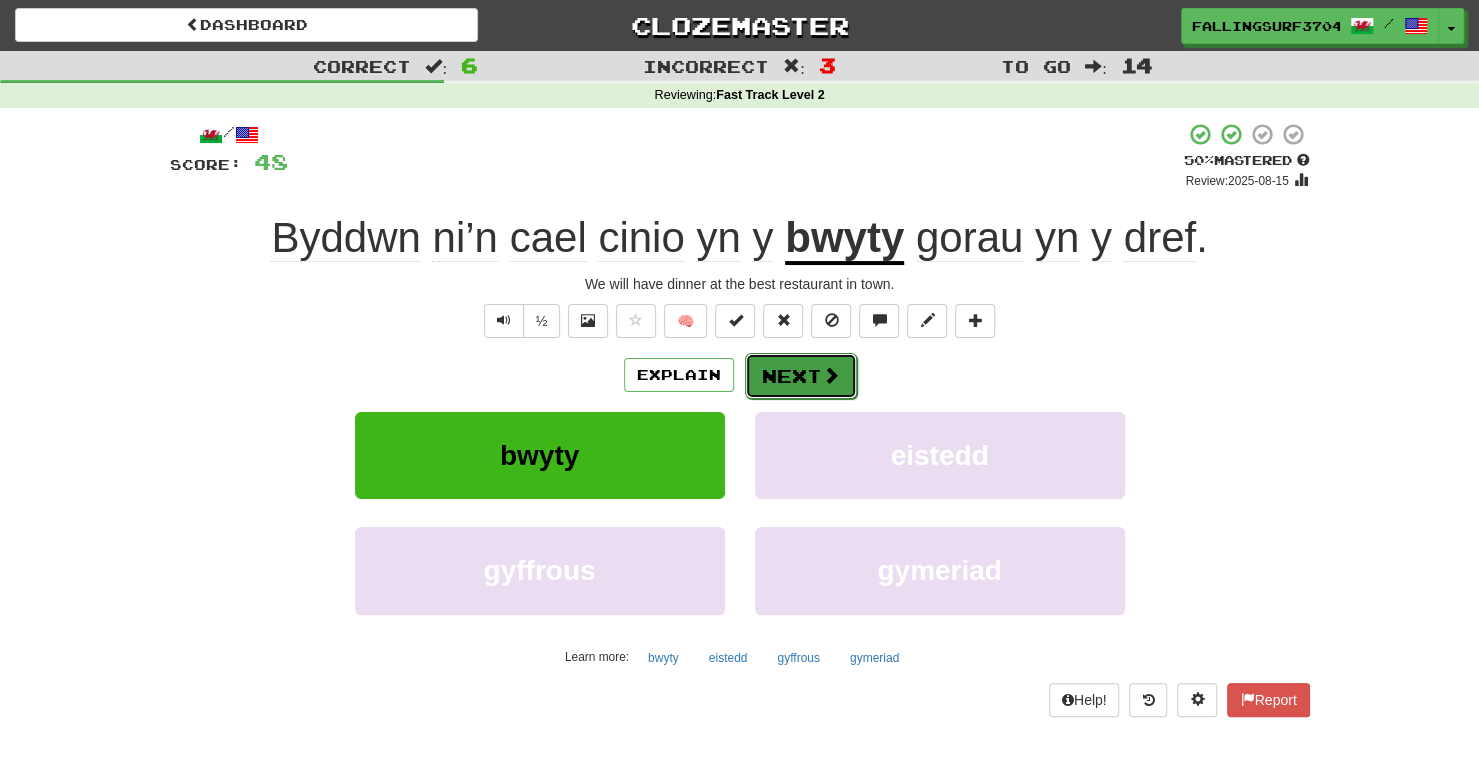 click on "Next" at bounding box center [801, 376] 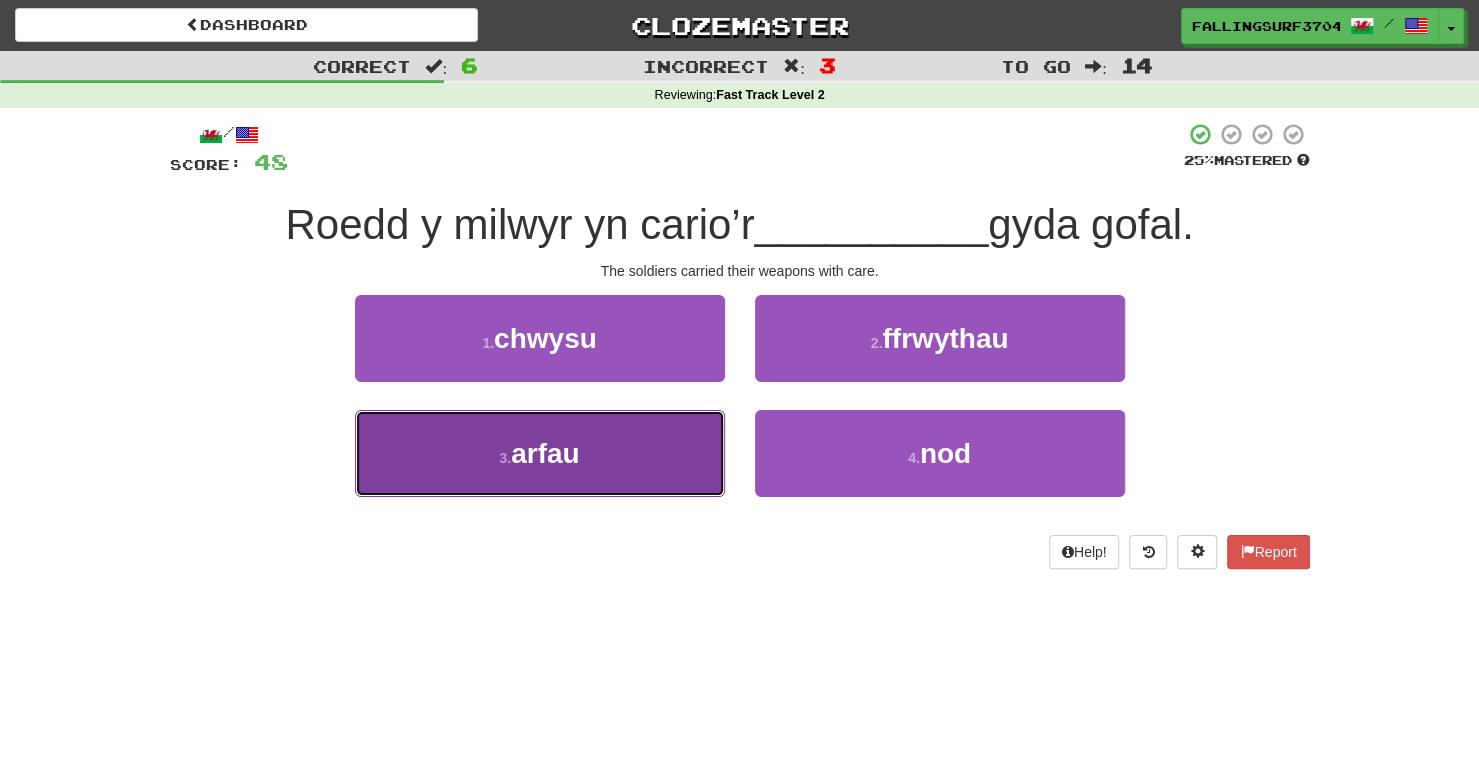click on "3 .  arfau" at bounding box center (540, 453) 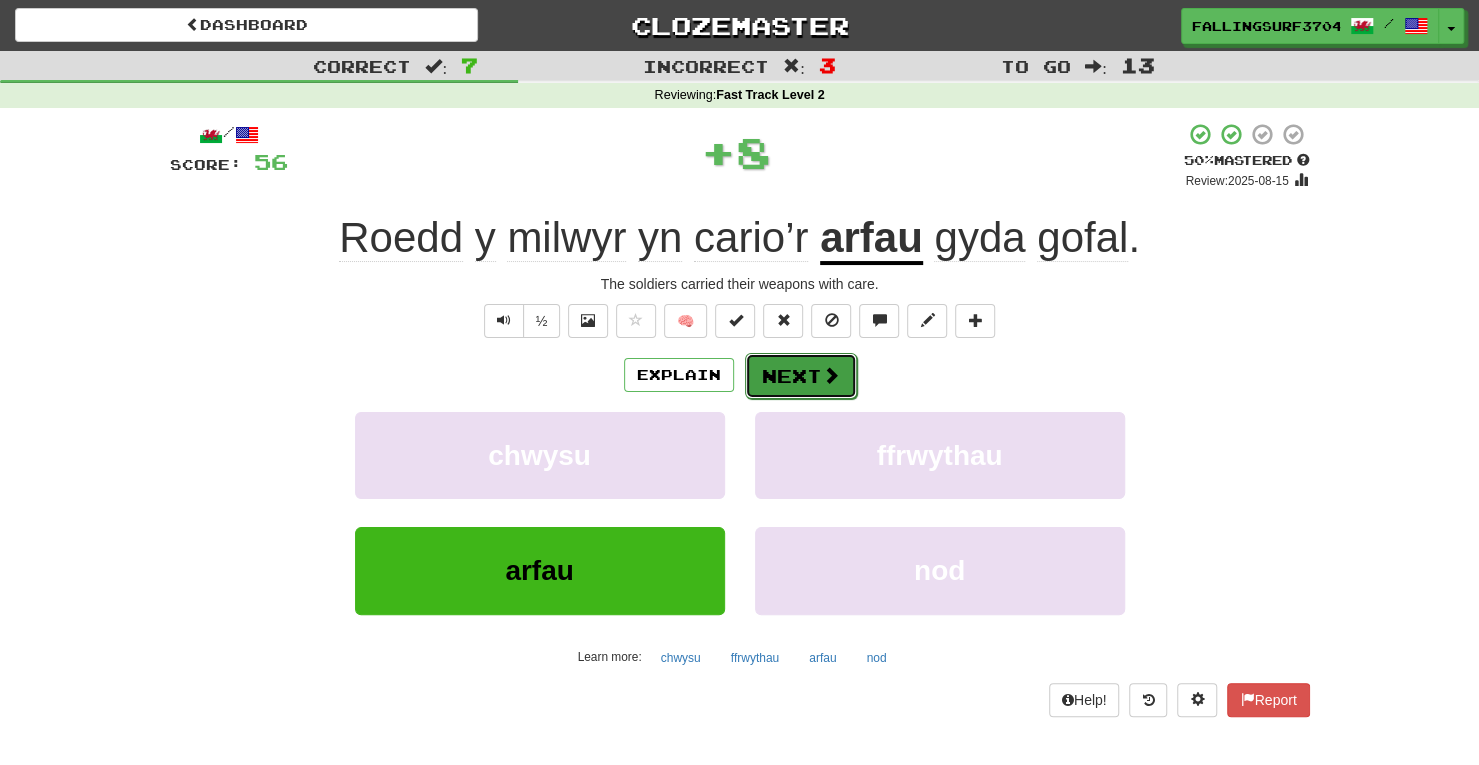 click at bounding box center [831, 375] 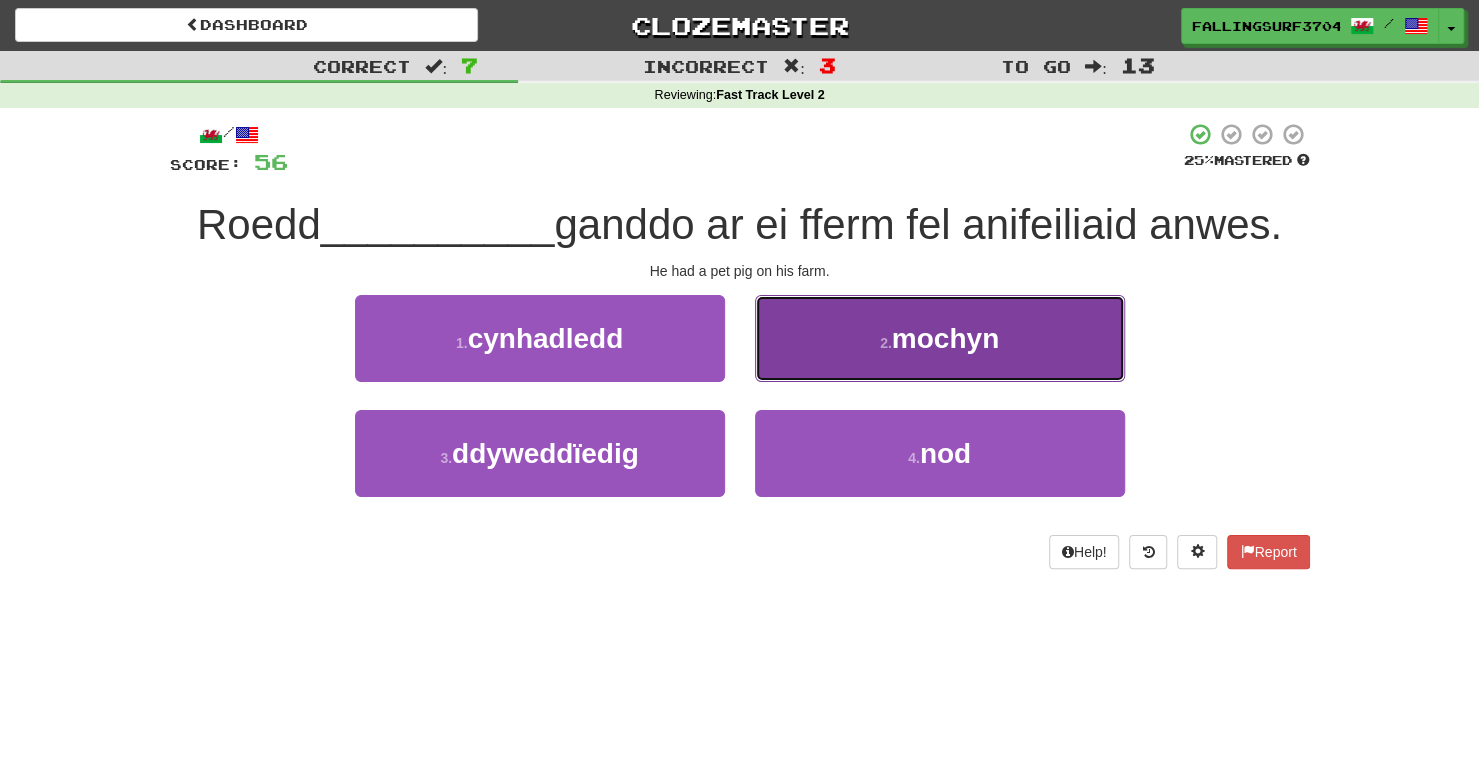 click on "2 .  mochyn" at bounding box center [940, 338] 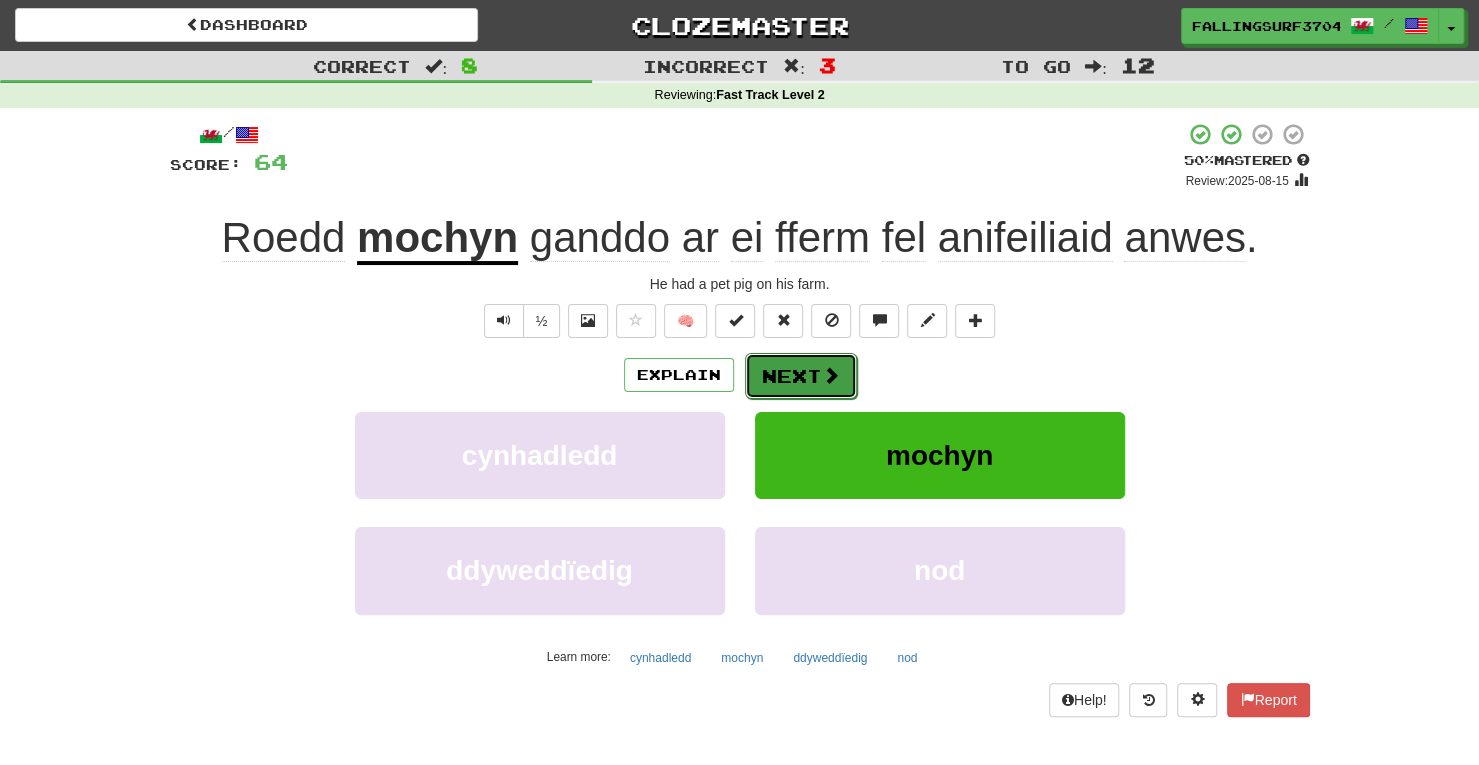 click on "Next" at bounding box center [801, 376] 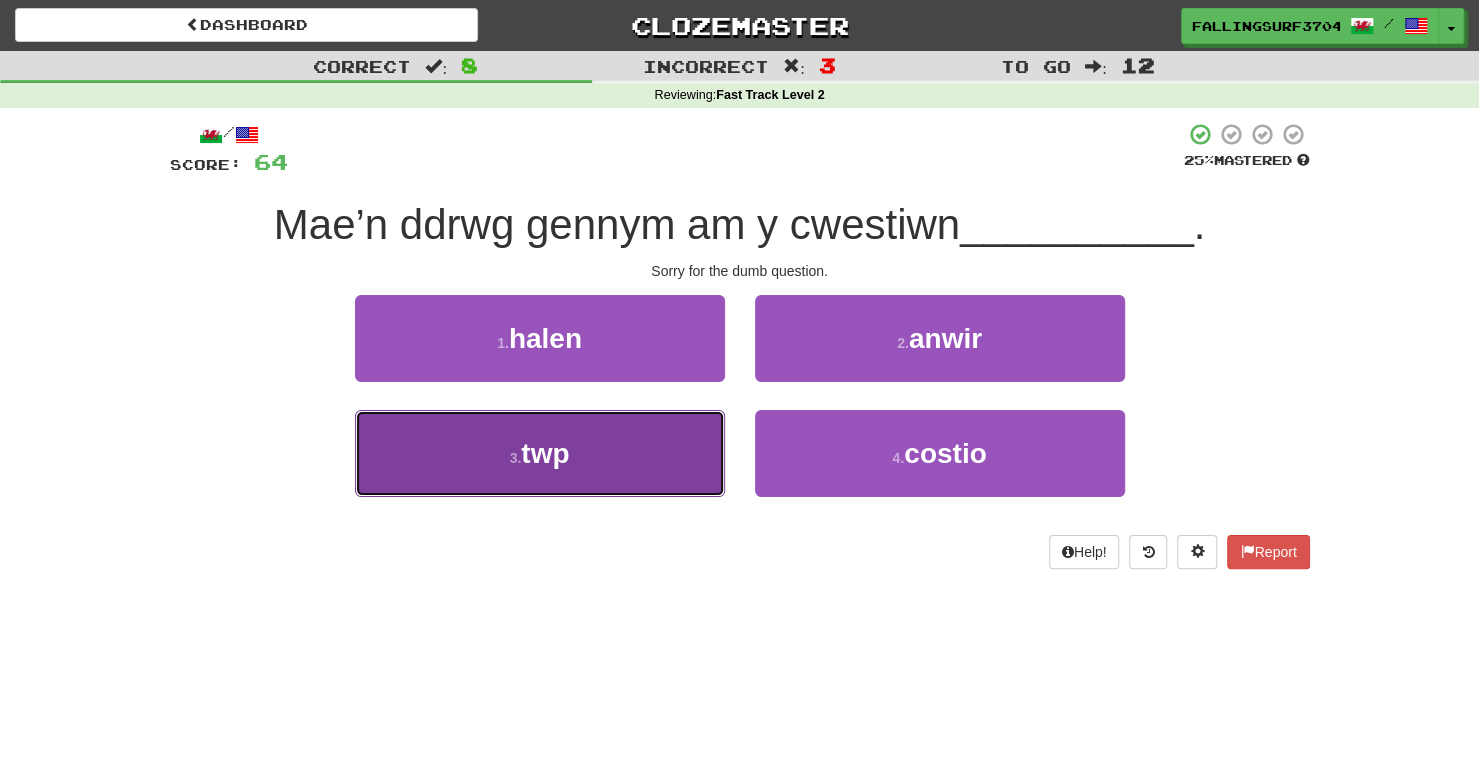 click on "3 .  twp" at bounding box center (540, 453) 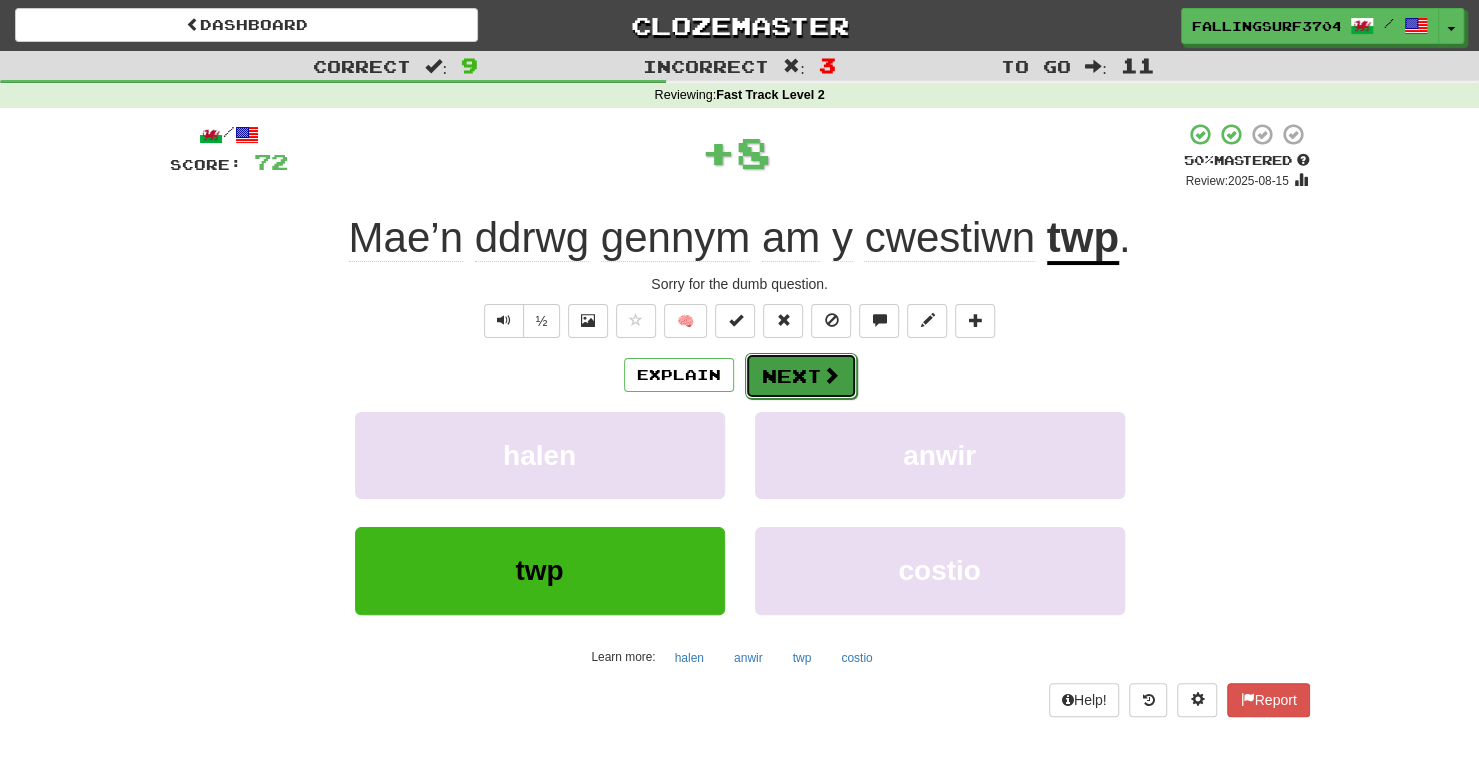 click at bounding box center [831, 375] 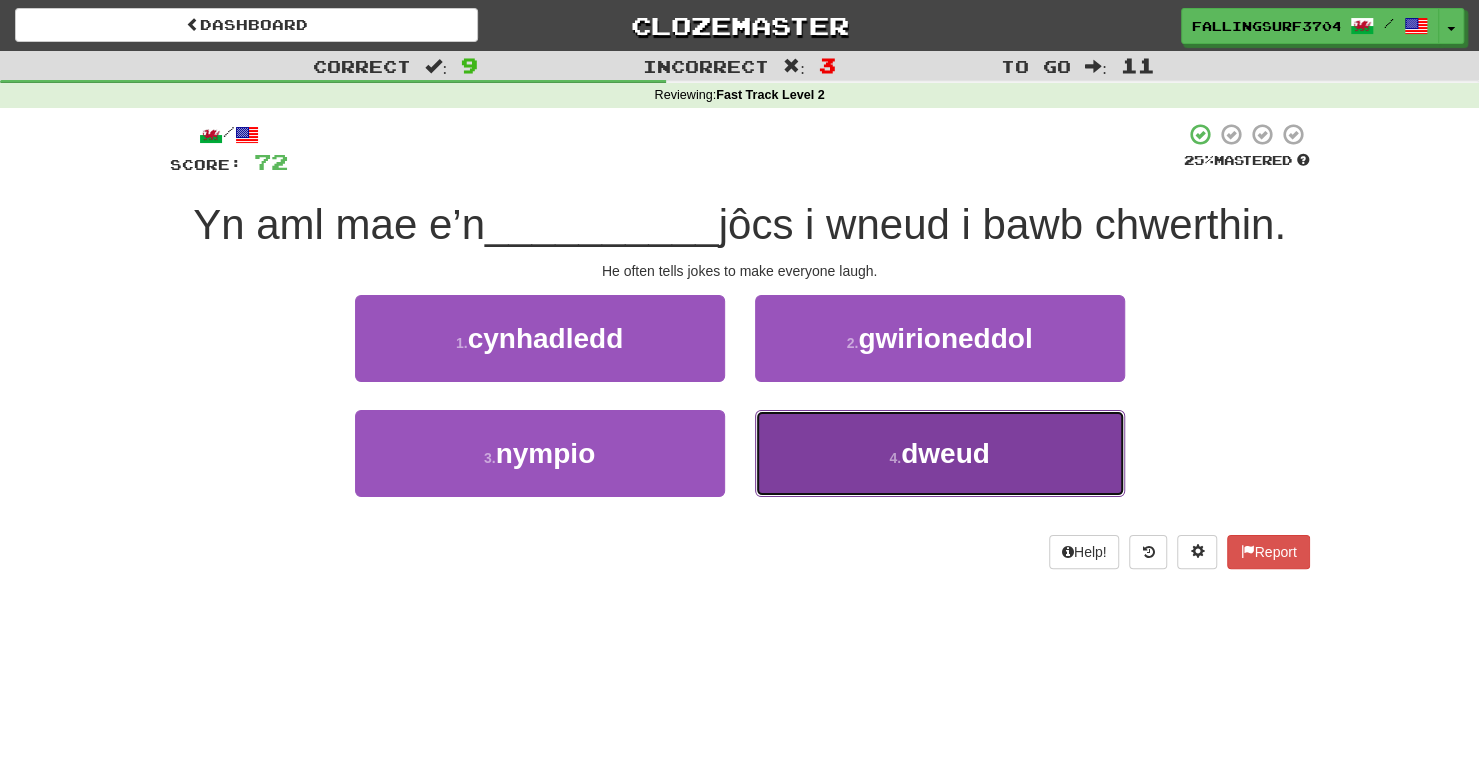 click on "4 .  dweud" at bounding box center (940, 453) 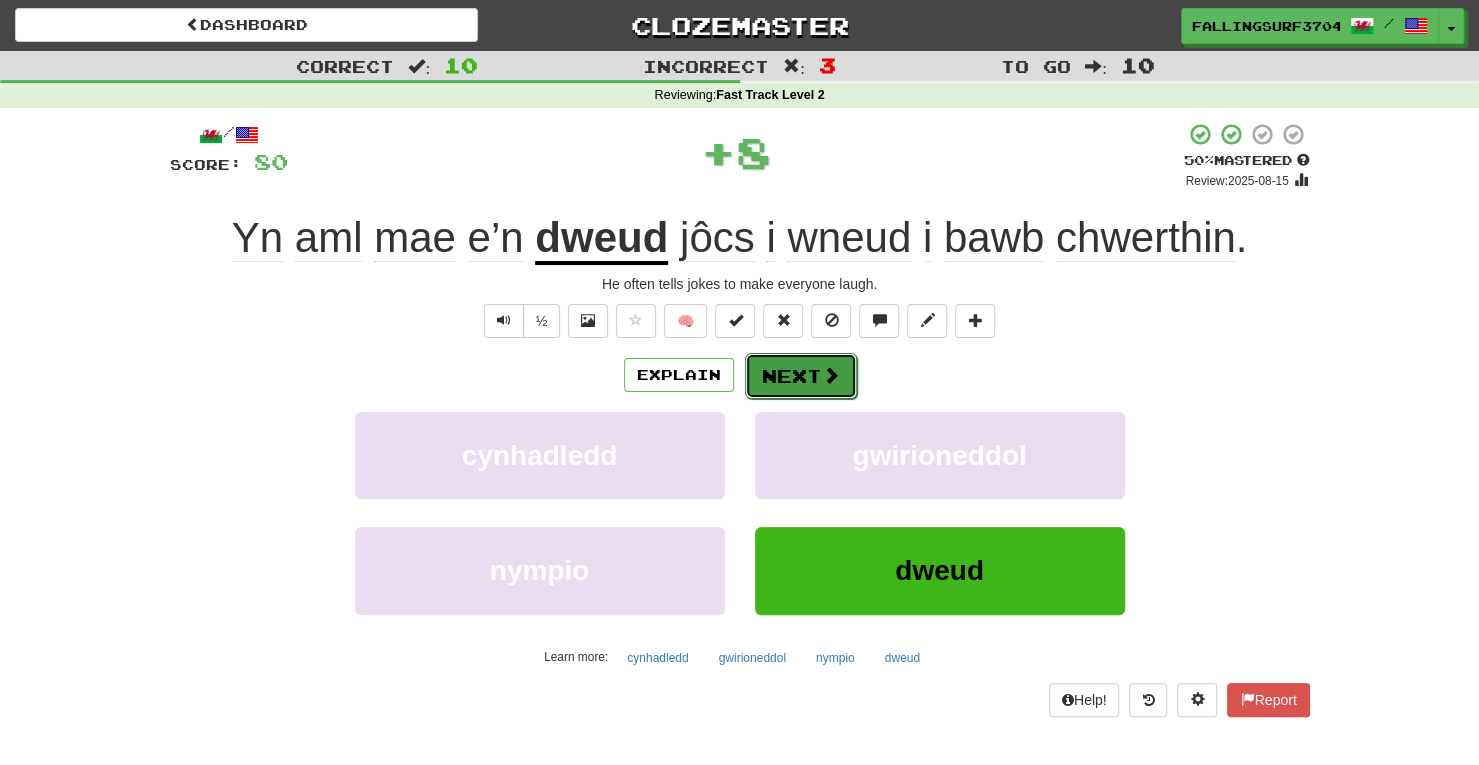 click on "Next" at bounding box center (801, 376) 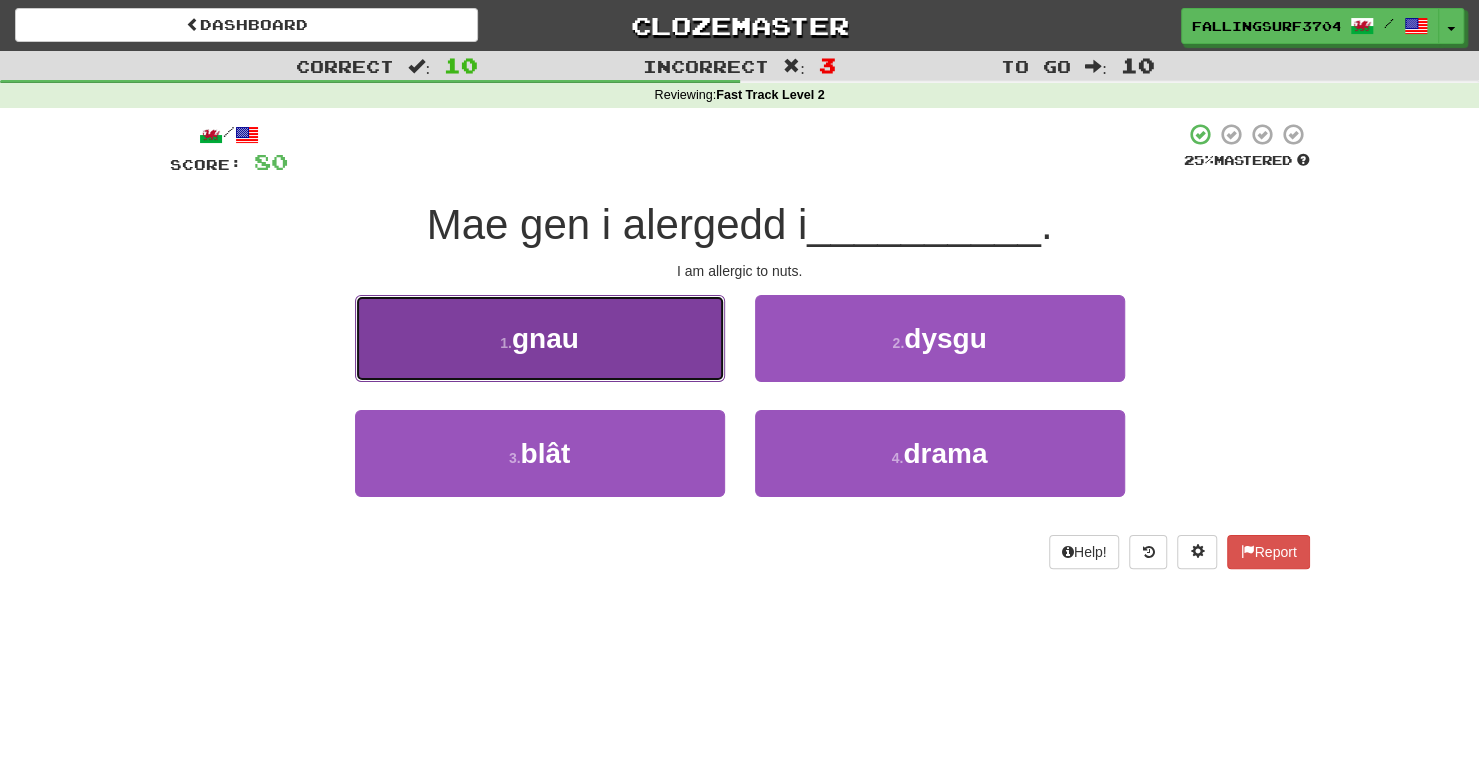 click on "1 .  gnau" at bounding box center (540, 338) 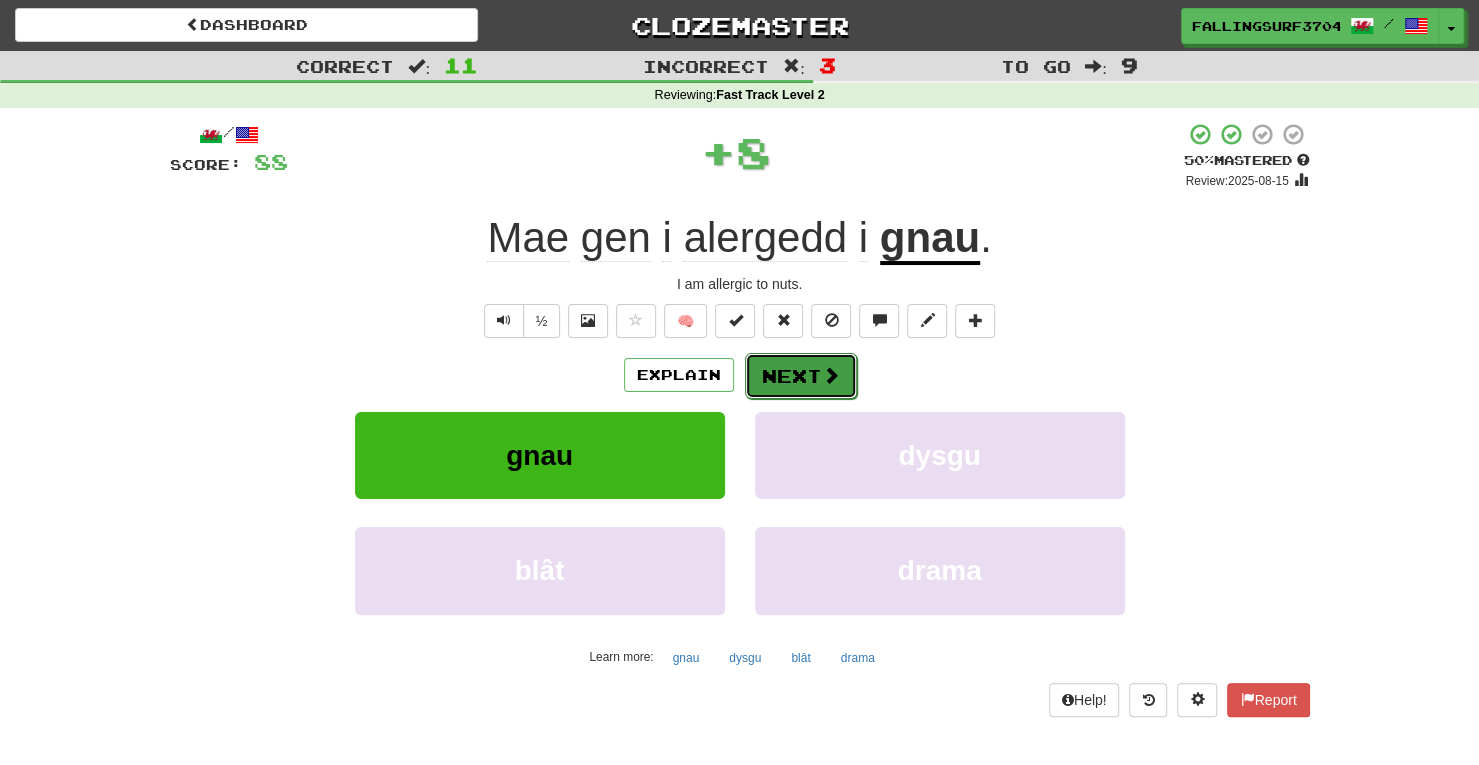 click at bounding box center [831, 375] 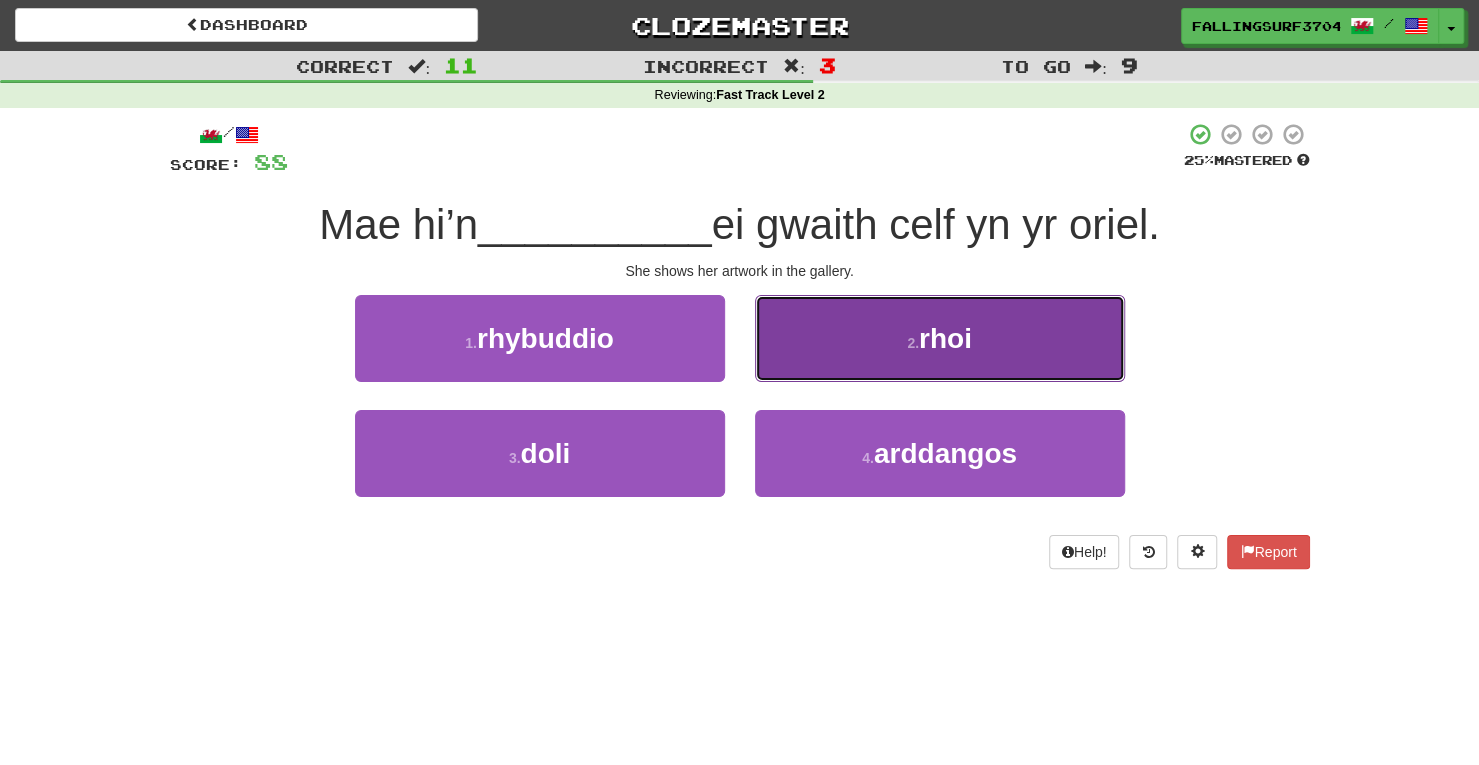 click on "2 ." at bounding box center (913, 343) 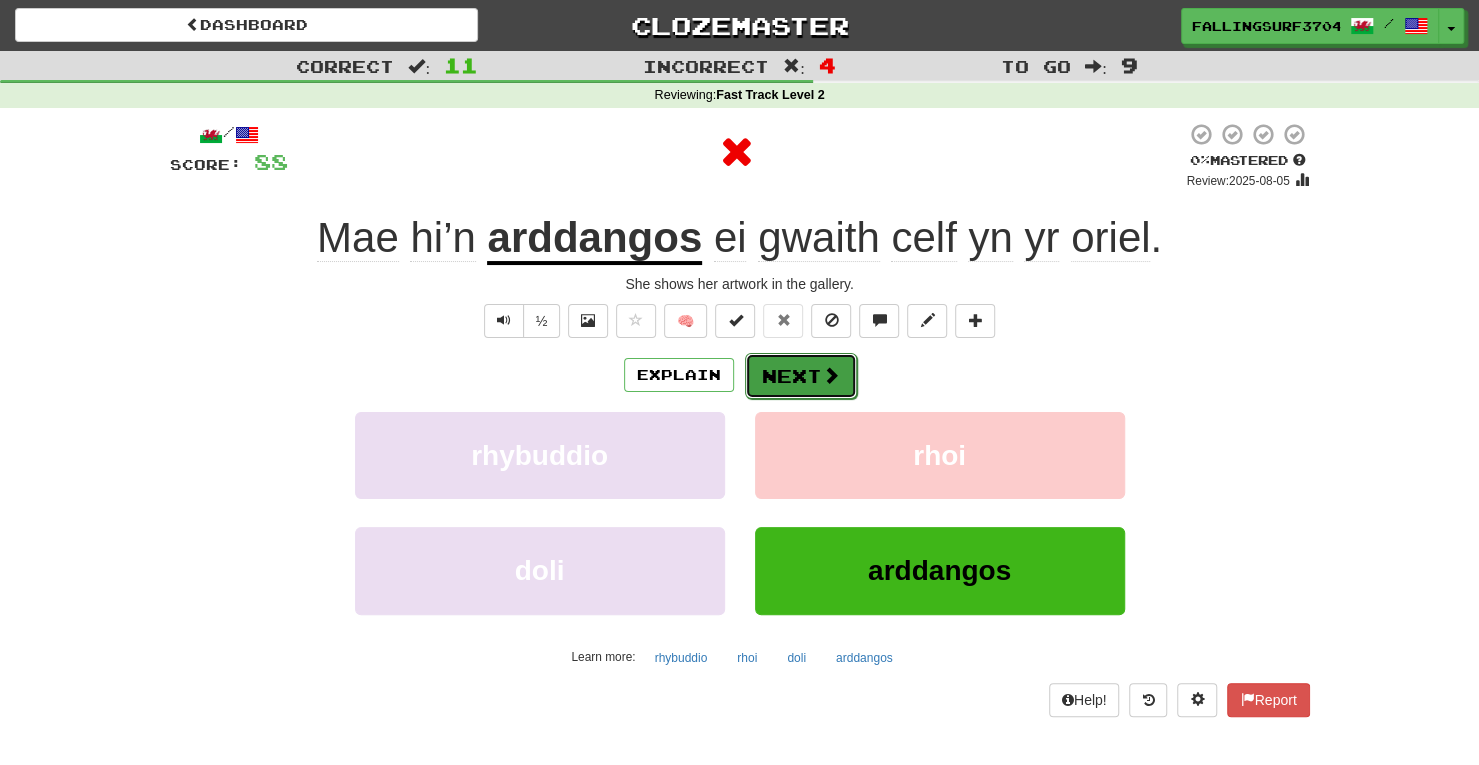 click at bounding box center [831, 375] 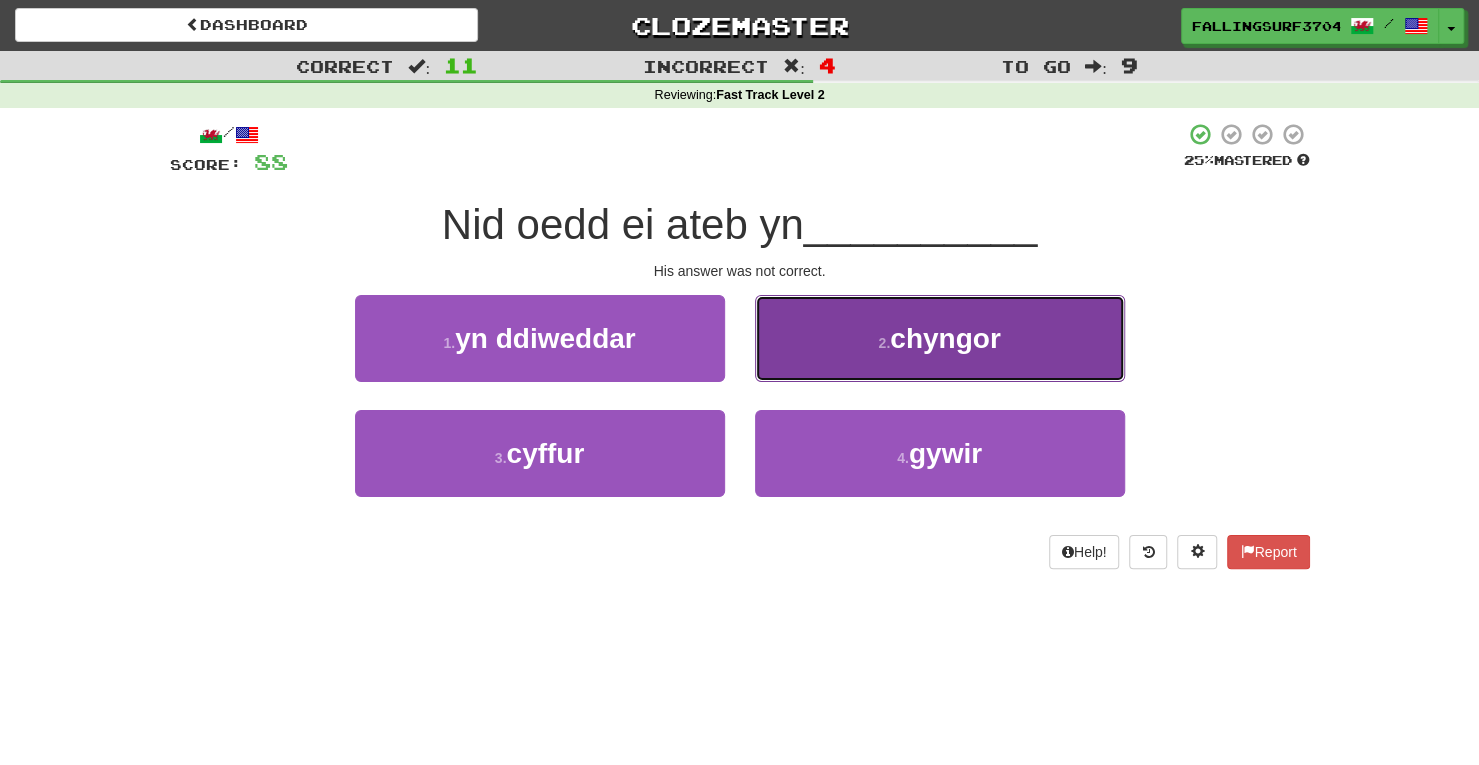 click on "chyngor" at bounding box center [945, 338] 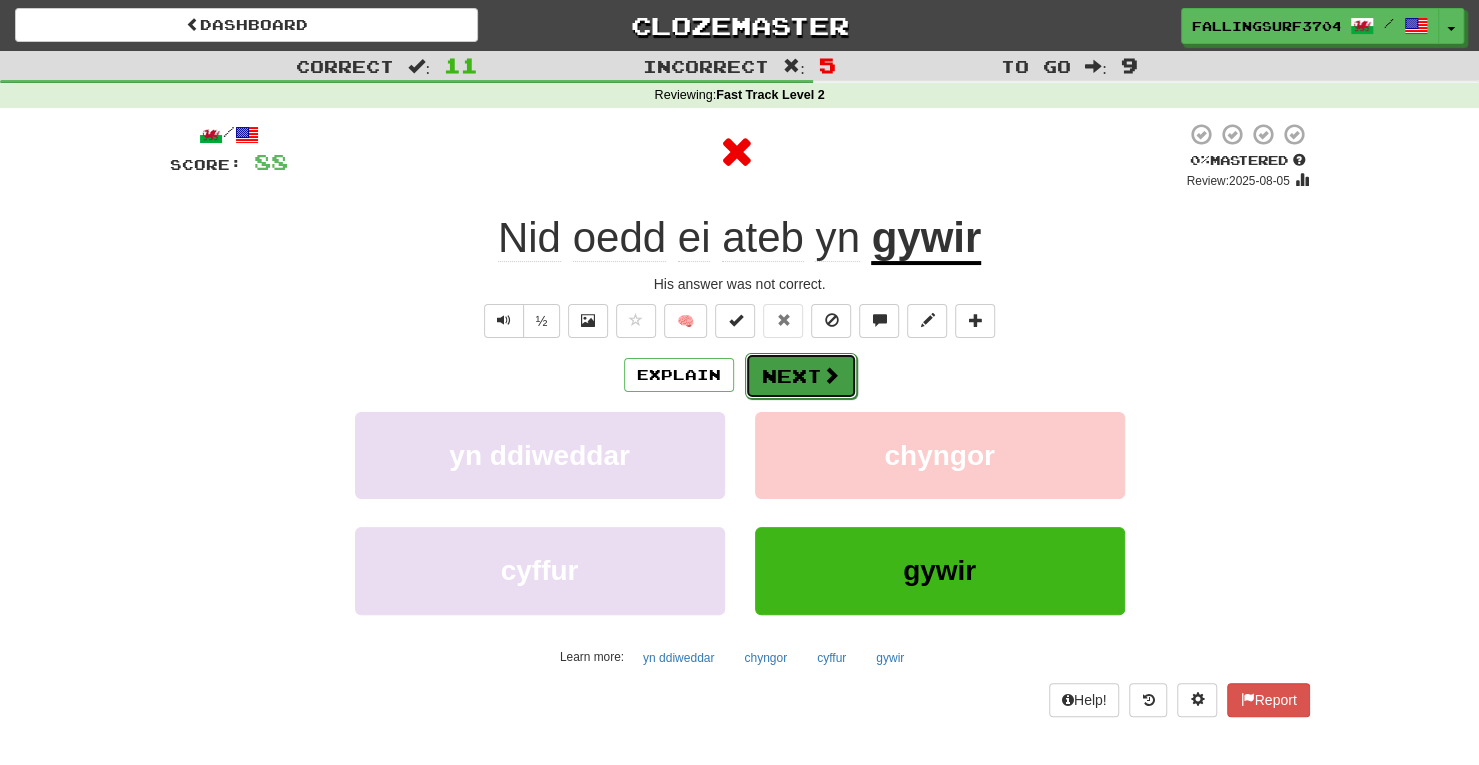 click on "Next" at bounding box center (801, 376) 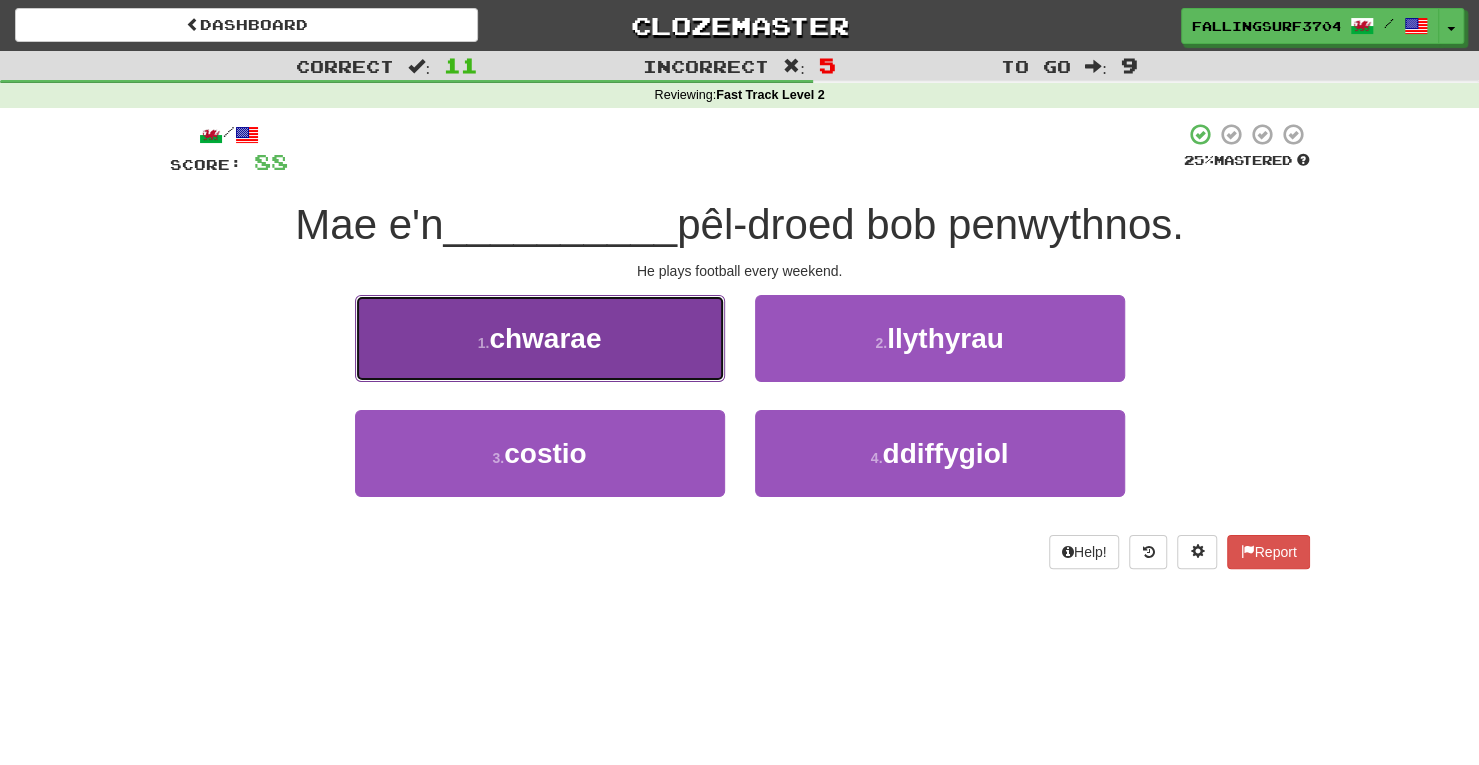 click on "chwarae" at bounding box center (545, 338) 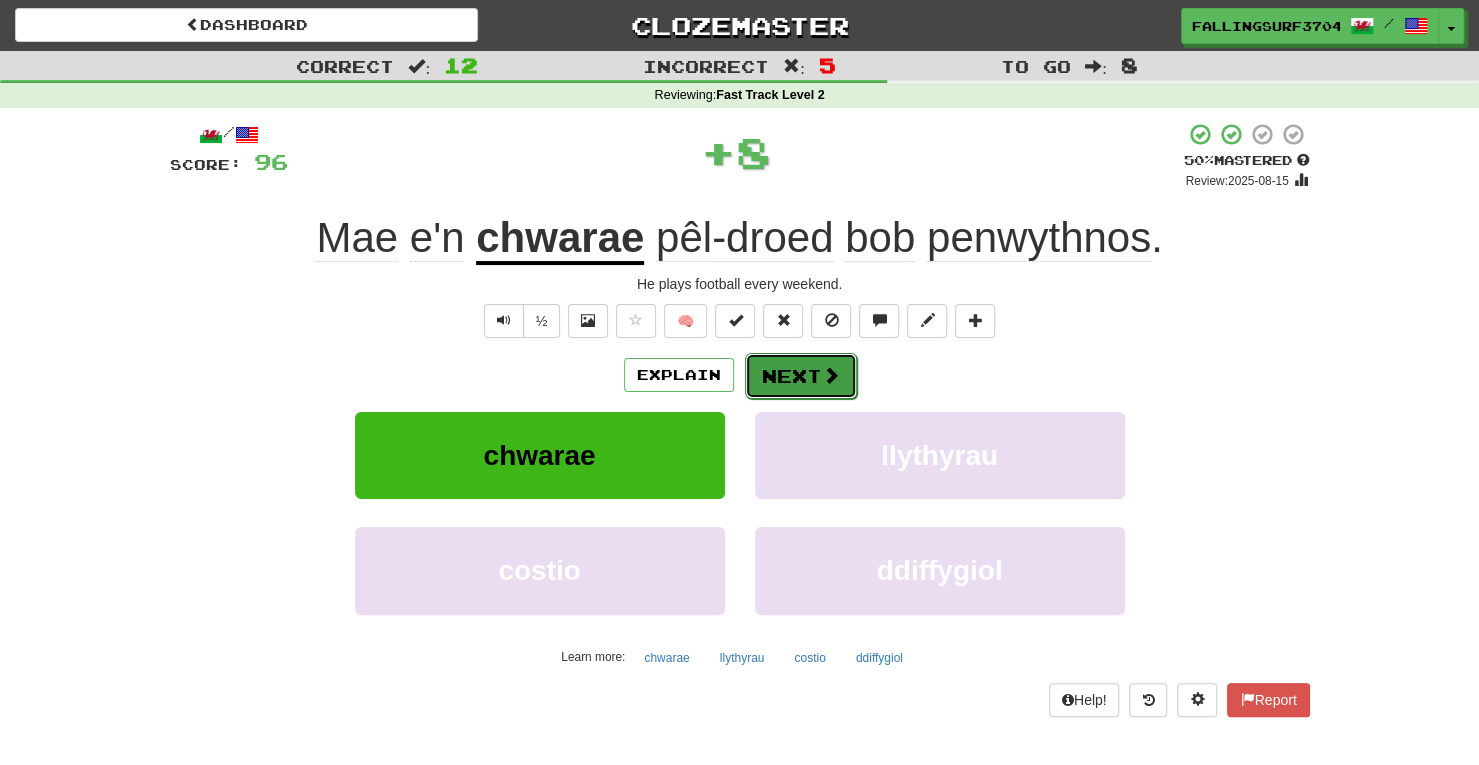 click at bounding box center [831, 375] 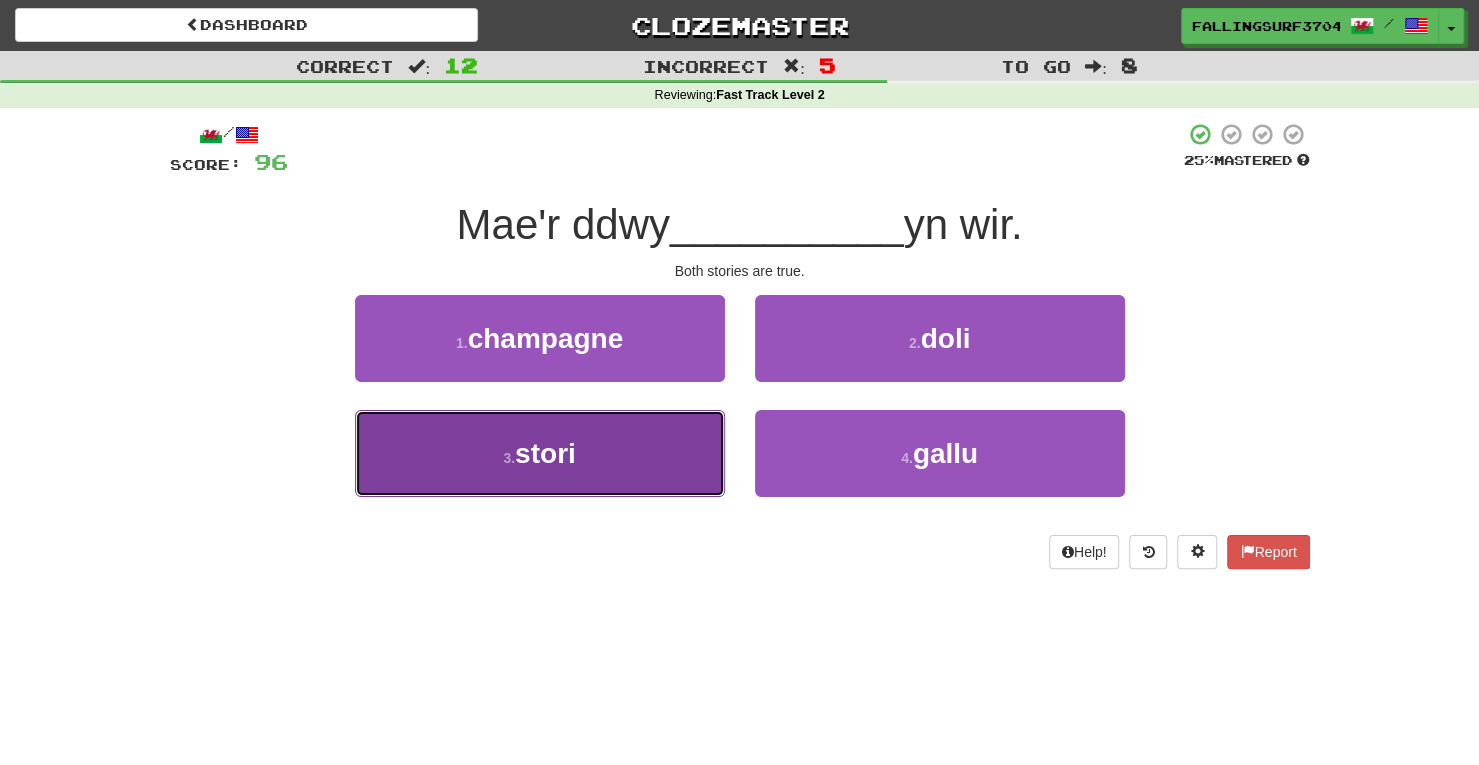 click on "3 .  stori" at bounding box center (540, 453) 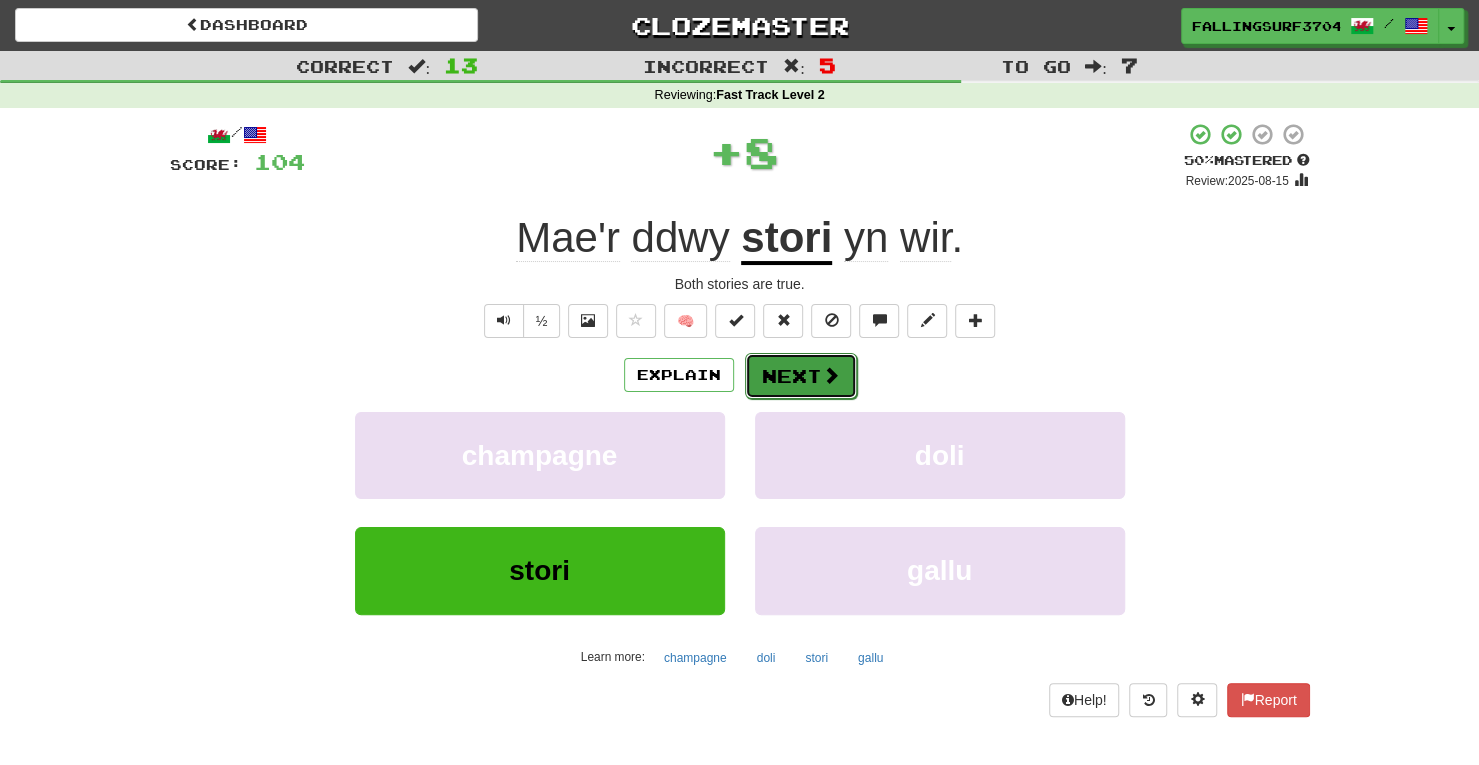 click on "Next" at bounding box center (801, 376) 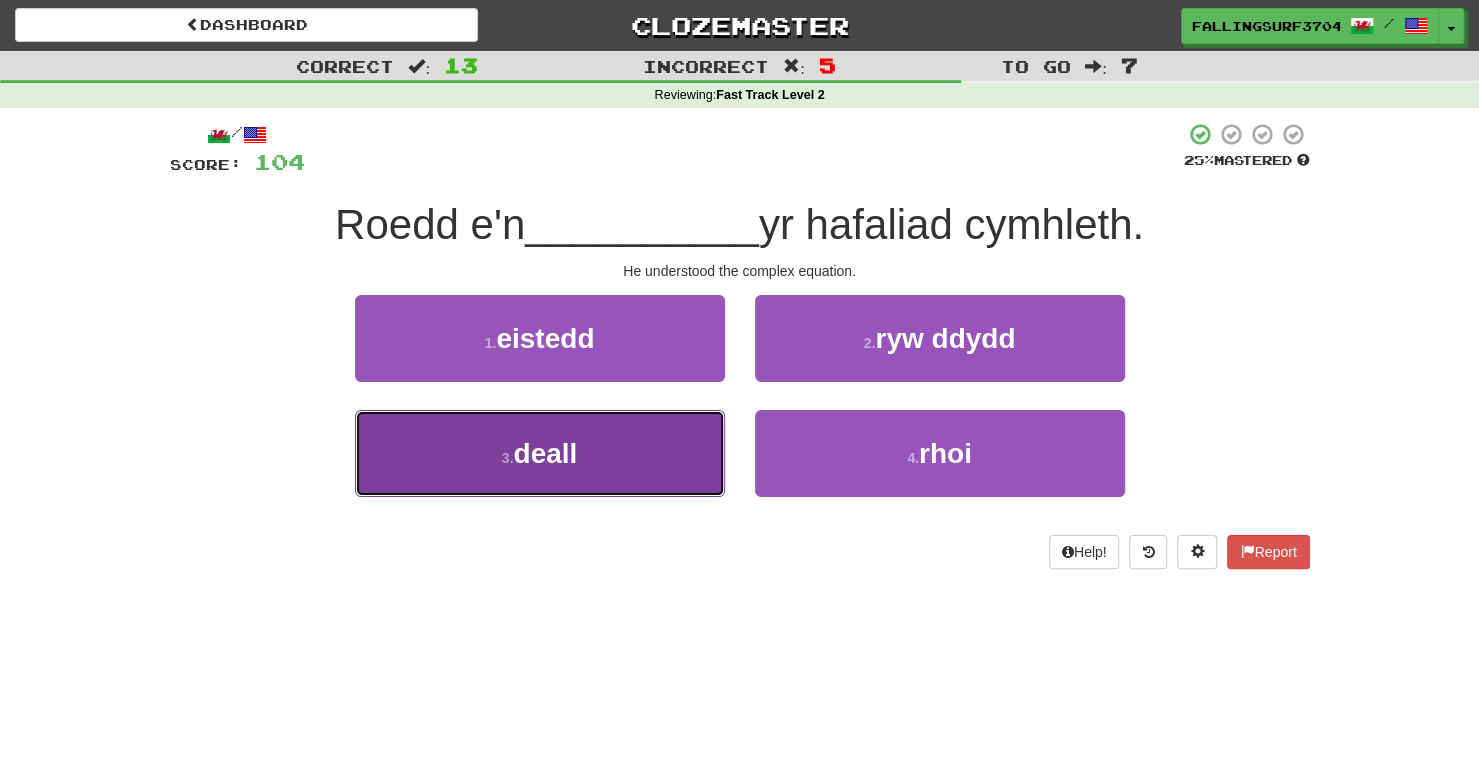 click on "3 .  deall" at bounding box center [540, 453] 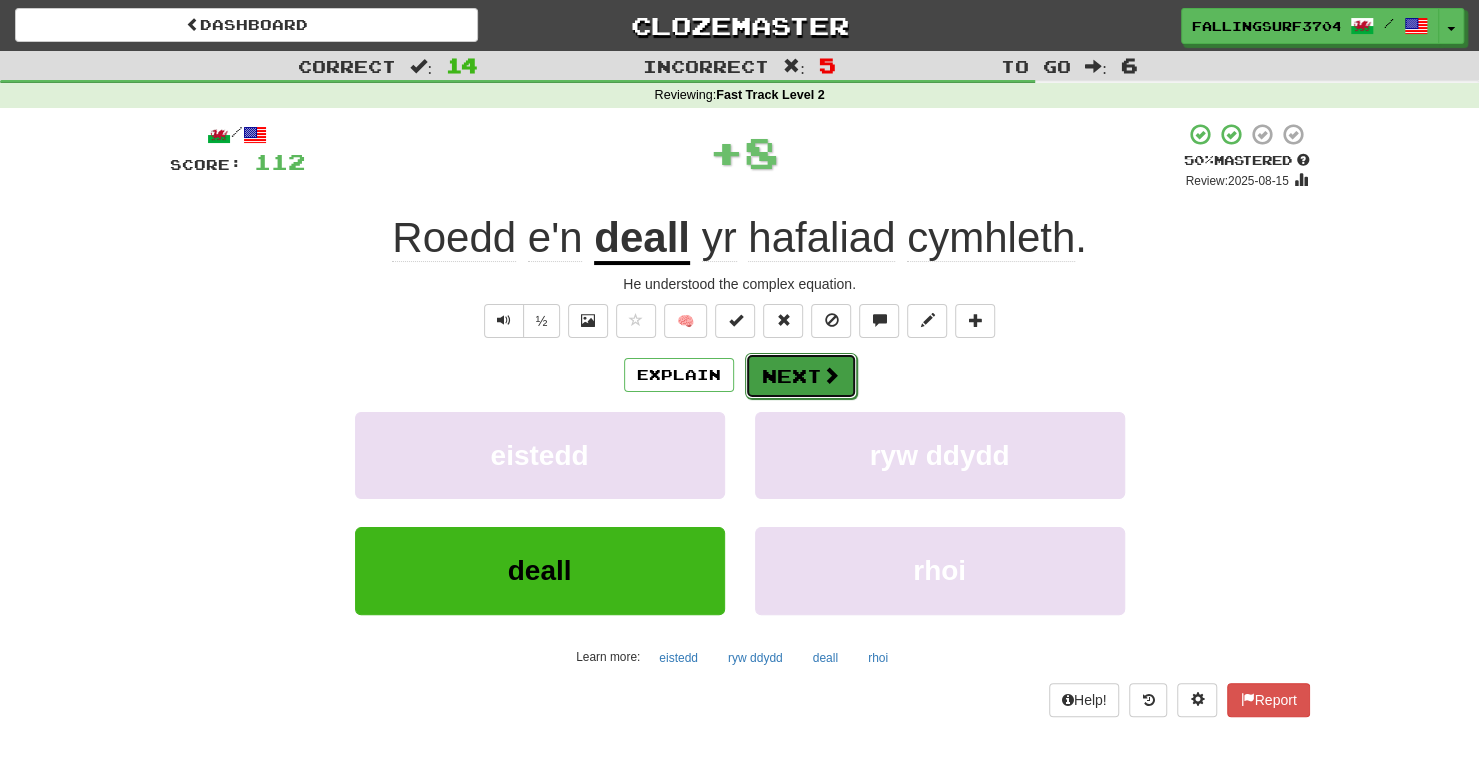 click on "Next" at bounding box center [801, 376] 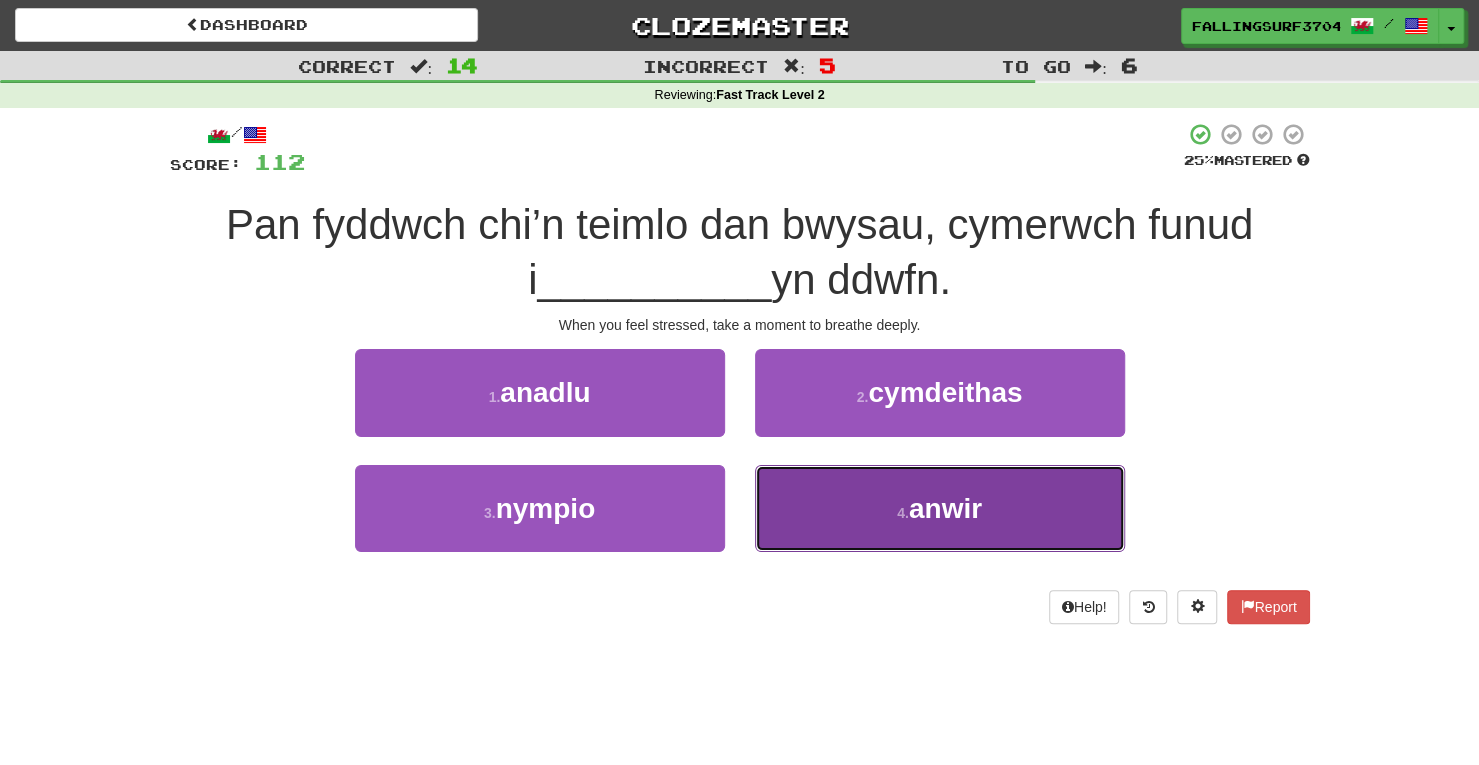 click on "anwir" at bounding box center (945, 508) 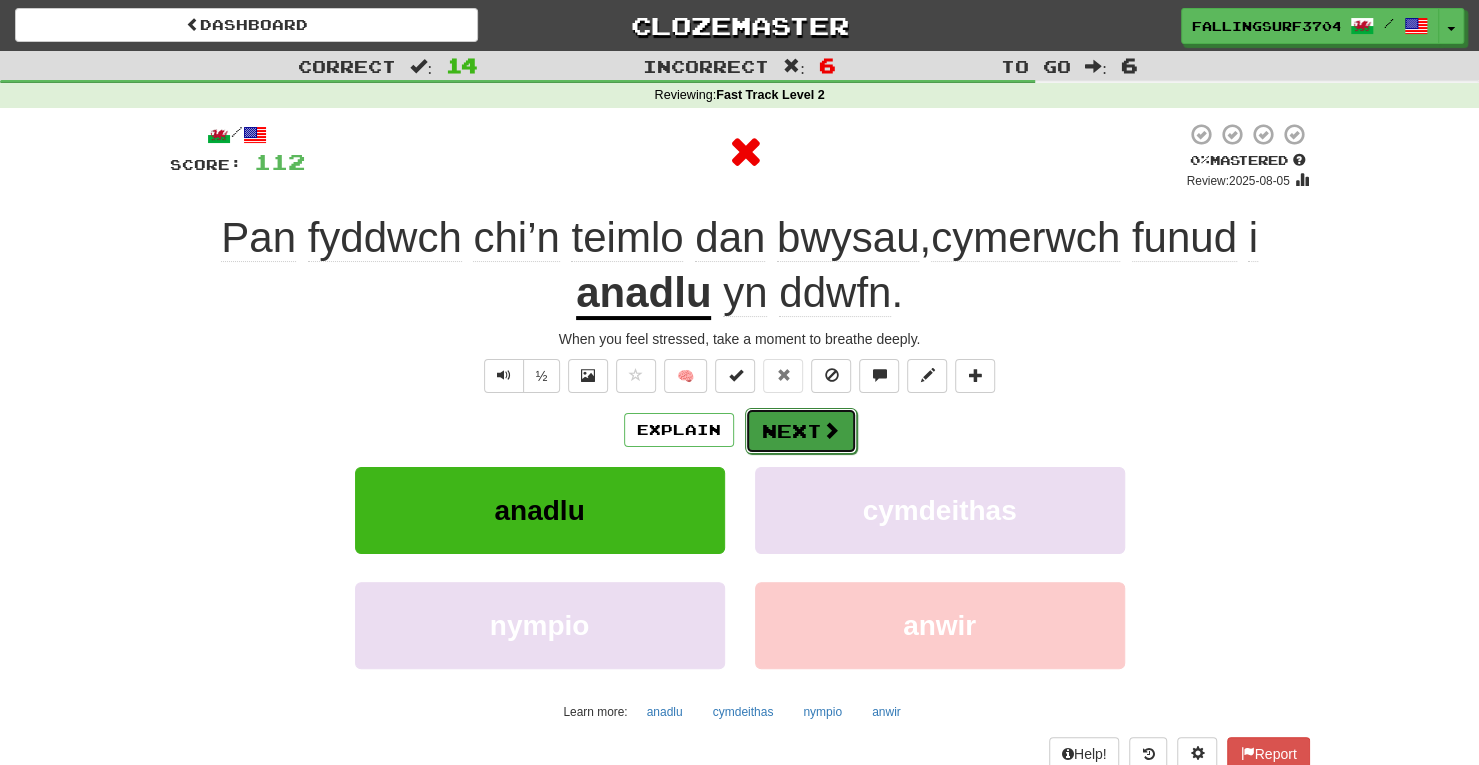 click on "Next" at bounding box center (801, 431) 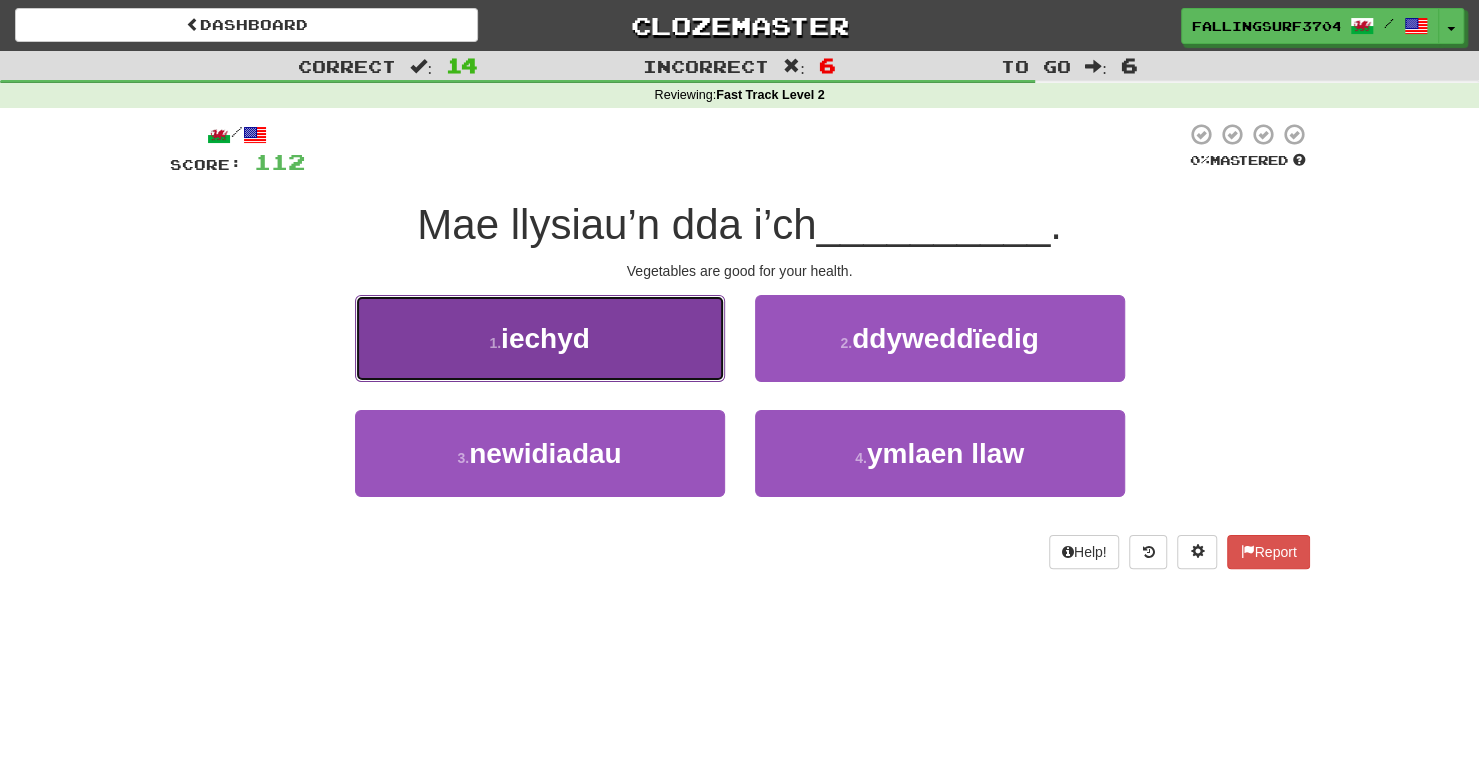 click on "iechyd" at bounding box center [545, 338] 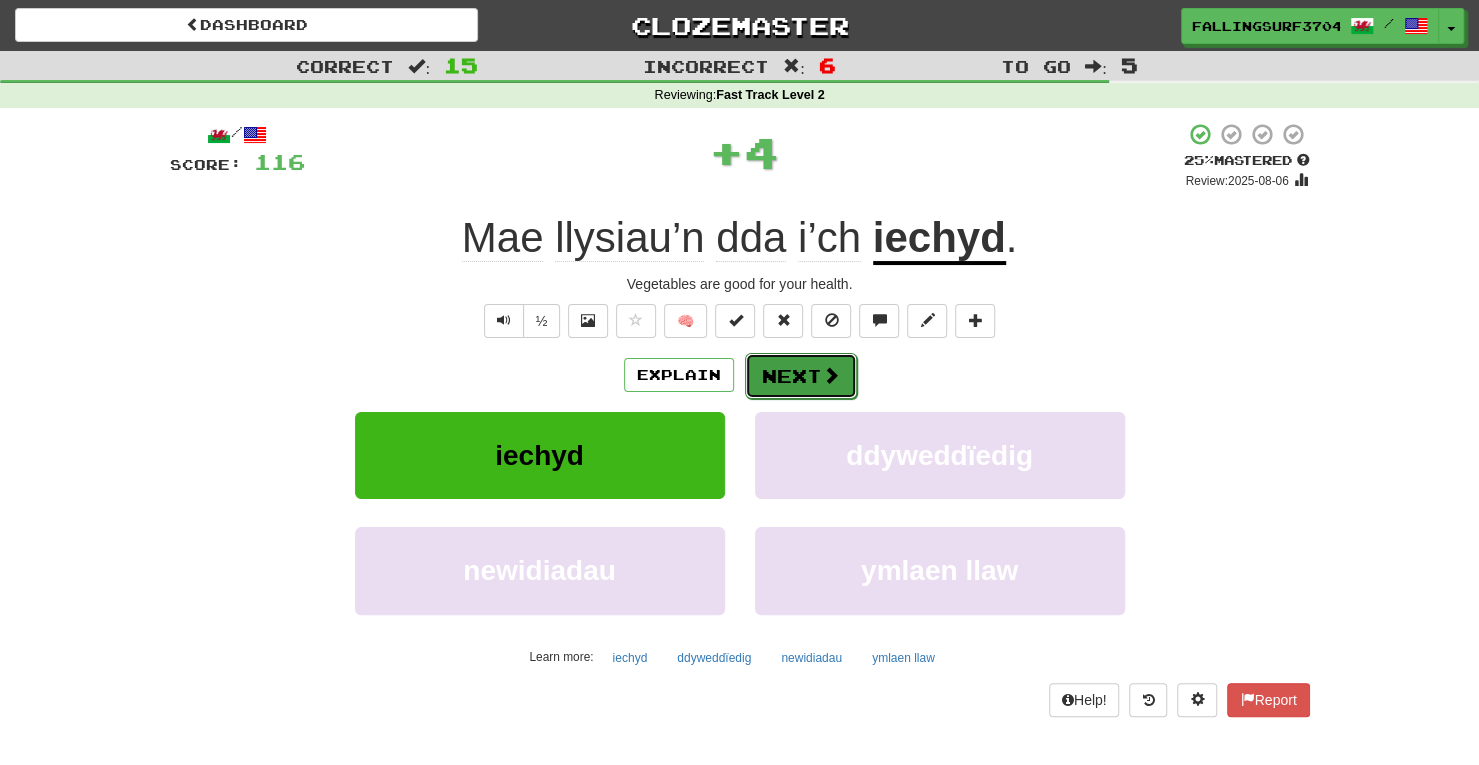 click on "Next" at bounding box center (801, 376) 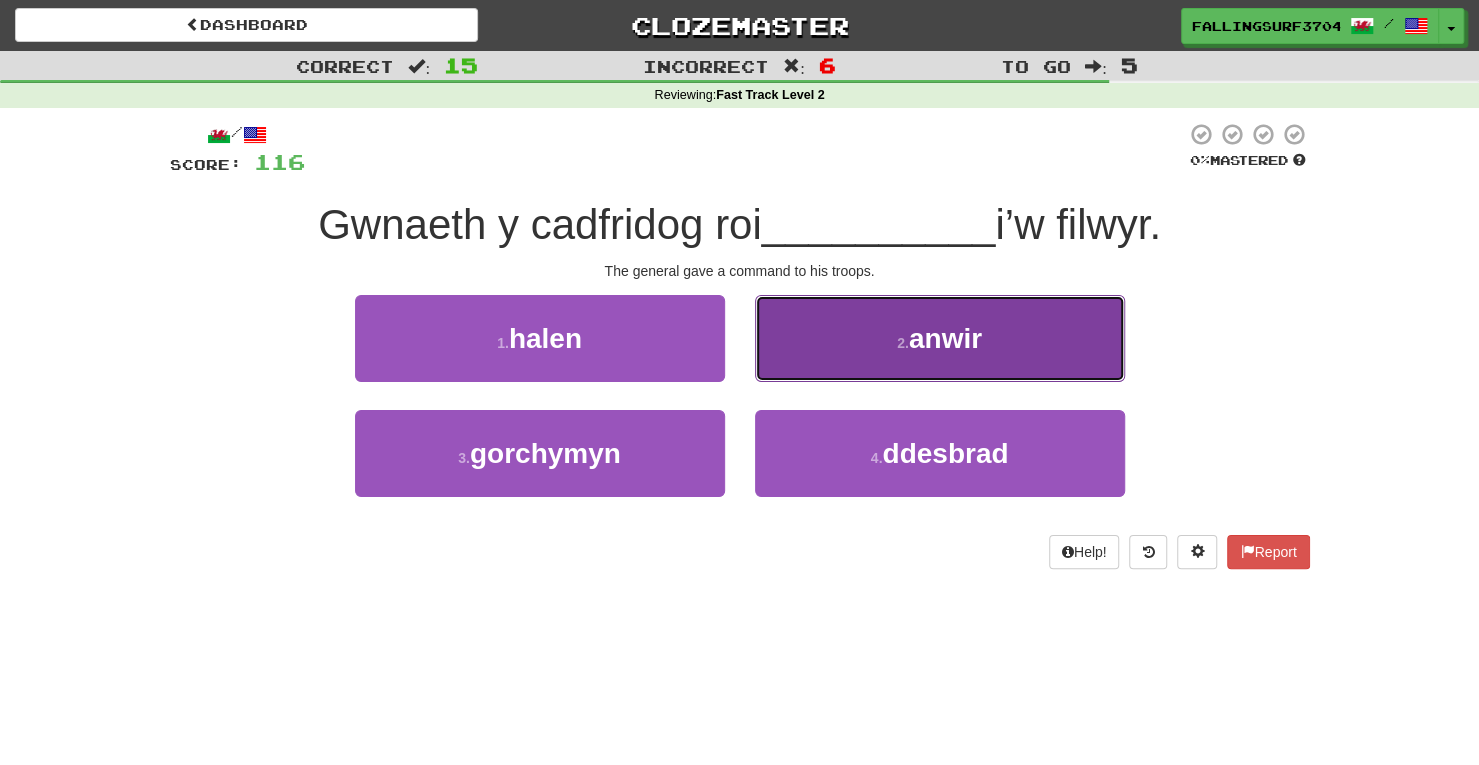 click on "2 .  anwir" at bounding box center (940, 338) 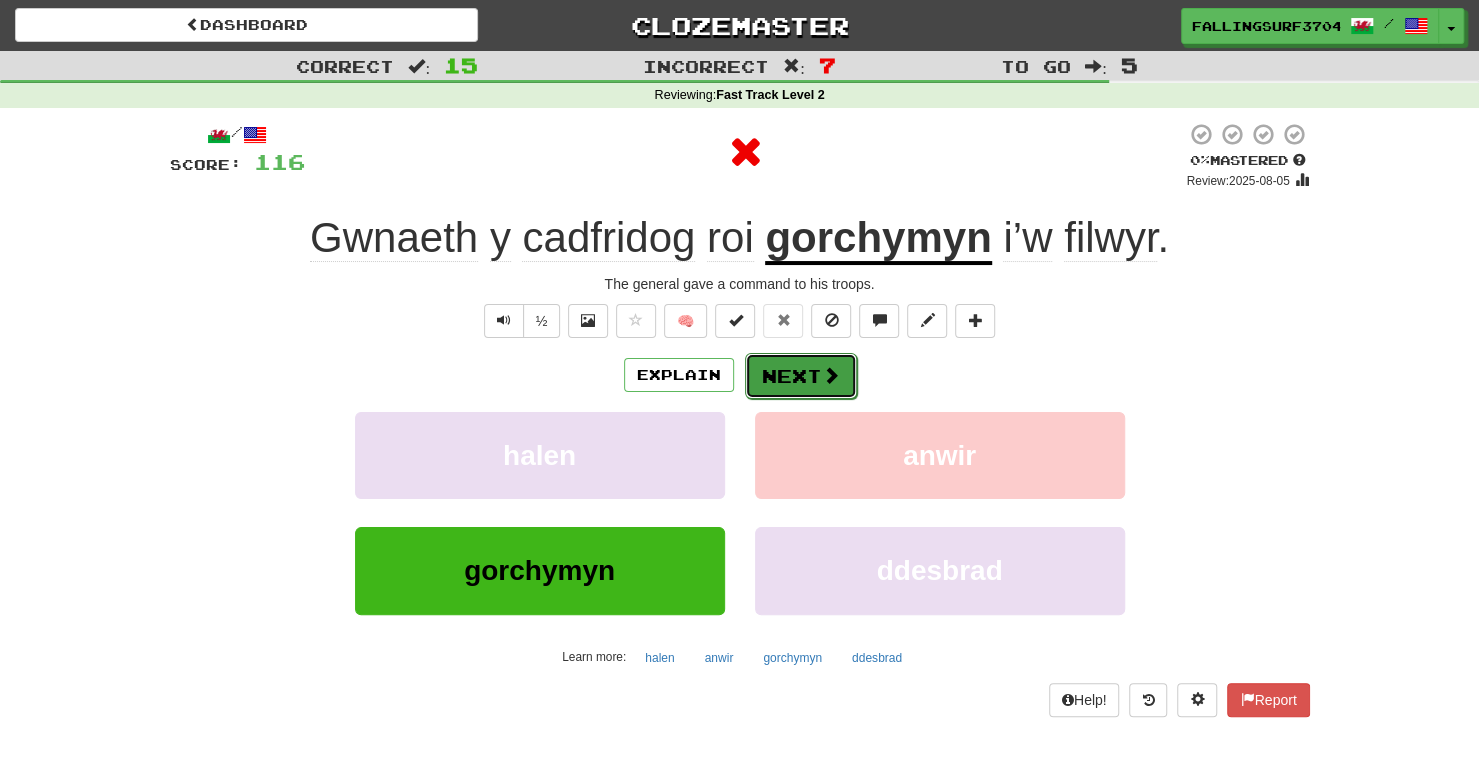 click on "Next" at bounding box center (801, 376) 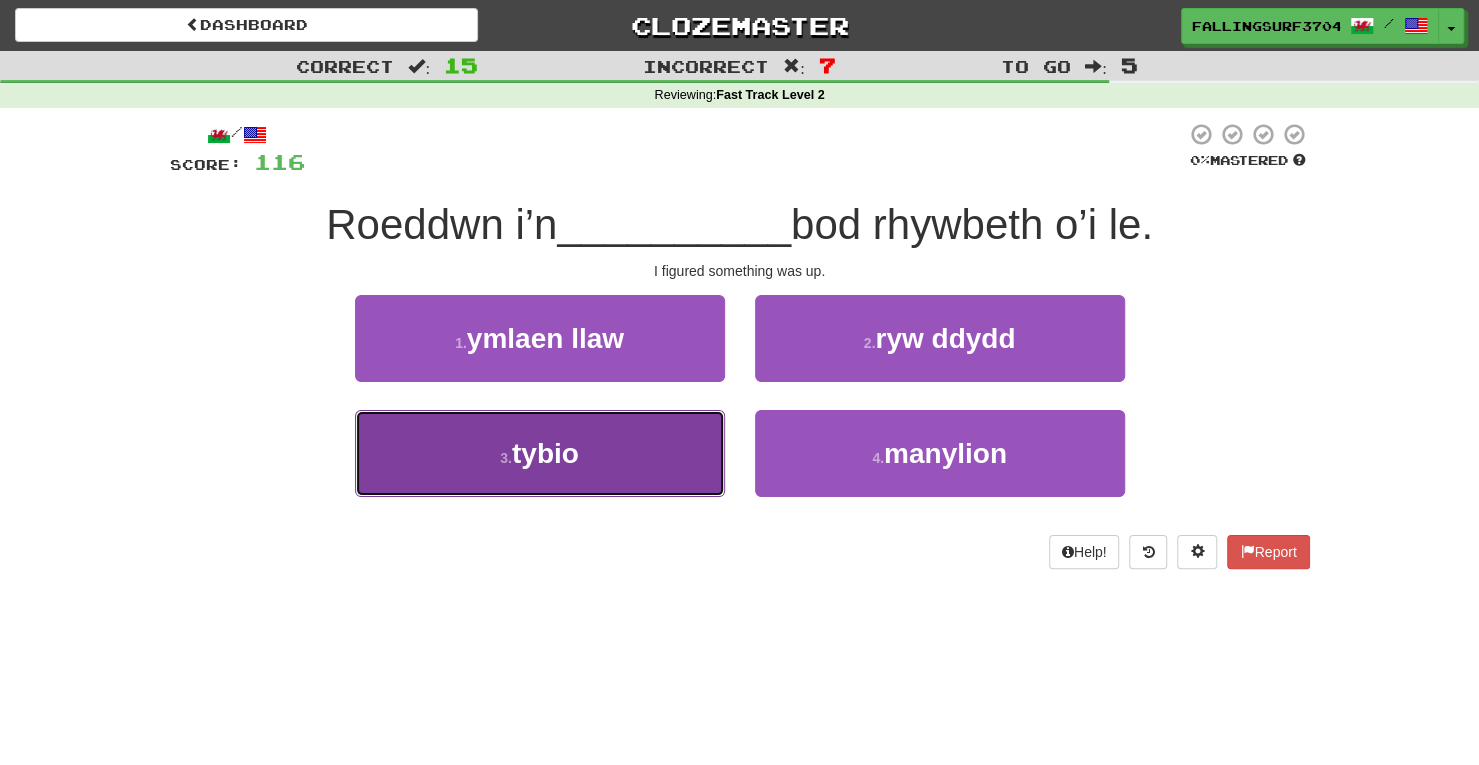 click on "tybio" at bounding box center [545, 453] 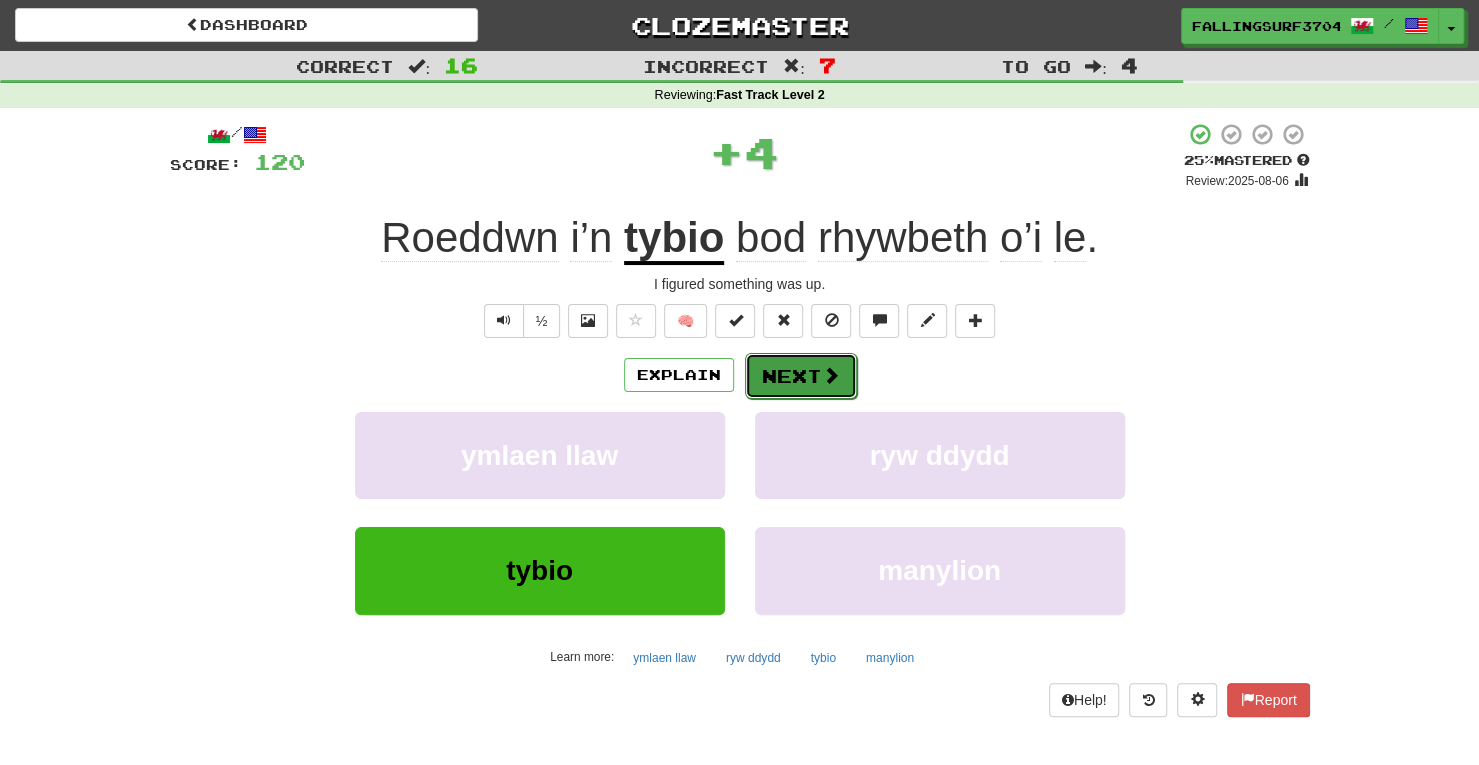 click on "Next" at bounding box center (801, 376) 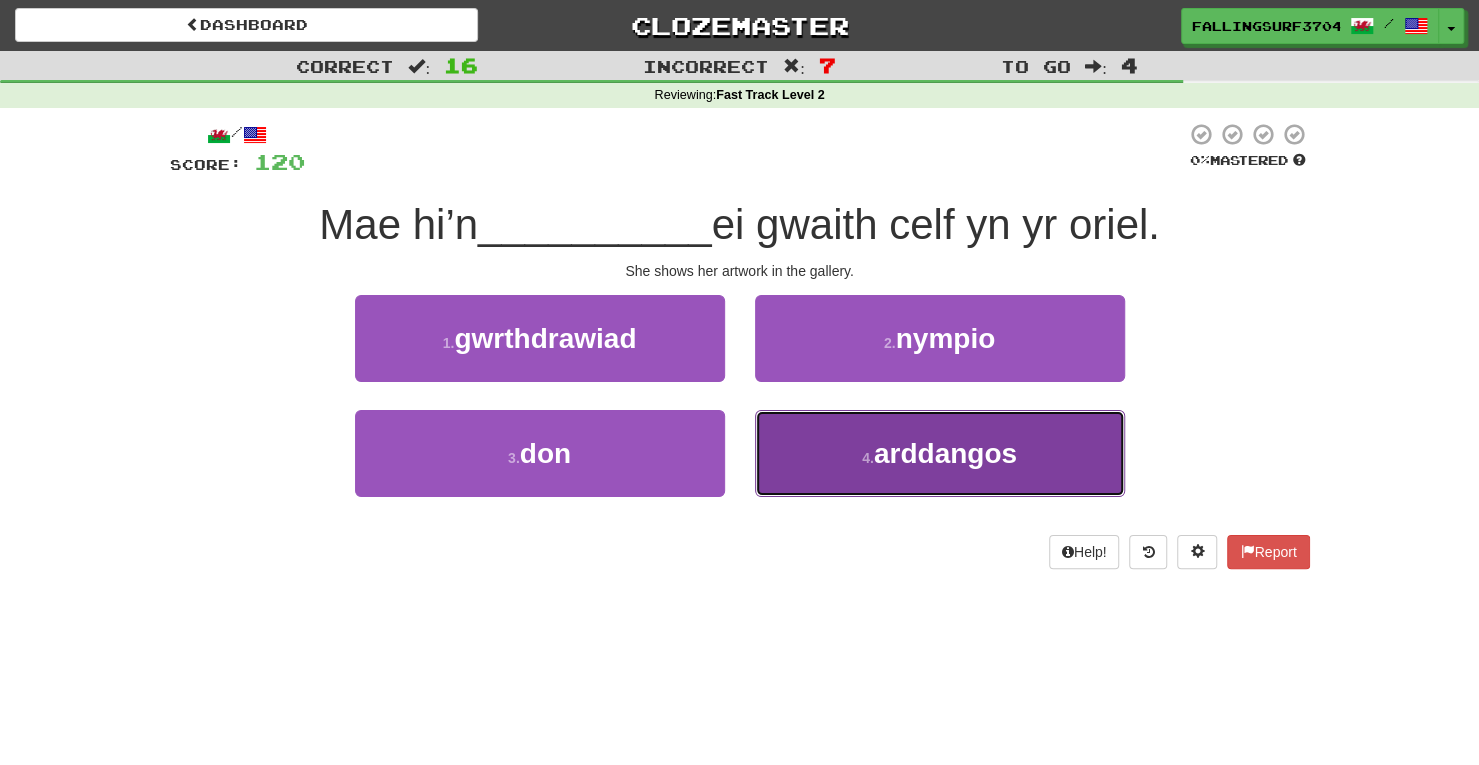 click on "arddangos" at bounding box center [945, 453] 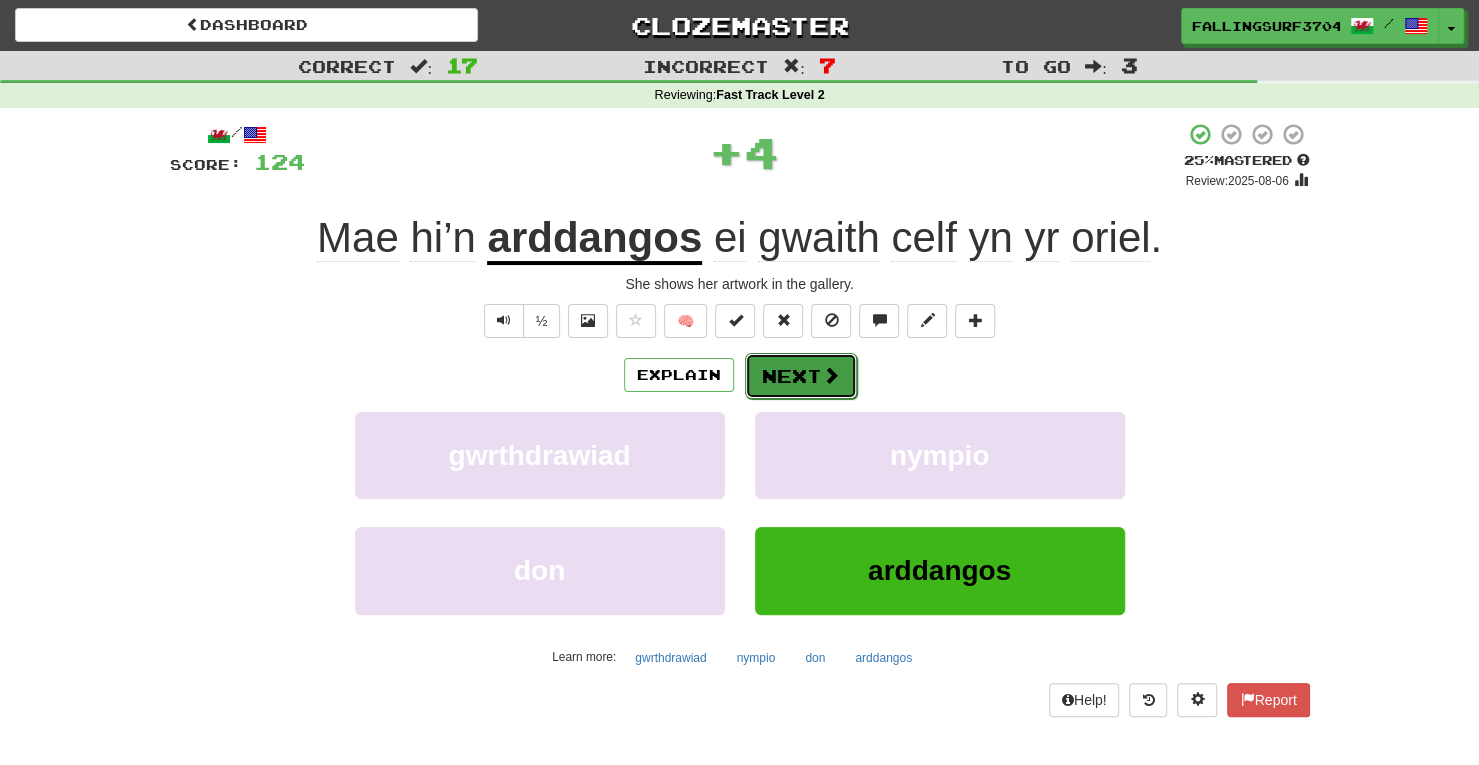 click on "Next" at bounding box center [801, 376] 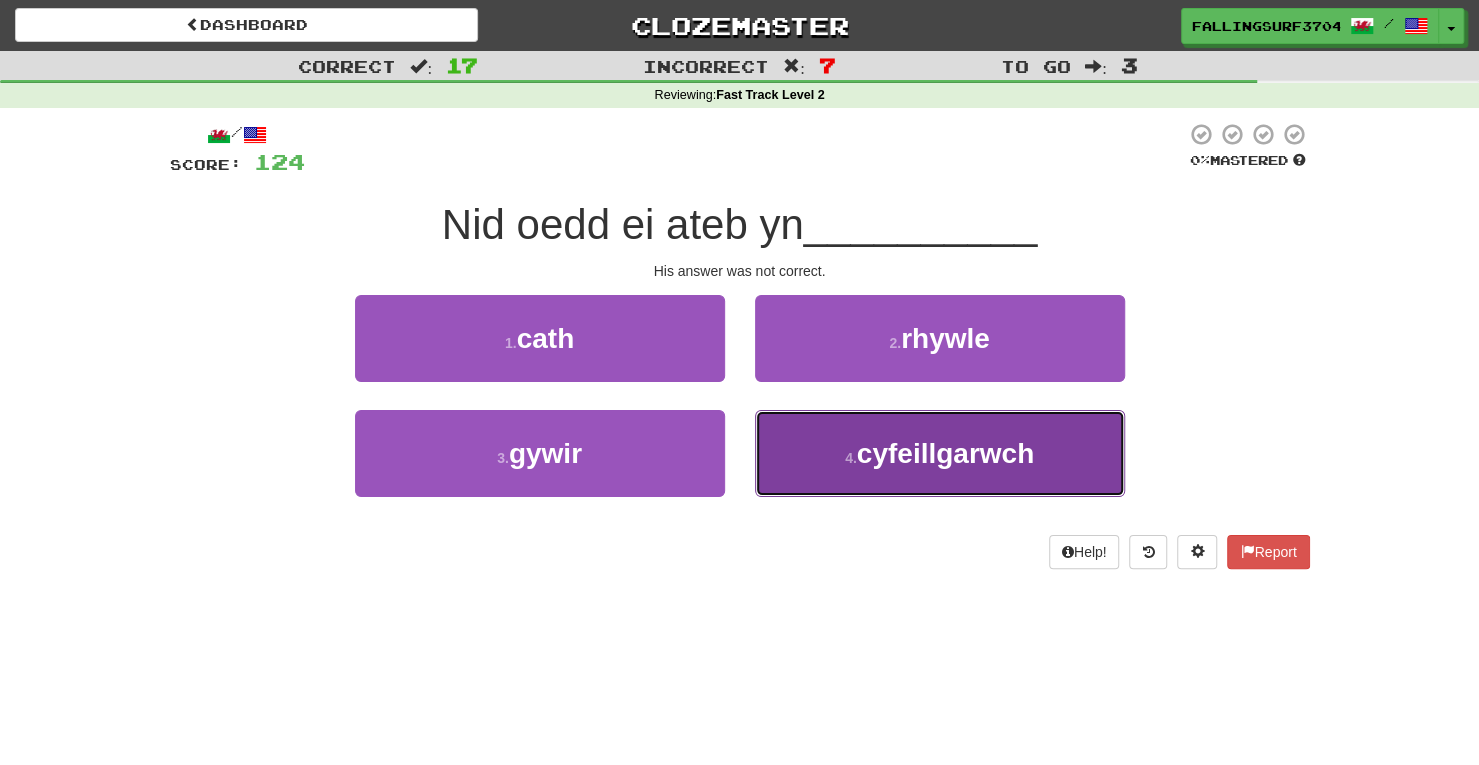click on "4 ." at bounding box center [851, 458] 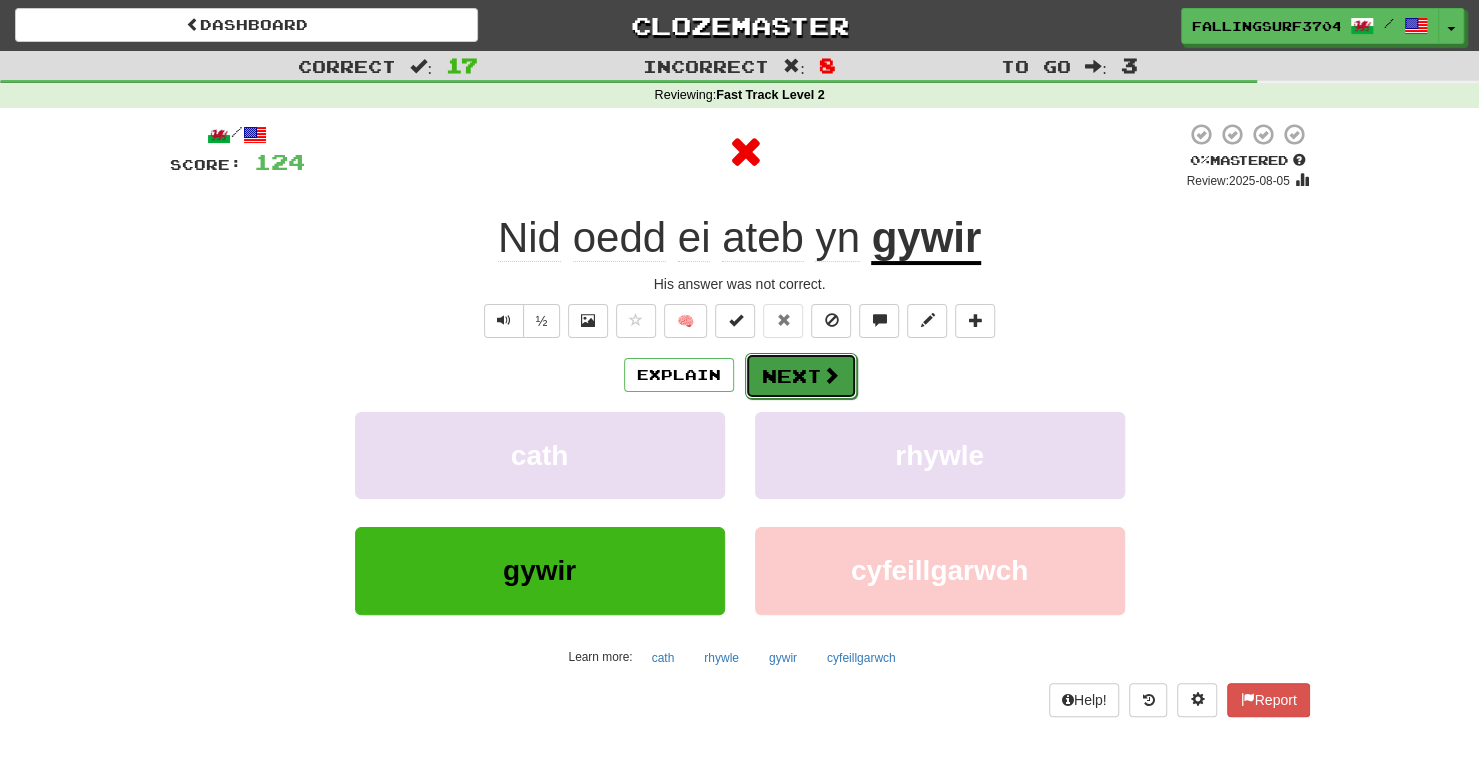 click on "Next" at bounding box center [801, 376] 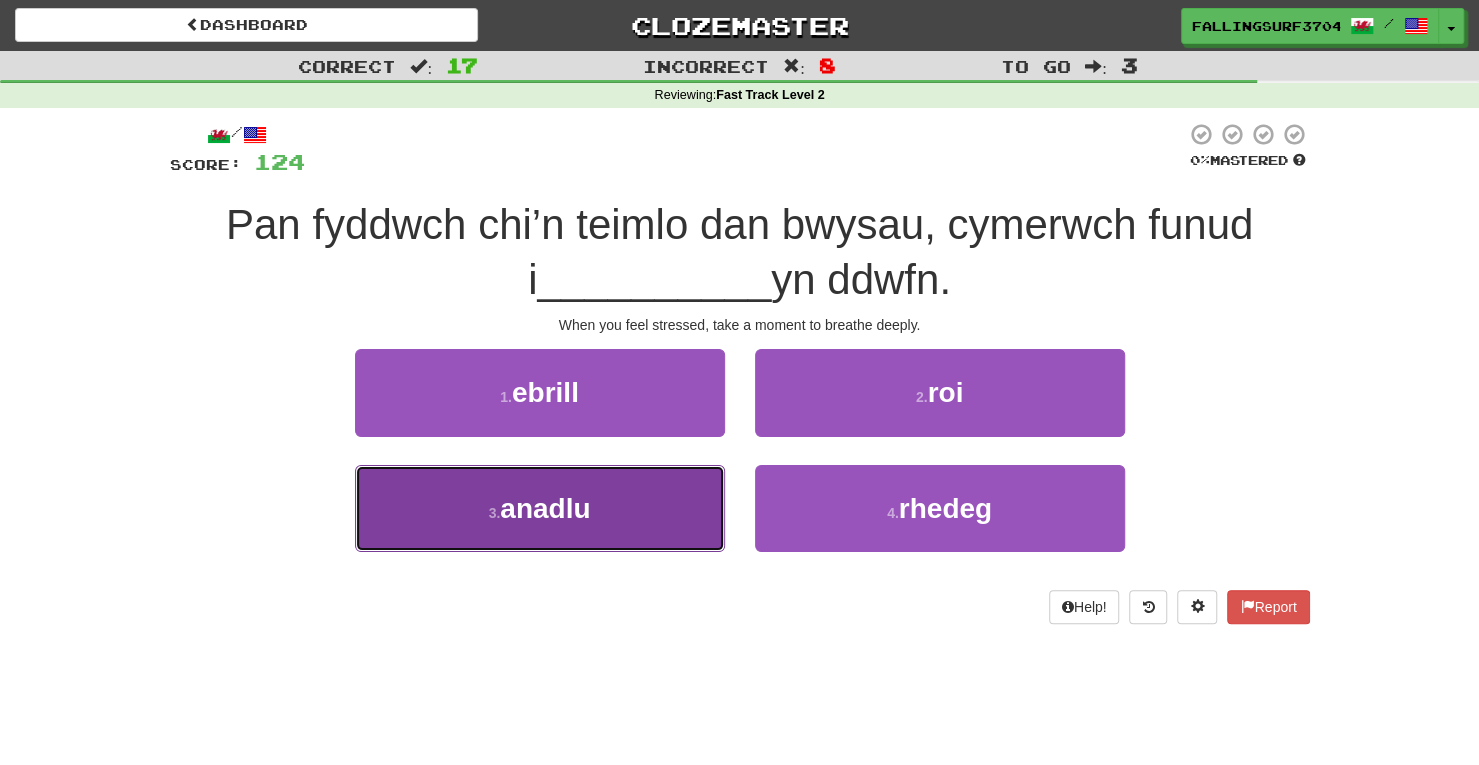click on "3 .  anadlu" at bounding box center [540, 508] 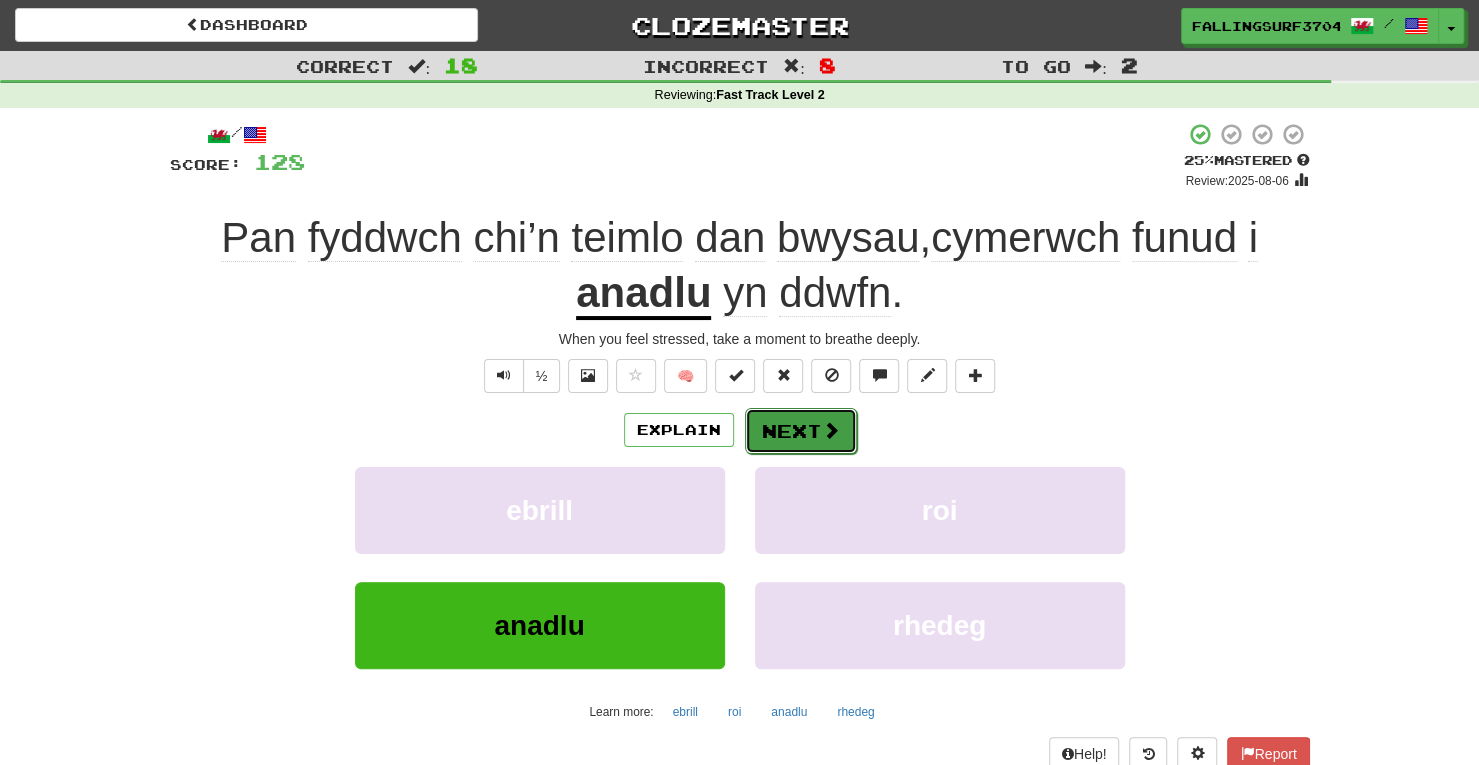 click on "Next" at bounding box center [801, 431] 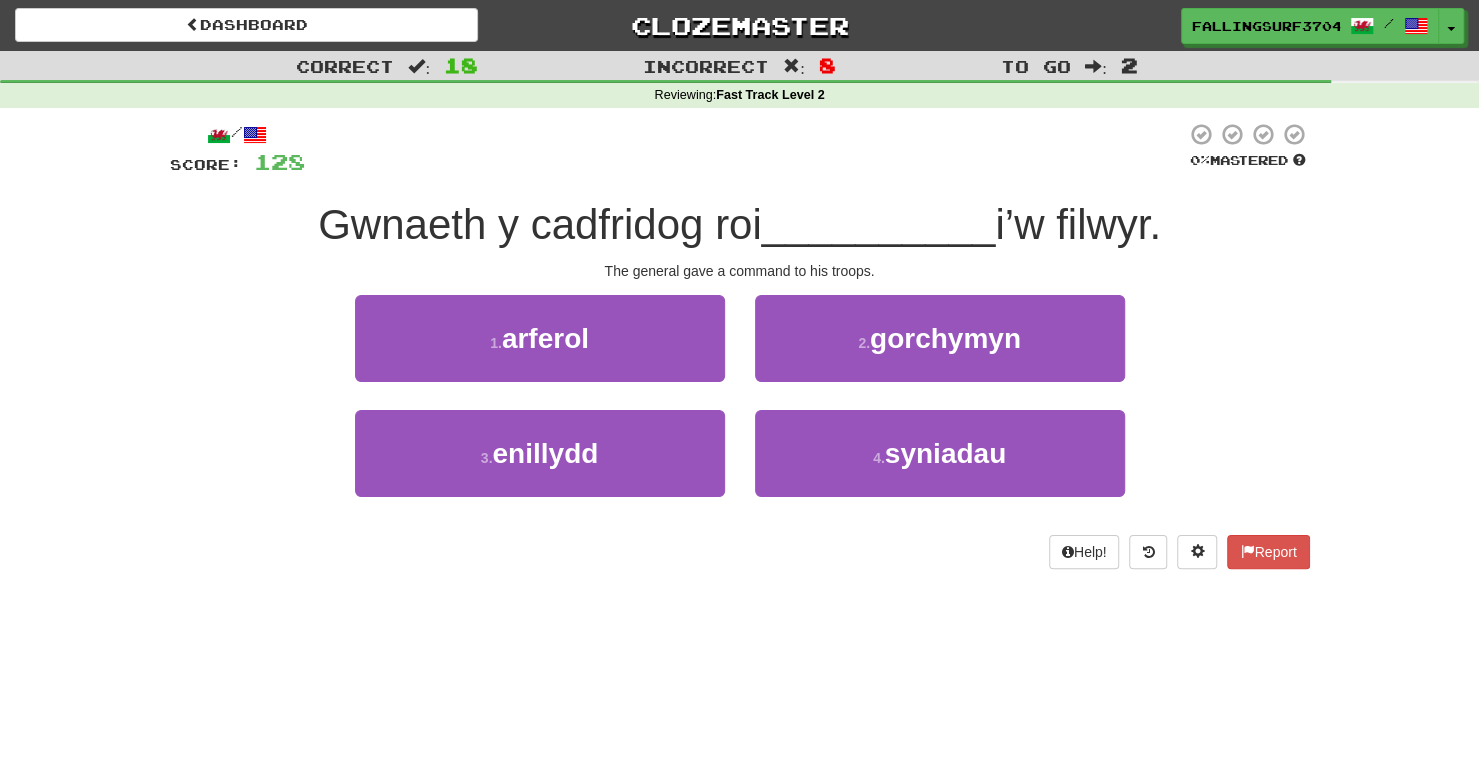 click on "2 .  gorchymyn" at bounding box center [940, 352] 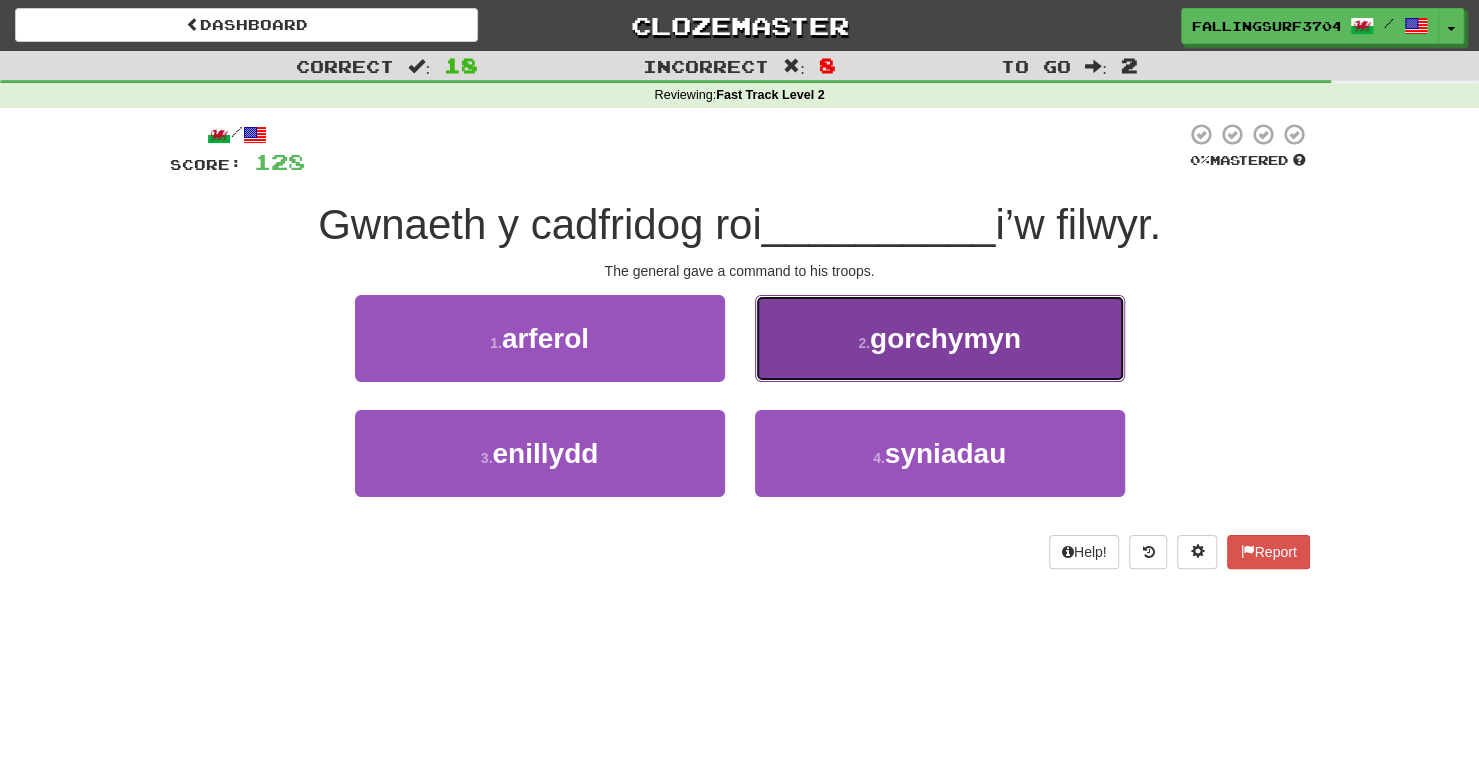 click on "2 .  gorchymyn" at bounding box center [940, 338] 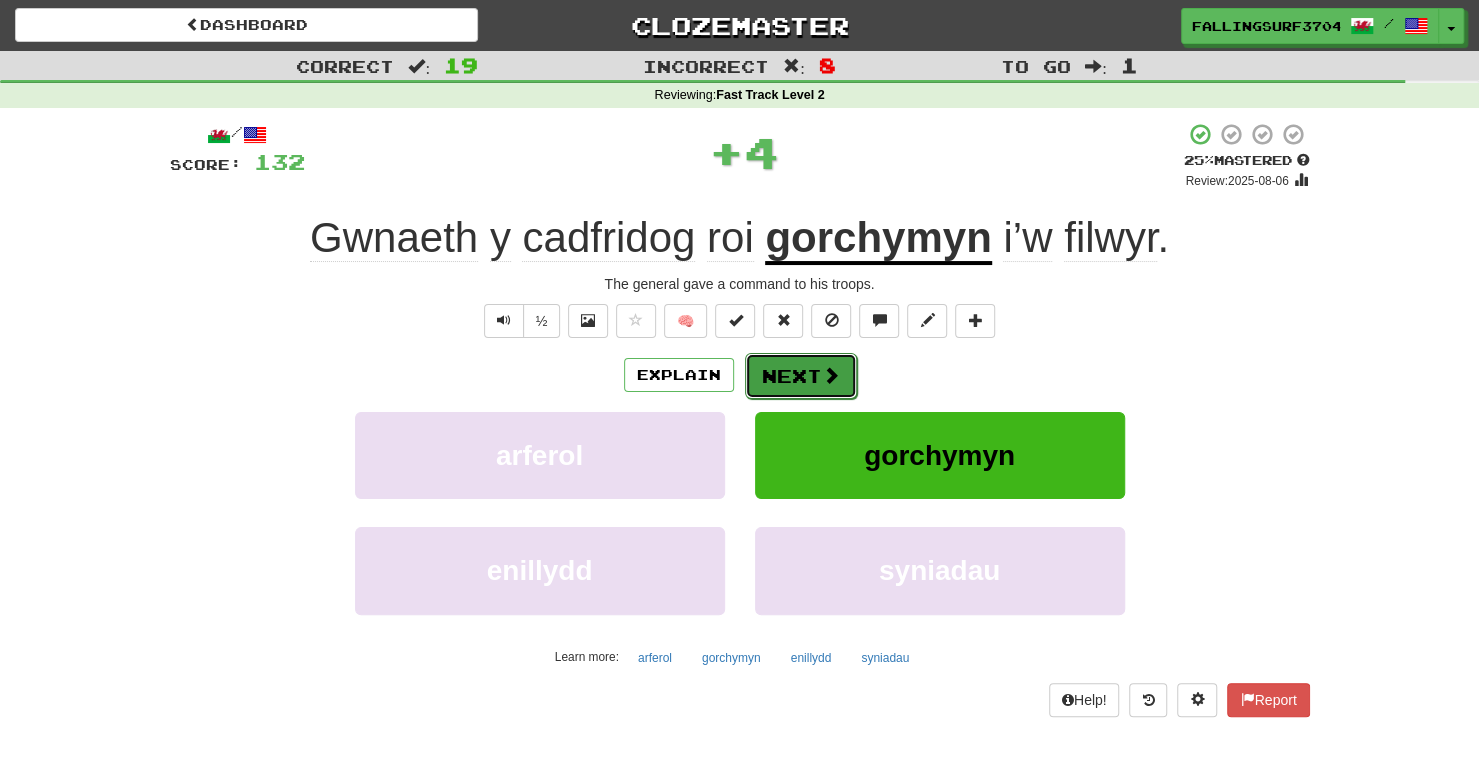 click on "Next" at bounding box center (801, 376) 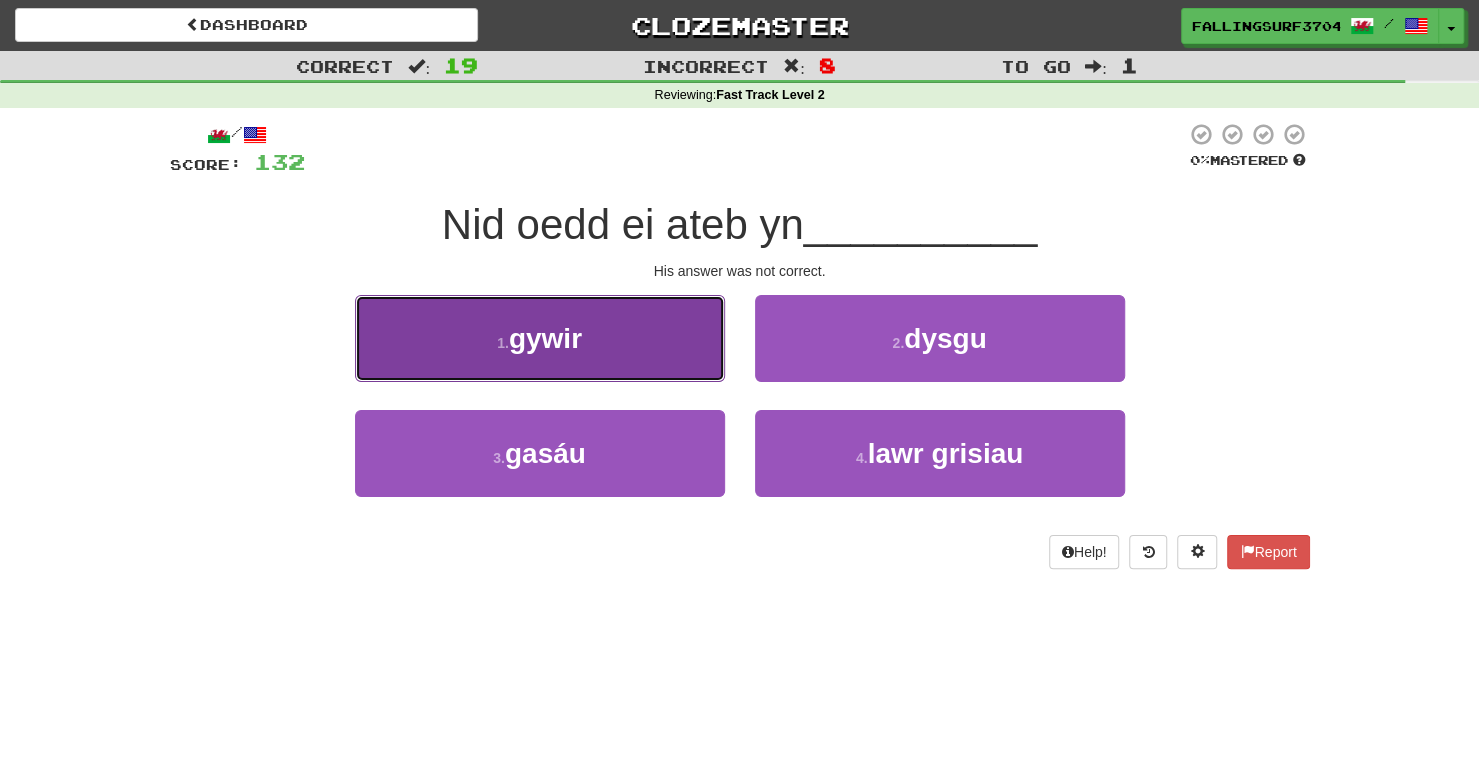 click on "1 .  gywir" at bounding box center [540, 338] 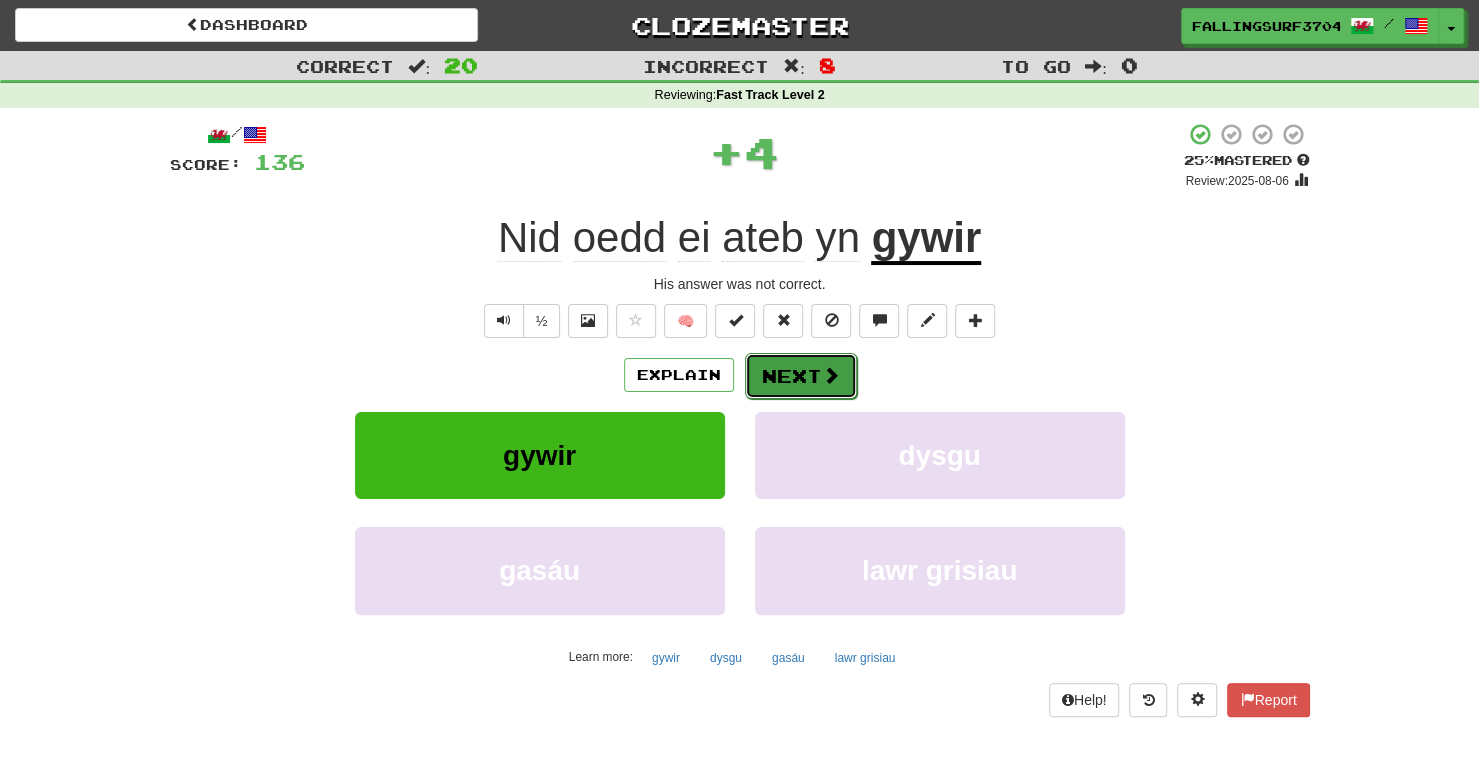 click at bounding box center [831, 375] 